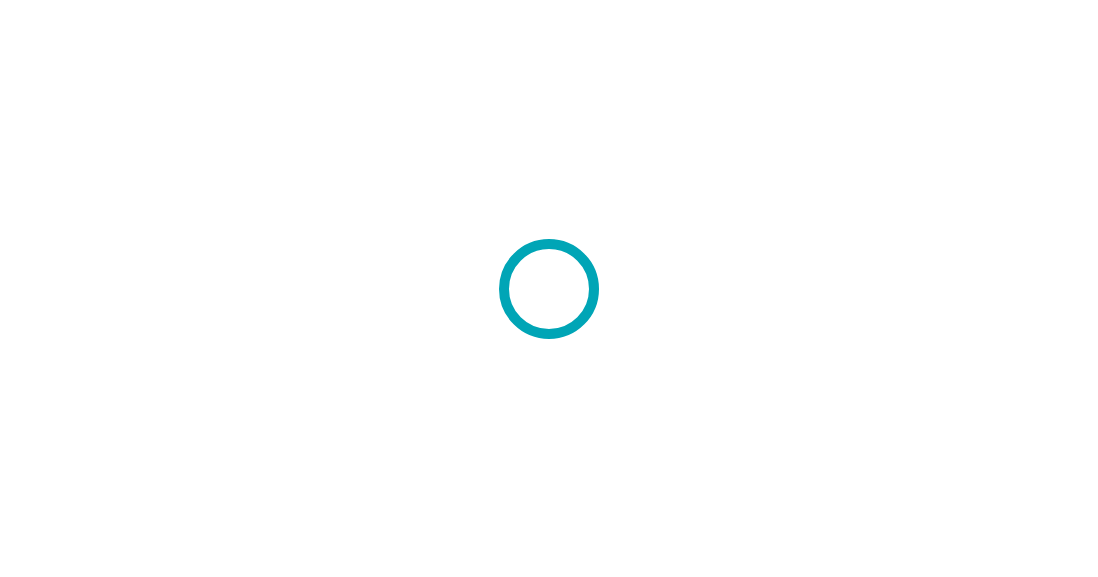scroll, scrollTop: 0, scrollLeft: 0, axis: both 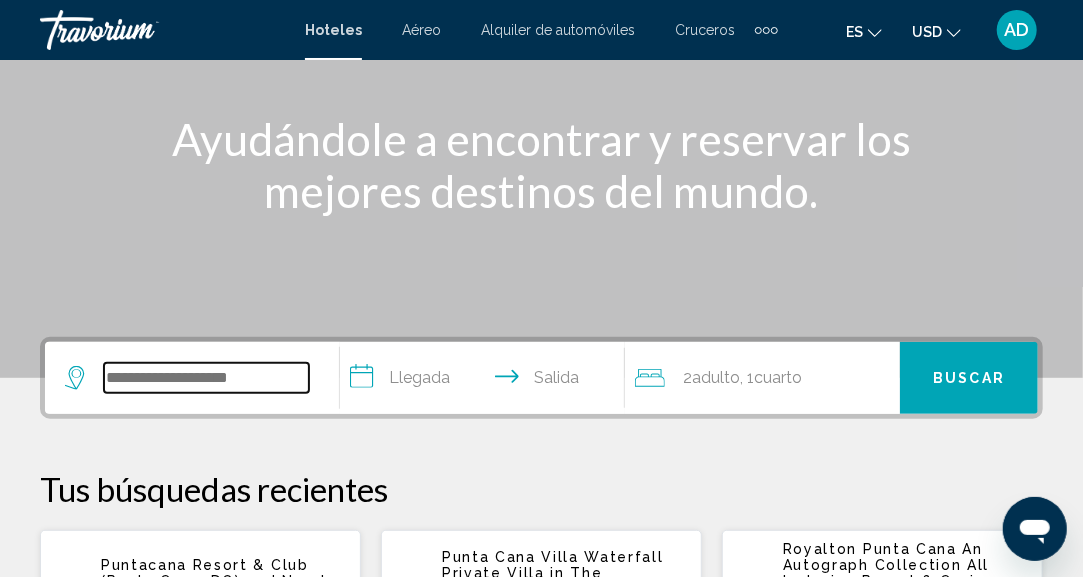 click at bounding box center (206, 378) 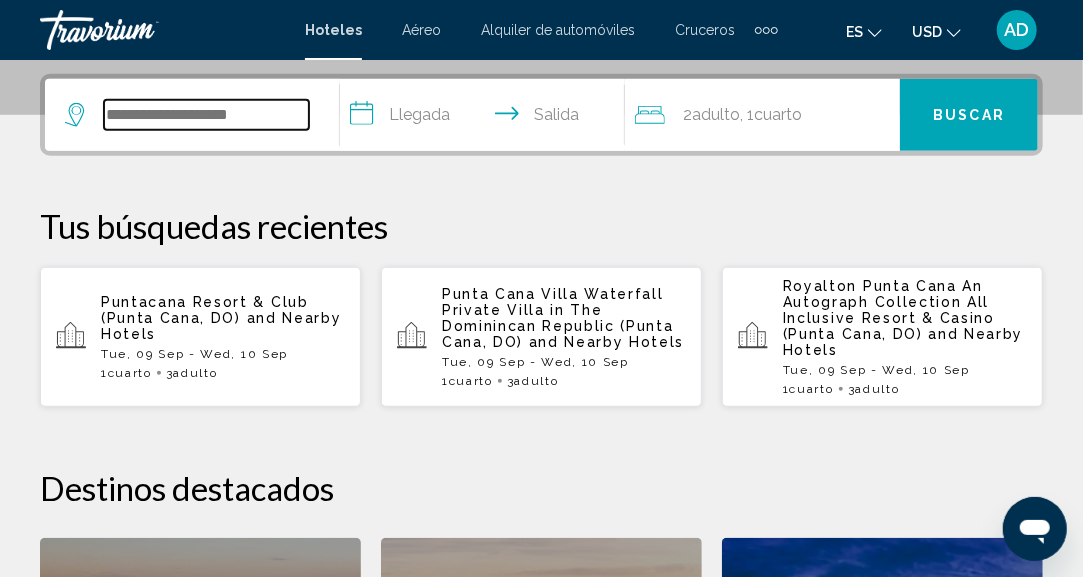 scroll, scrollTop: 493, scrollLeft: 0, axis: vertical 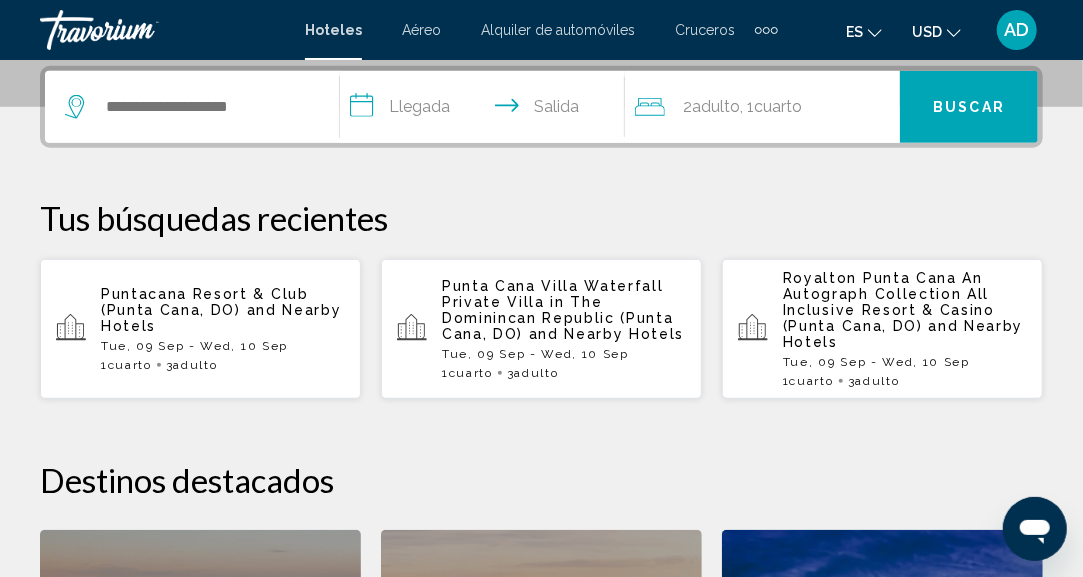 click on "Tue, 09 Sep - Wed, 10 Sep" at bounding box center [223, 346] 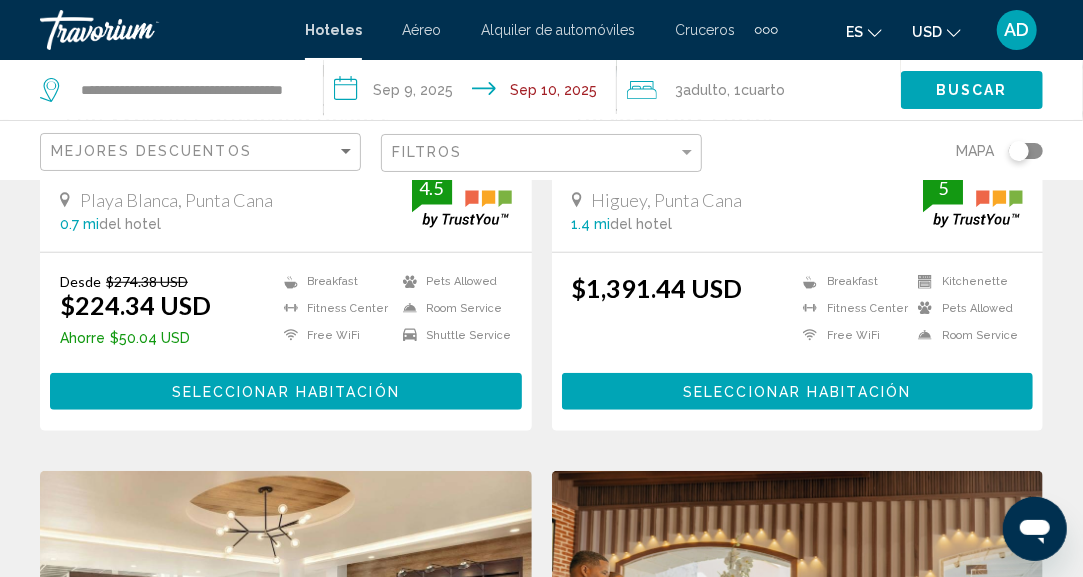 scroll, scrollTop: 0, scrollLeft: 0, axis: both 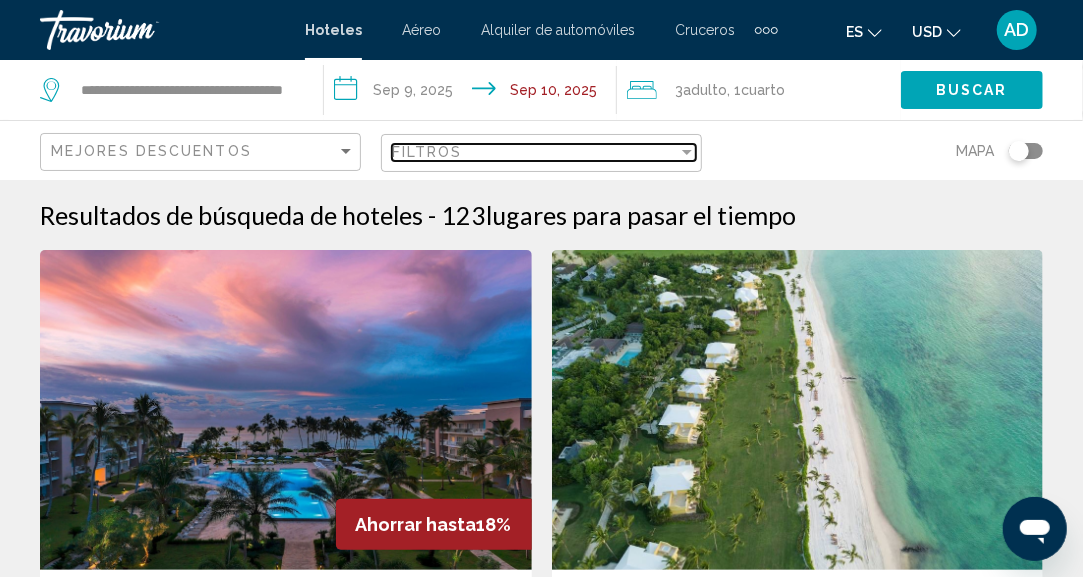 click at bounding box center (687, 152) 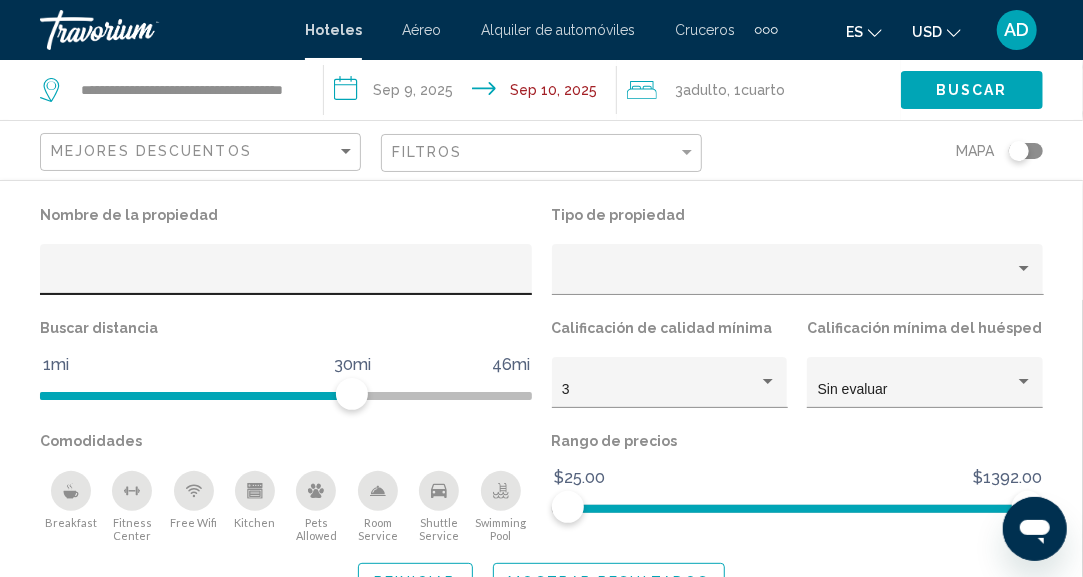 click 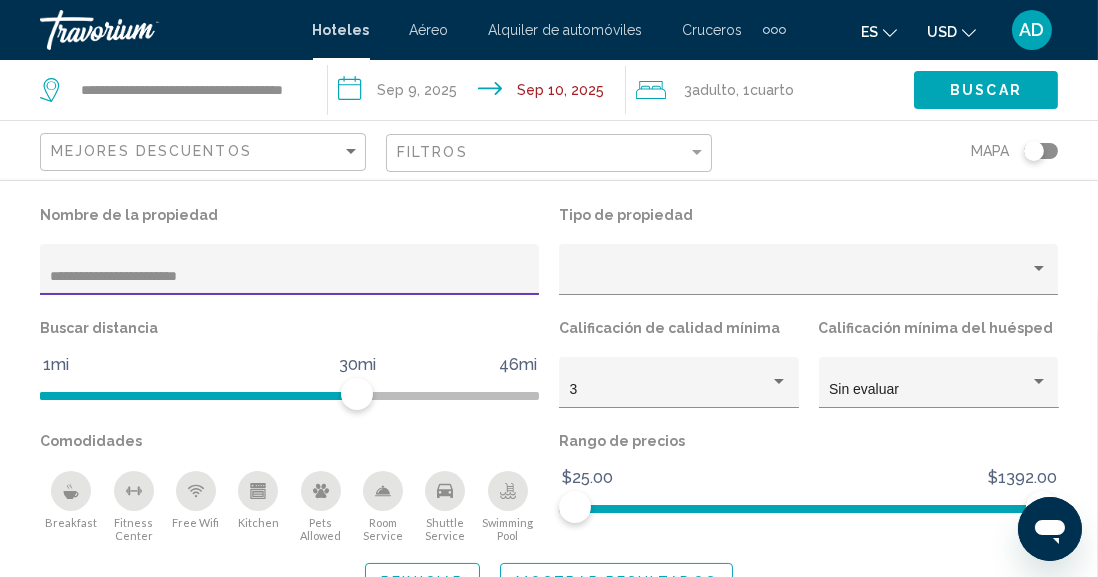 type on "**********" 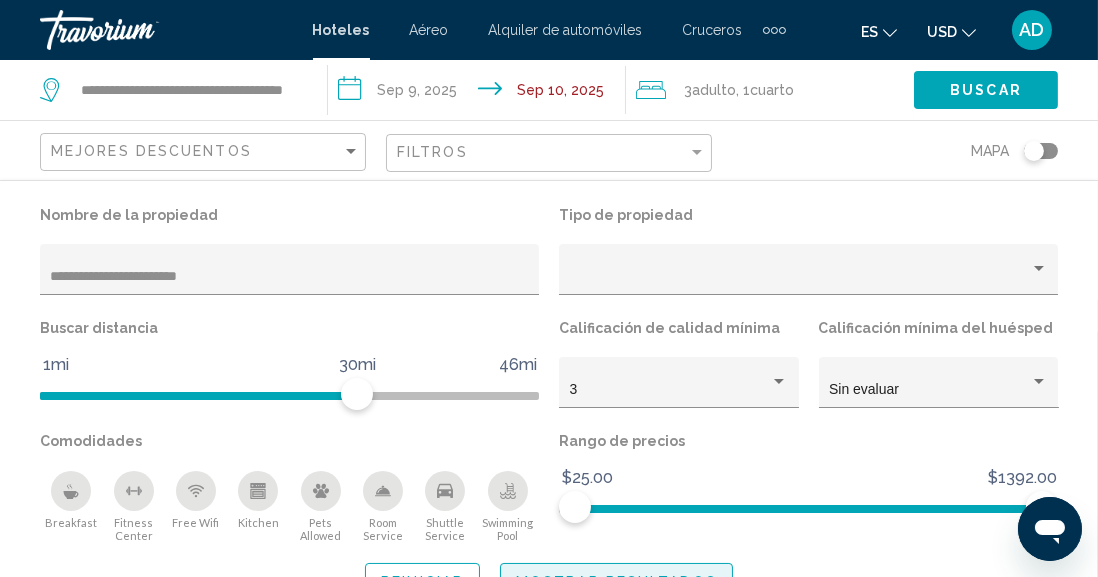 click on "Mostrar resultados" 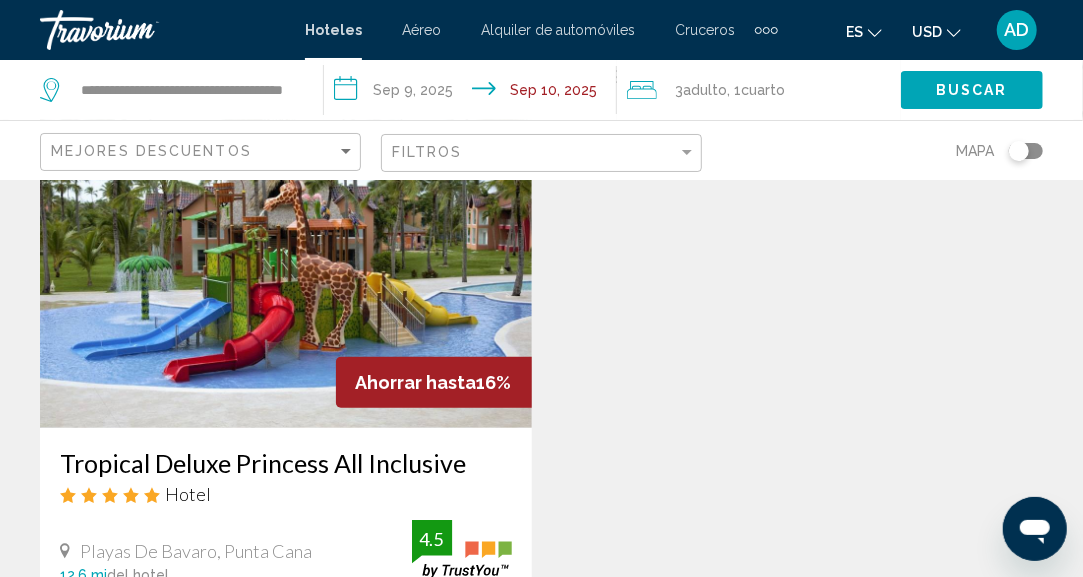 scroll, scrollTop: 155, scrollLeft: 0, axis: vertical 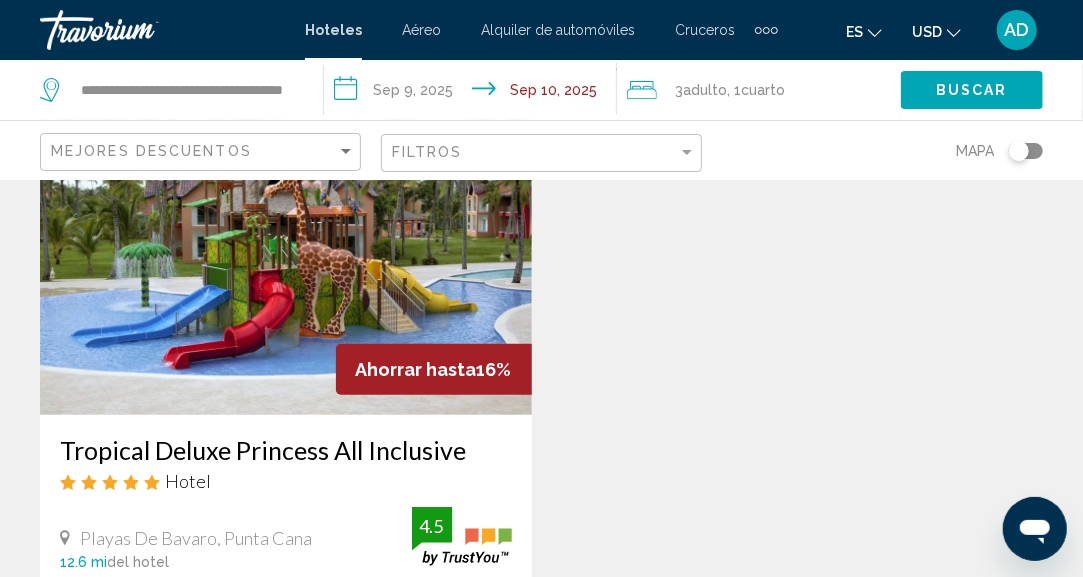 click on "**********" 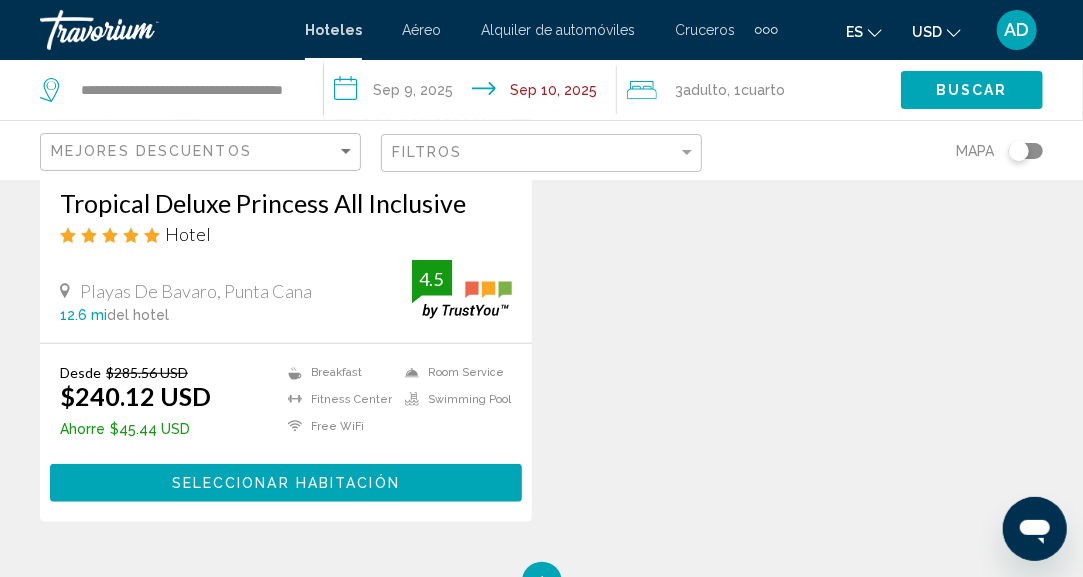 scroll, scrollTop: 420, scrollLeft: 0, axis: vertical 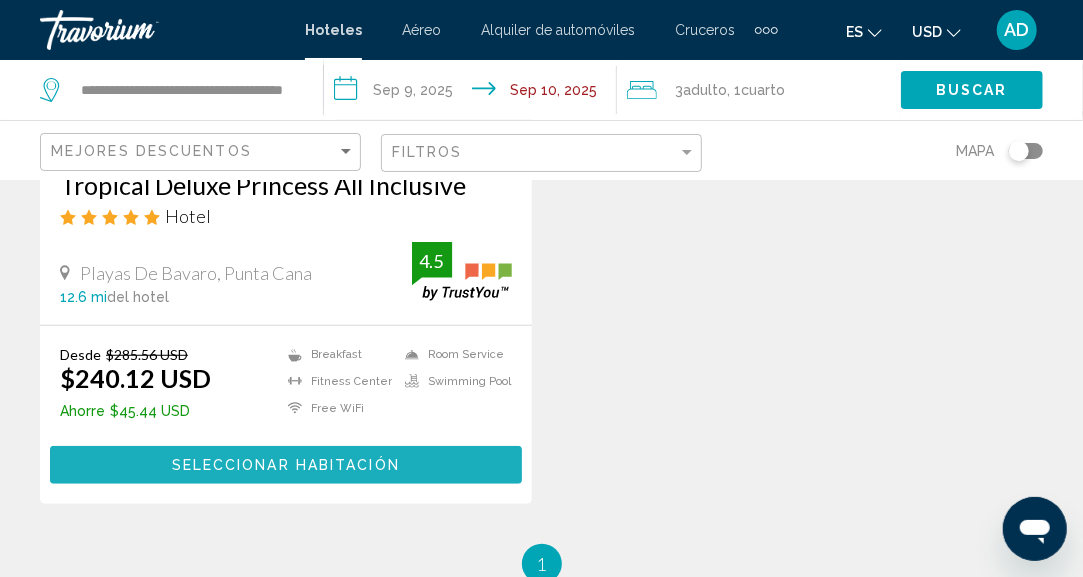 click on "Seleccionar habitación" at bounding box center [286, 466] 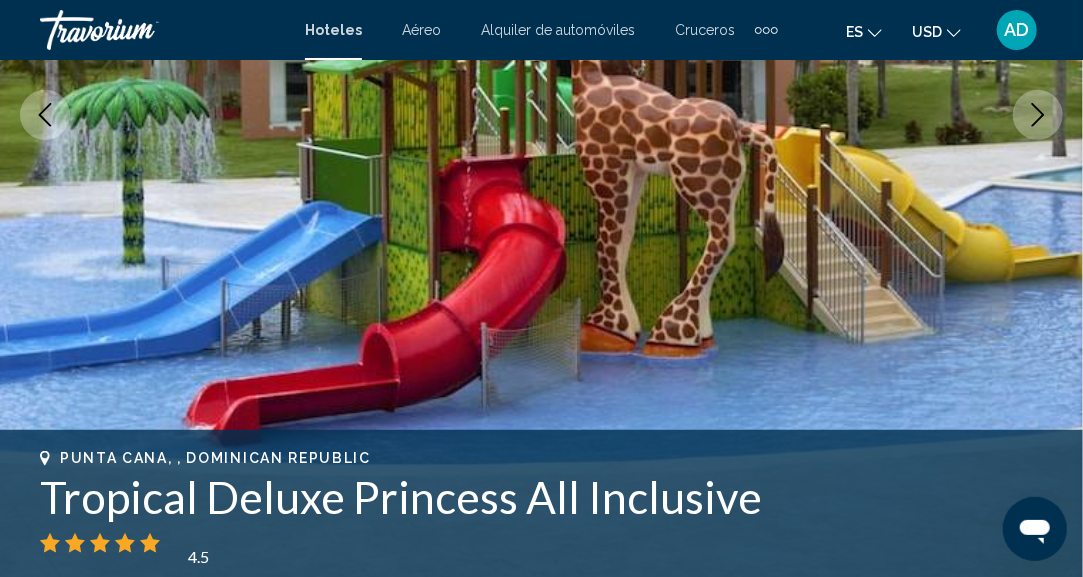 scroll, scrollTop: 246, scrollLeft: 0, axis: vertical 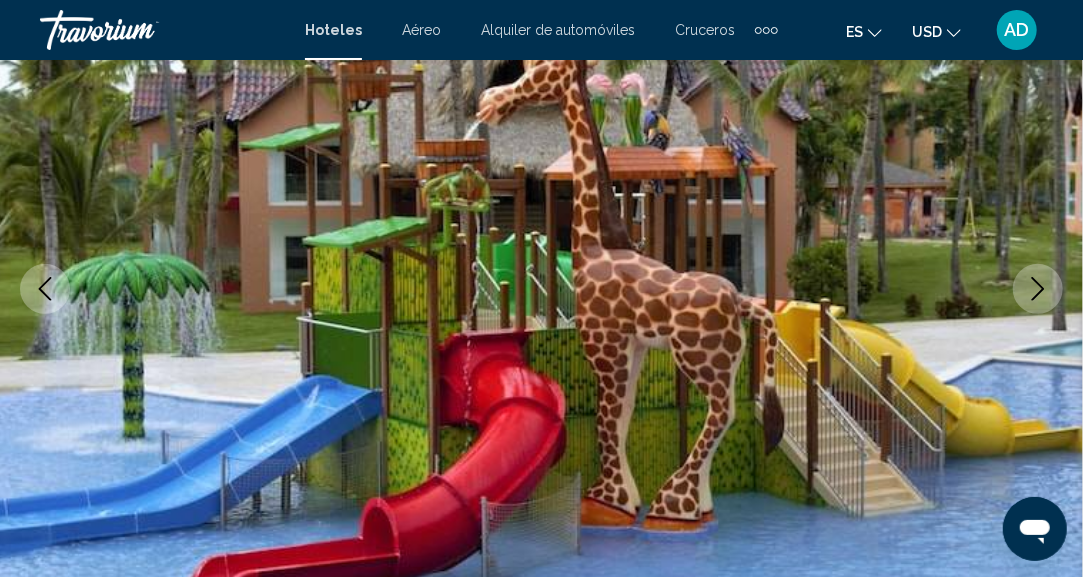 click 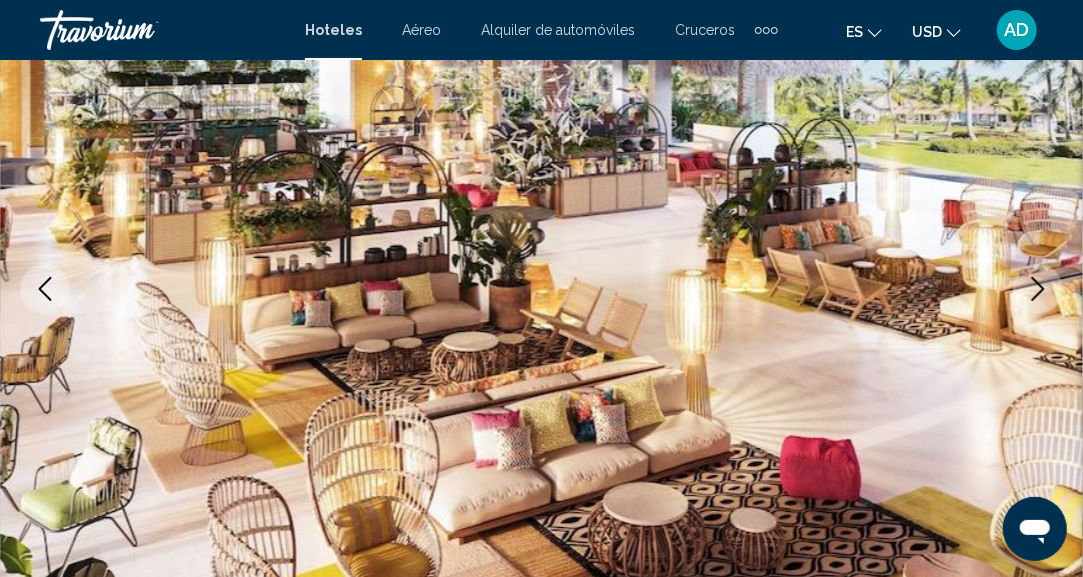 click 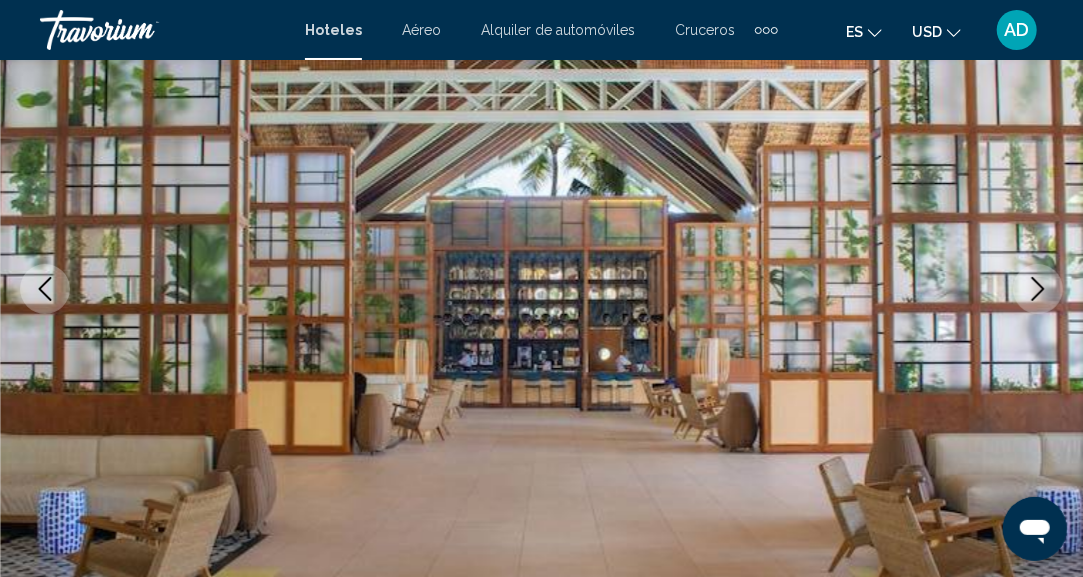 click 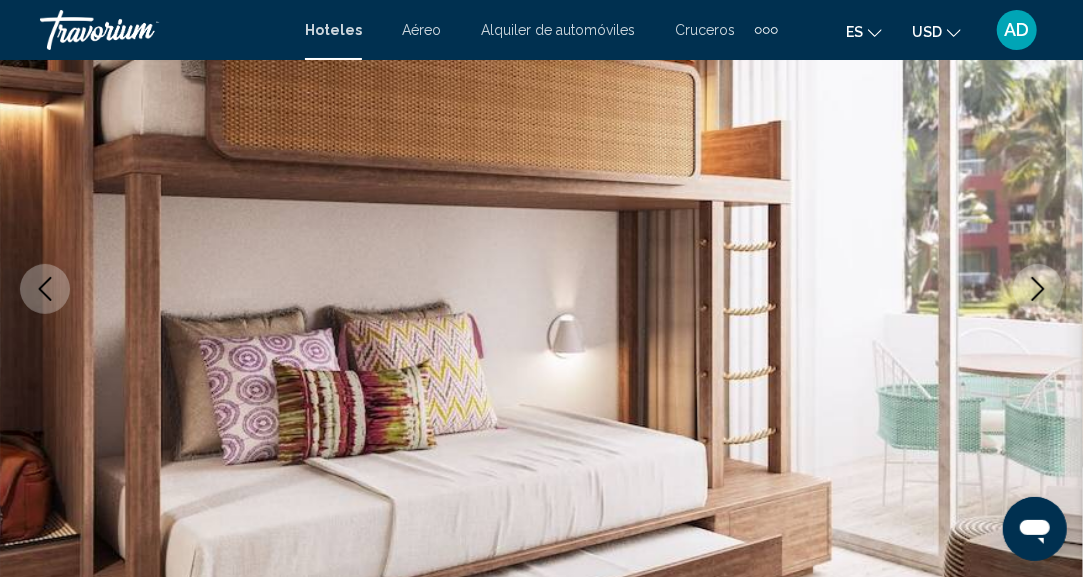 click 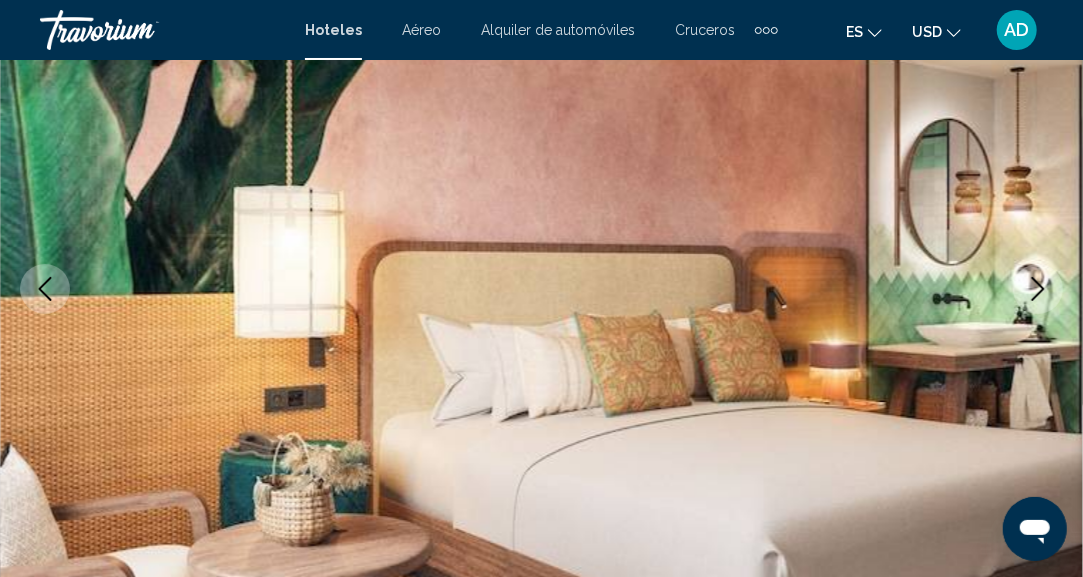 click 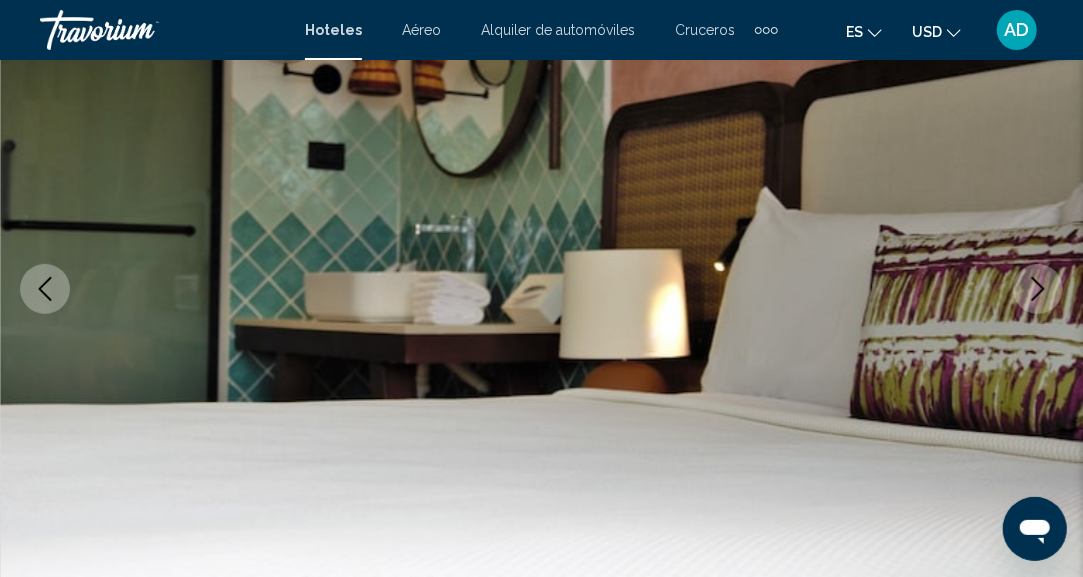 click 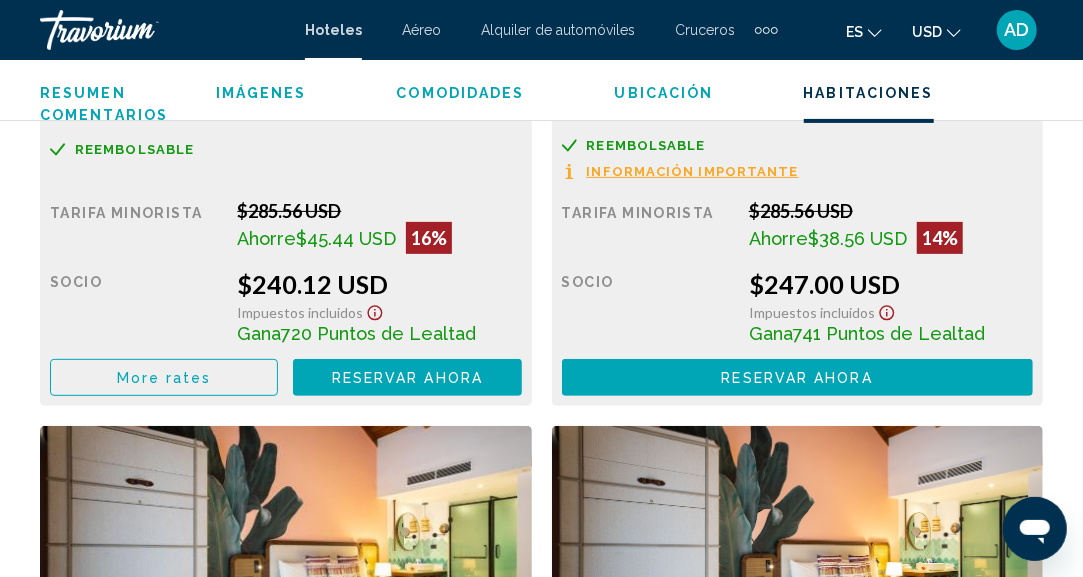 scroll, scrollTop: 3426, scrollLeft: 0, axis: vertical 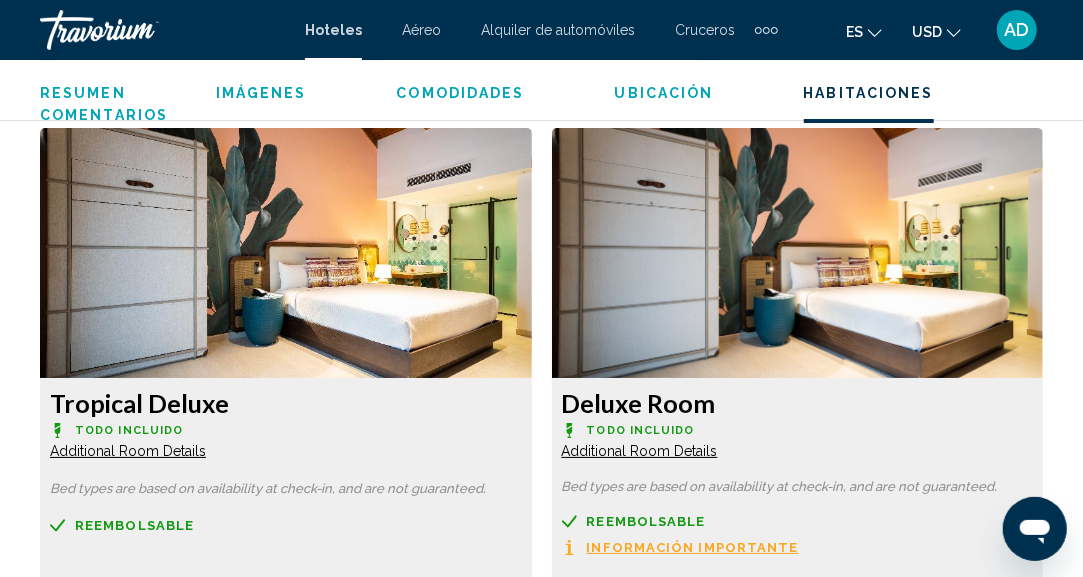click at bounding box center [286, 253] 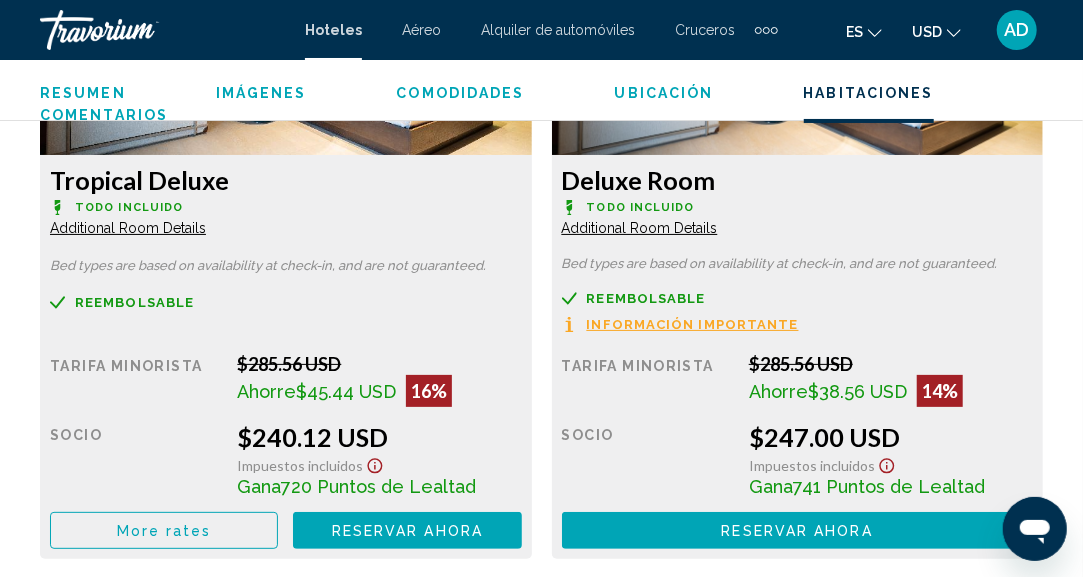 scroll, scrollTop: 3285, scrollLeft: 0, axis: vertical 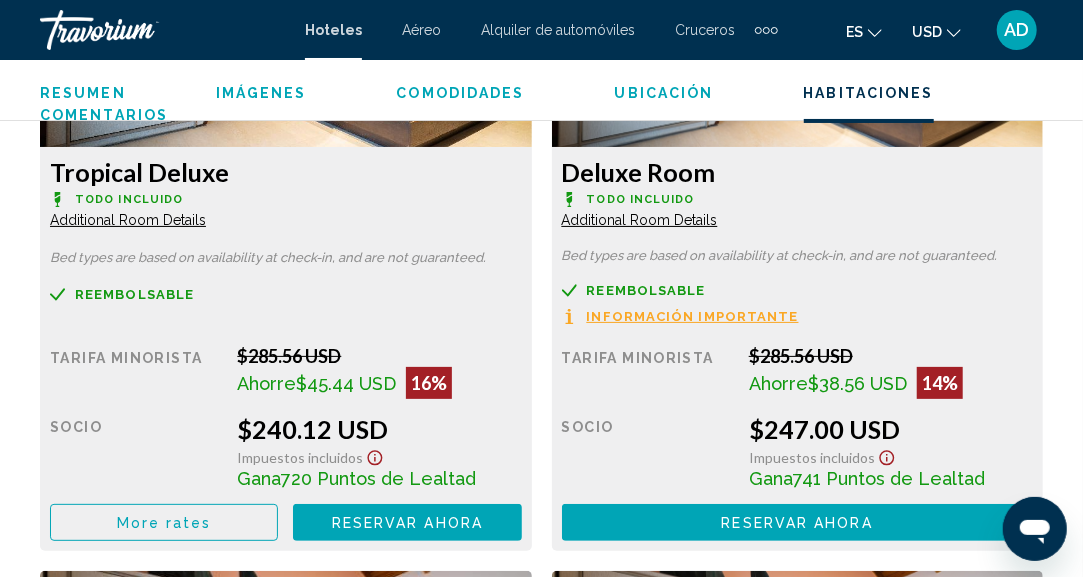 click on "Additional Room Details" at bounding box center (128, 220) 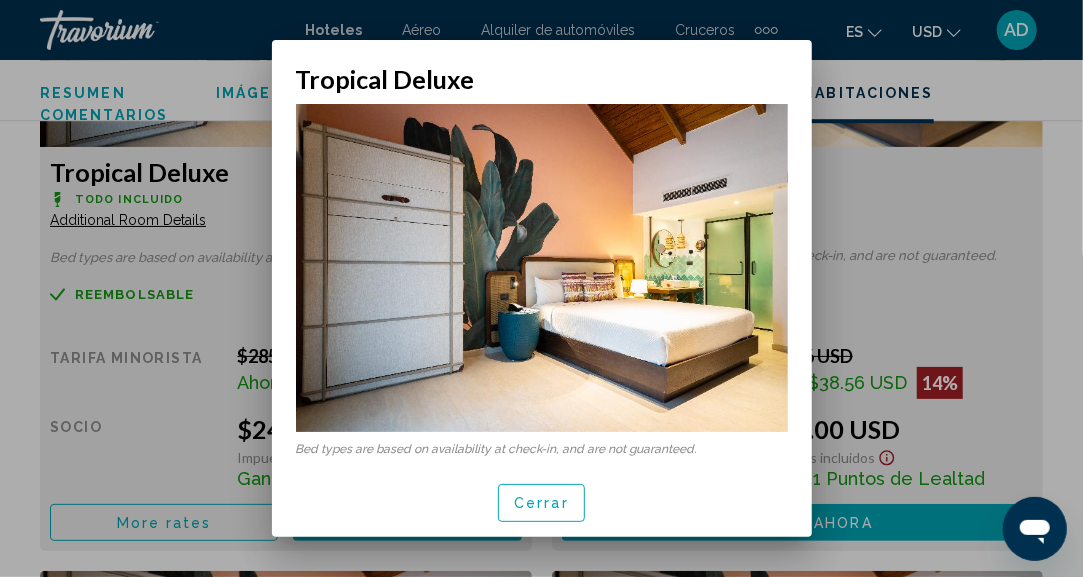 scroll, scrollTop: 74, scrollLeft: 0, axis: vertical 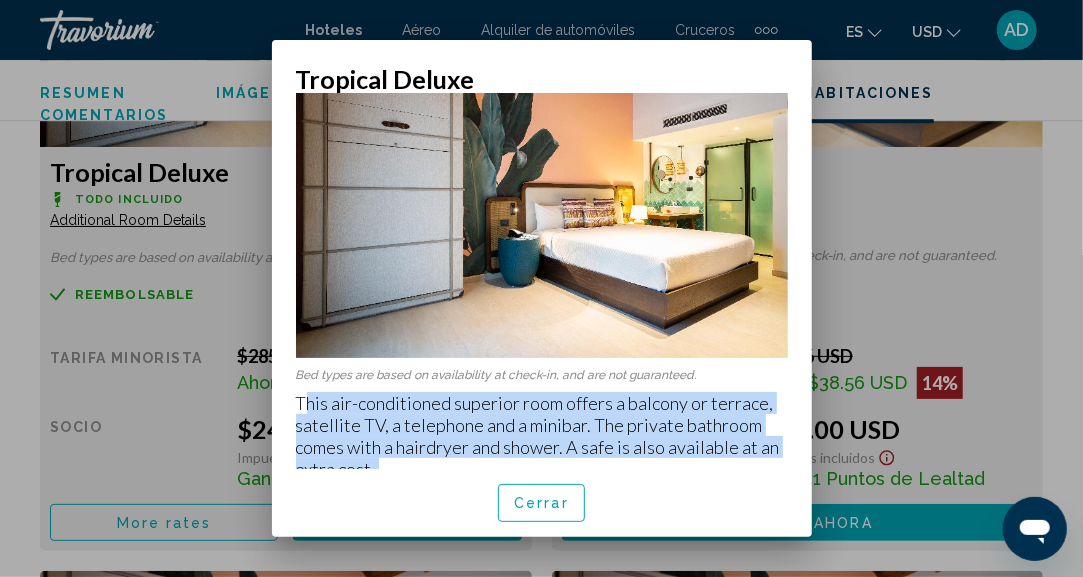 drag, startPoint x: 301, startPoint y: 391, endPoint x: 407, endPoint y: 483, distance: 140.35669 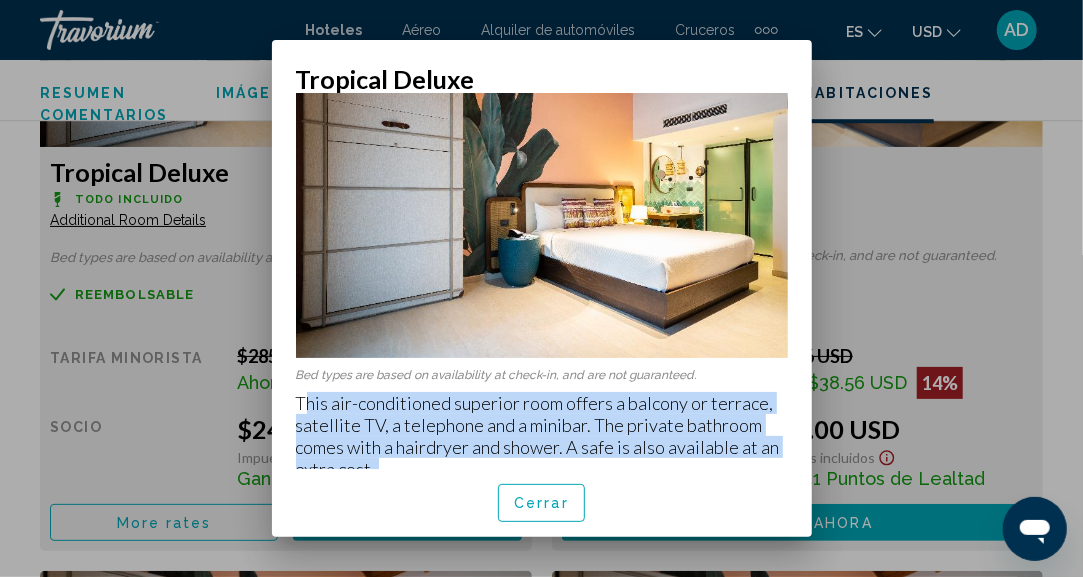 click on "Cerrar" at bounding box center [542, 503] 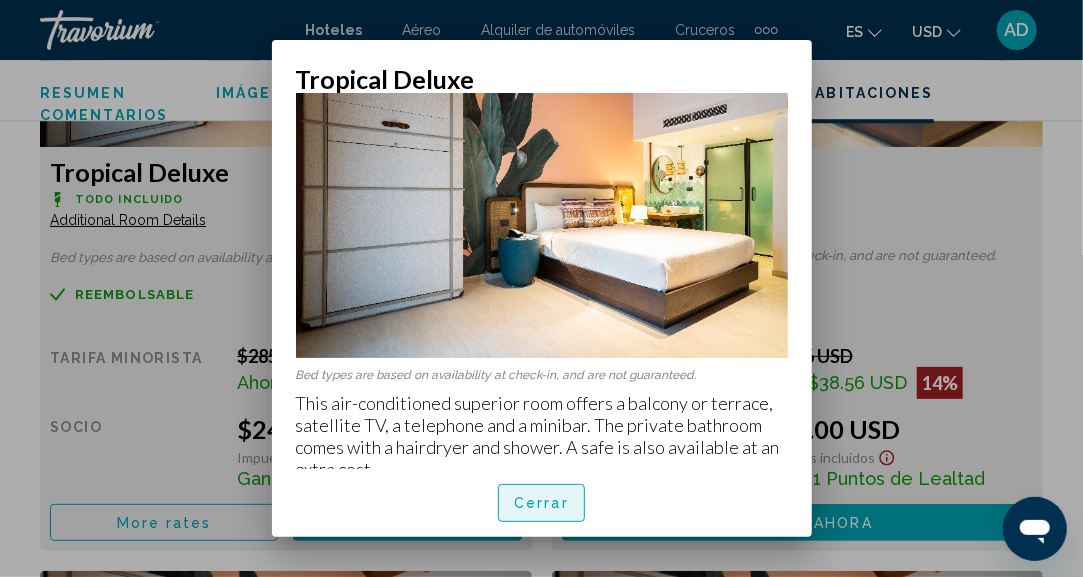 click on "Cerrar" at bounding box center [541, 504] 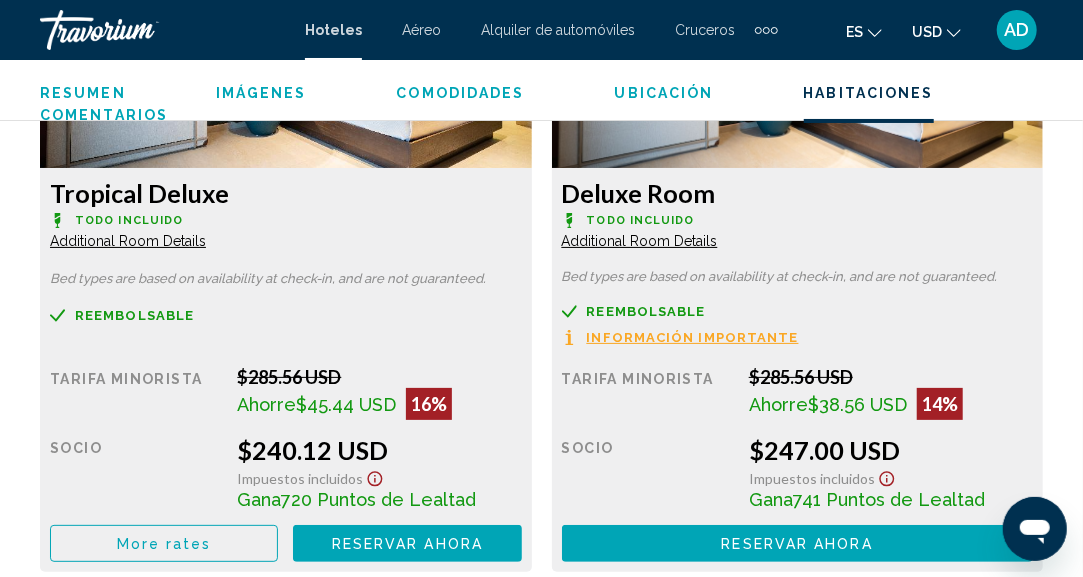 scroll, scrollTop: 3266, scrollLeft: 0, axis: vertical 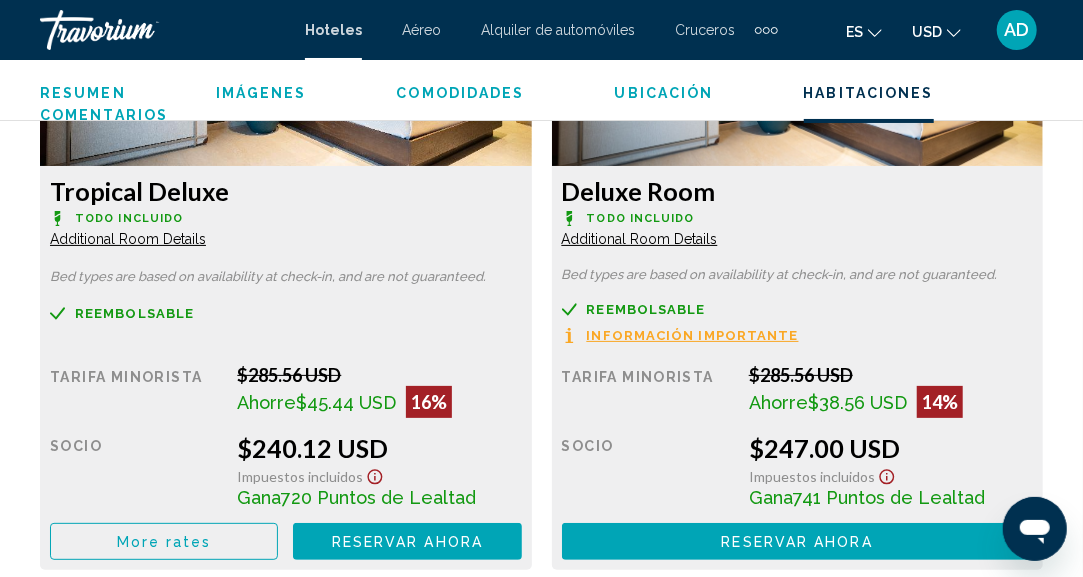 click on "Additional Room Details" at bounding box center [128, 239] 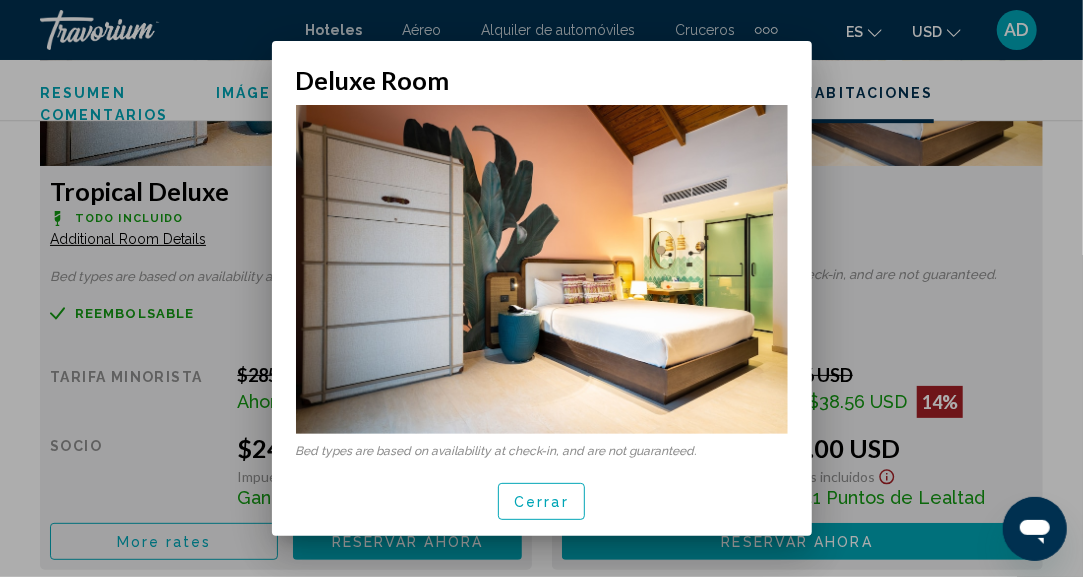 scroll, scrollTop: 0, scrollLeft: 0, axis: both 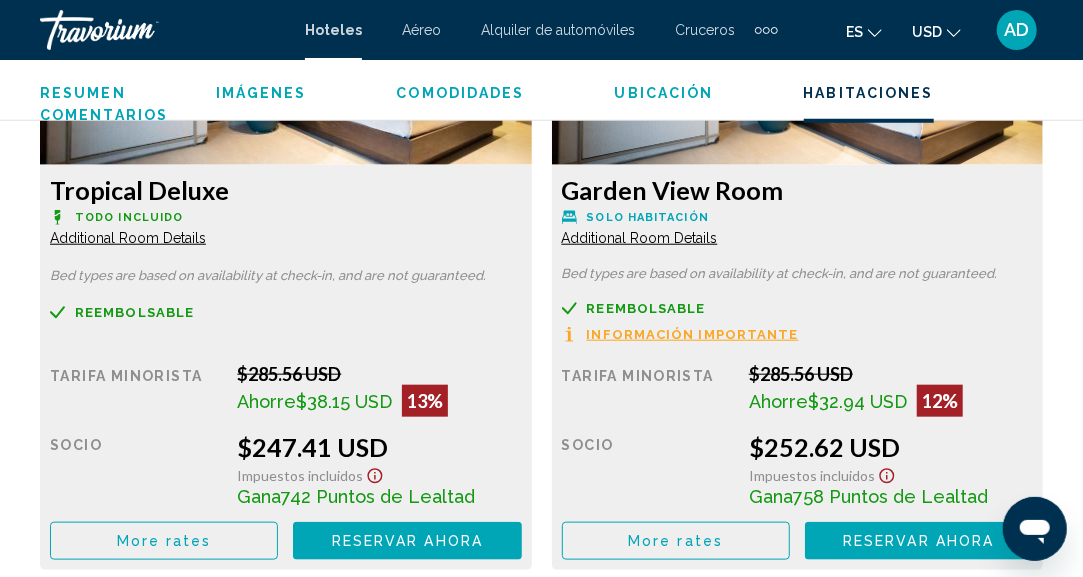 click on "Additional Room Details" at bounding box center (128, -436) 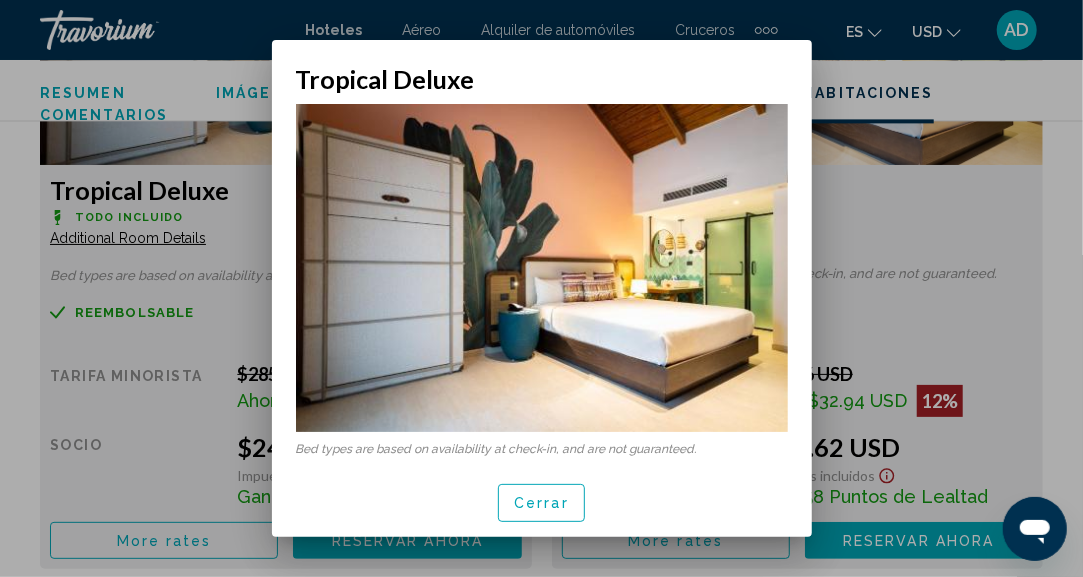 scroll, scrollTop: 74, scrollLeft: 0, axis: vertical 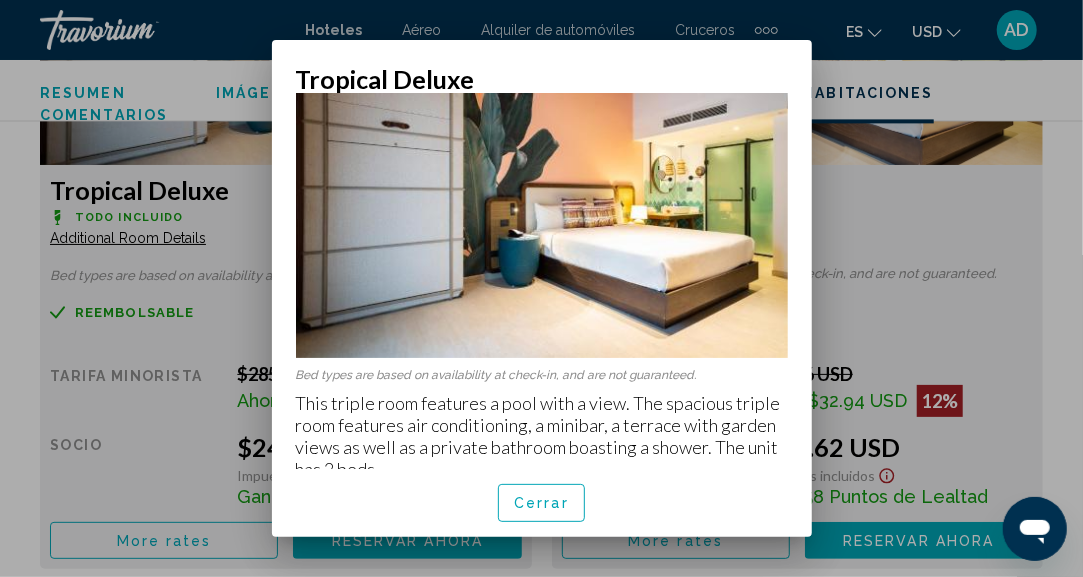 drag, startPoint x: 304, startPoint y: 386, endPoint x: 432, endPoint y: 464, distance: 149.8933 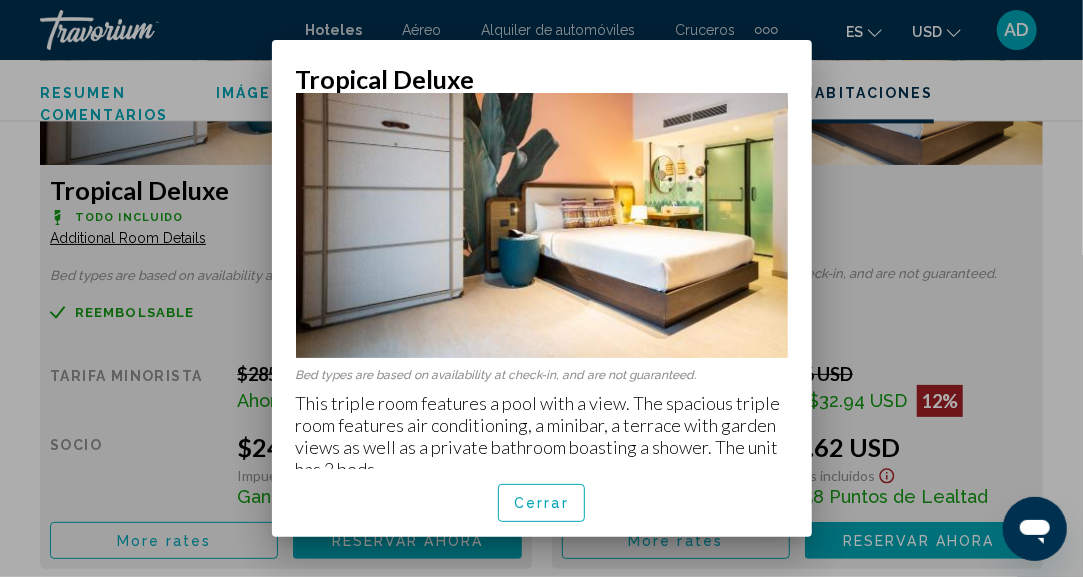 drag, startPoint x: 297, startPoint y: 390, endPoint x: 406, endPoint y: 470, distance: 135.20724 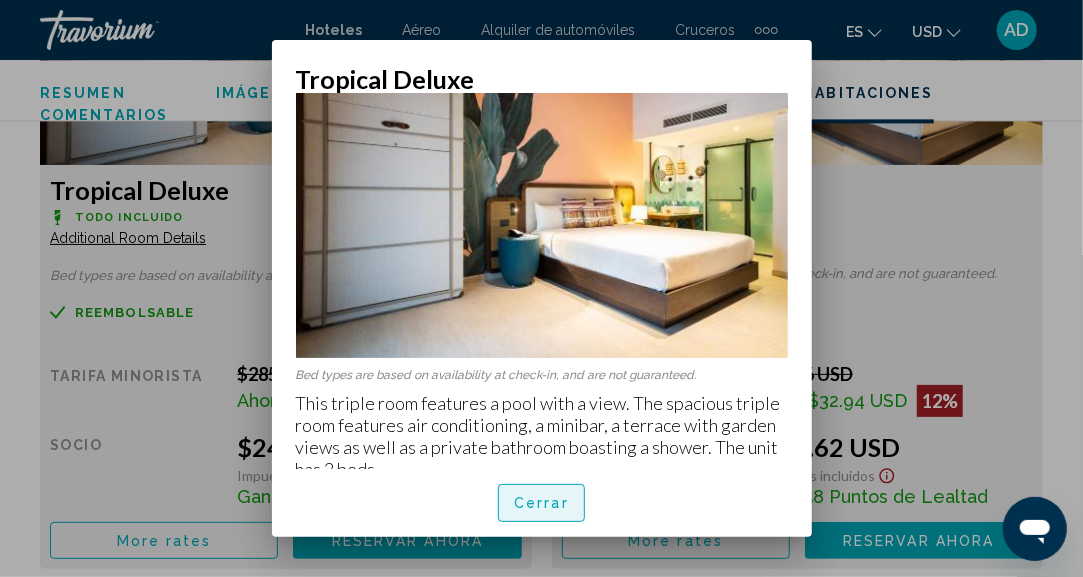 click on "Cerrar" at bounding box center [541, 504] 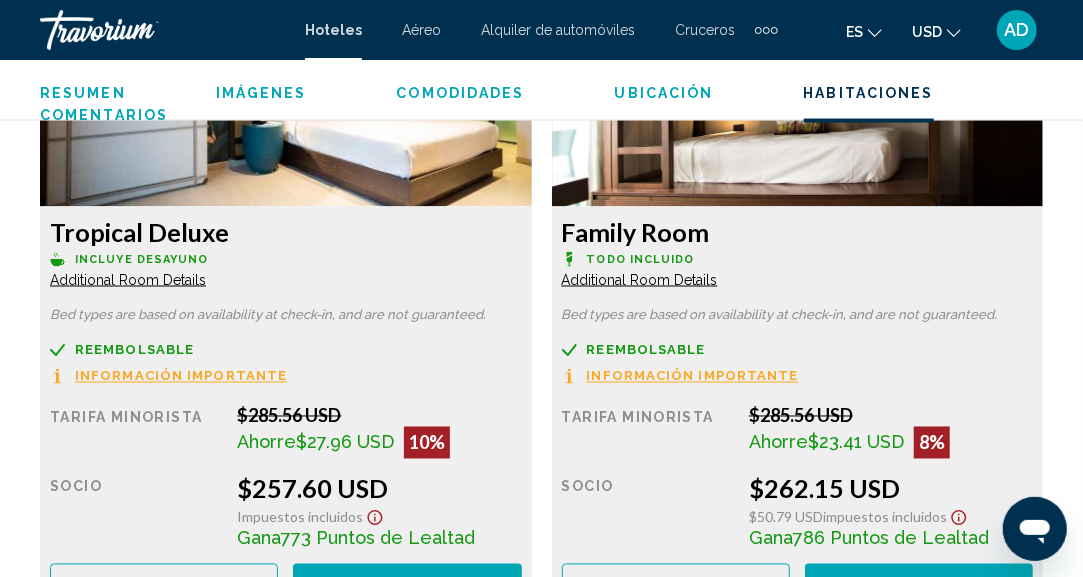 scroll, scrollTop: 4567, scrollLeft: 0, axis: vertical 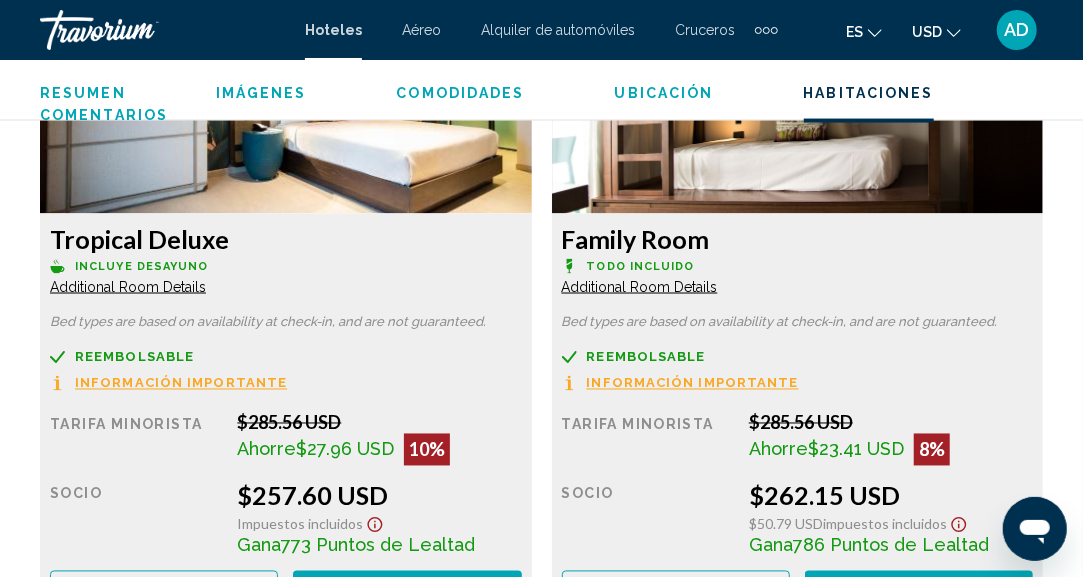 click on "Additional Room Details" at bounding box center [128, -1062] 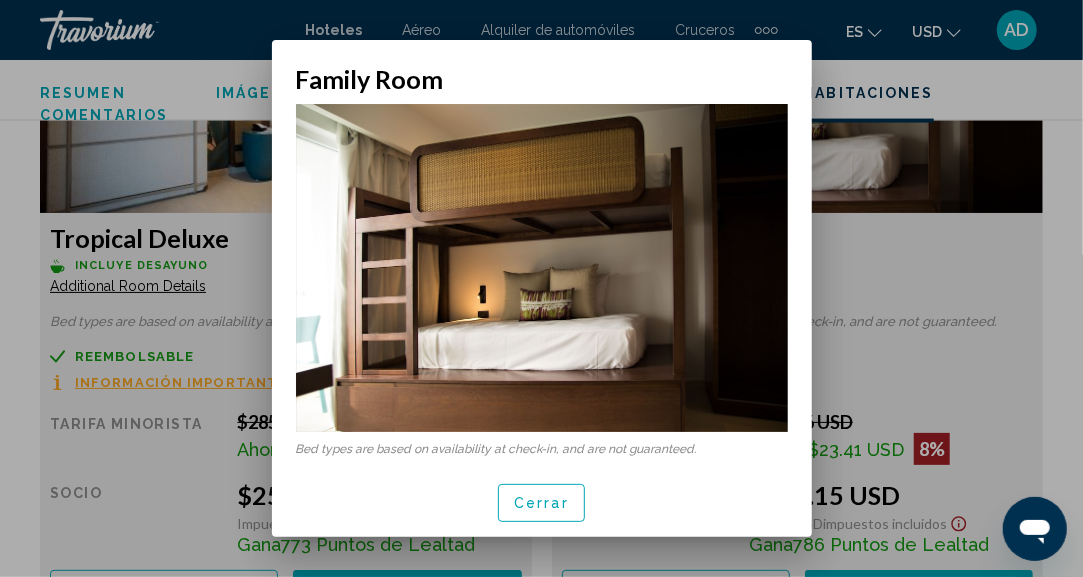 scroll, scrollTop: 0, scrollLeft: 0, axis: both 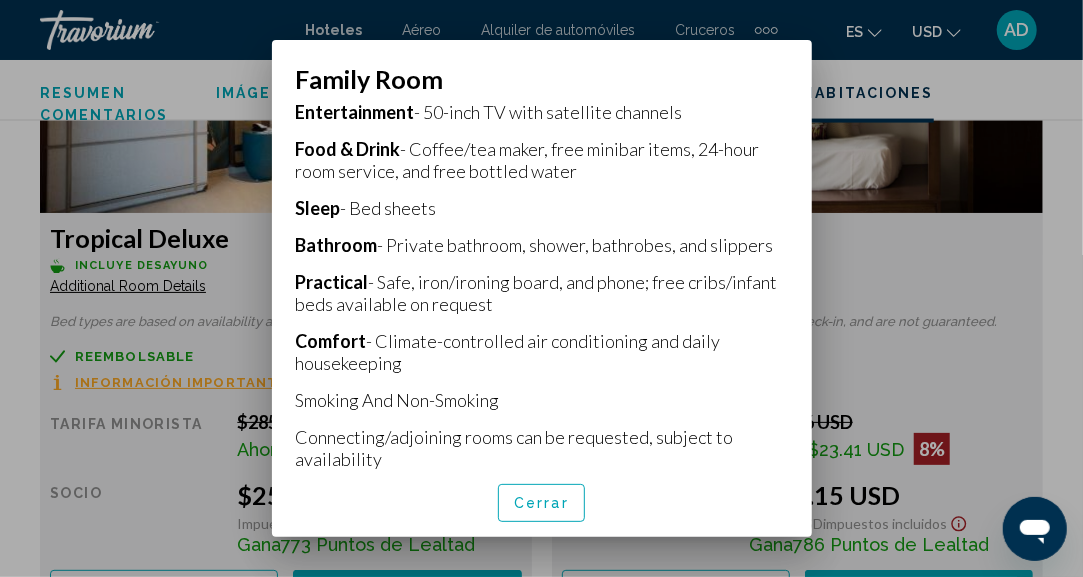 click on "Cerrar" at bounding box center (541, 504) 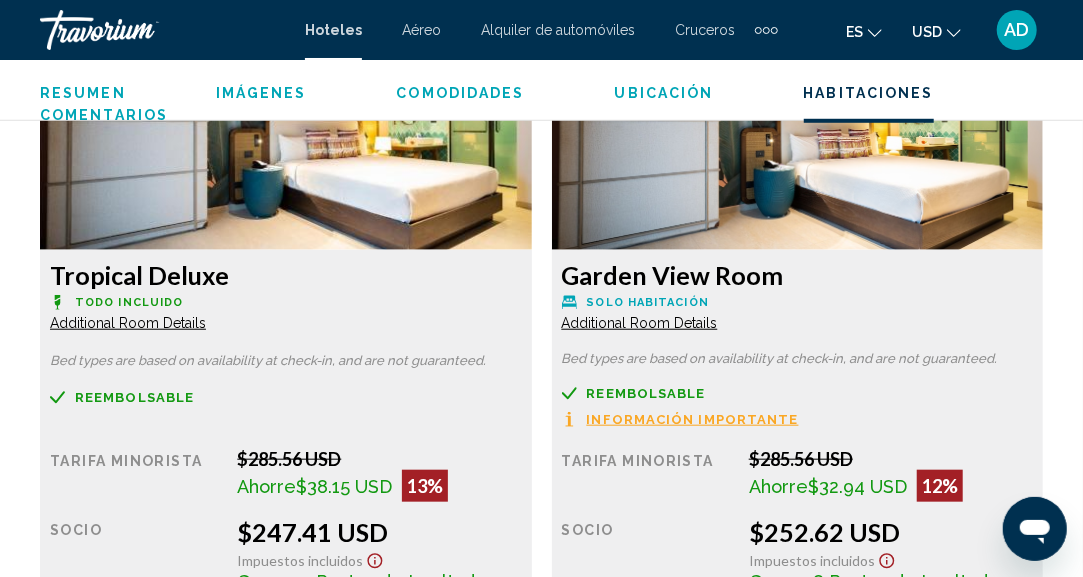 scroll, scrollTop: 3858, scrollLeft: 0, axis: vertical 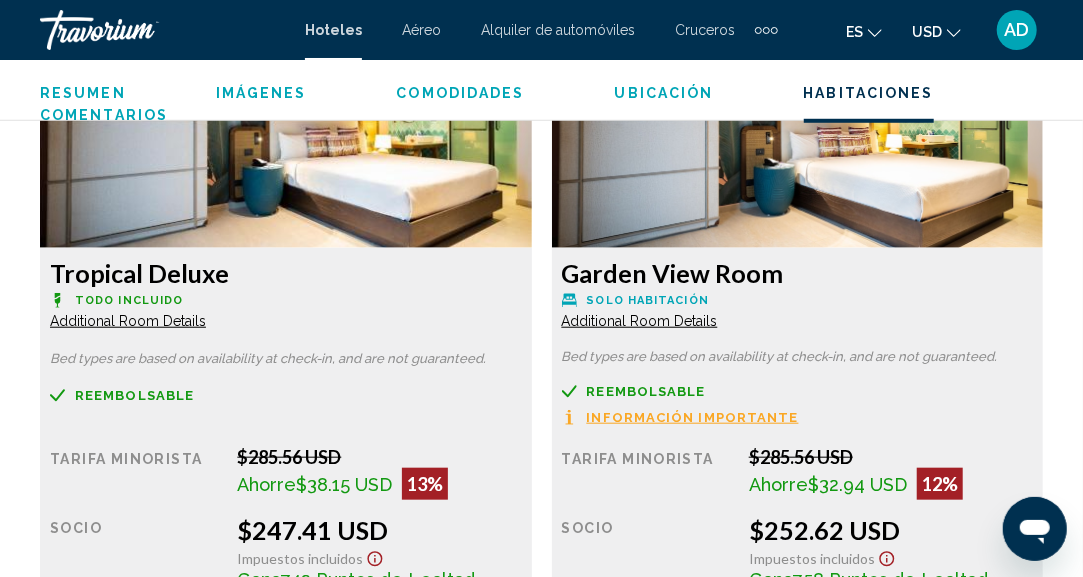 click on "Additional Room Details" at bounding box center [128, -353] 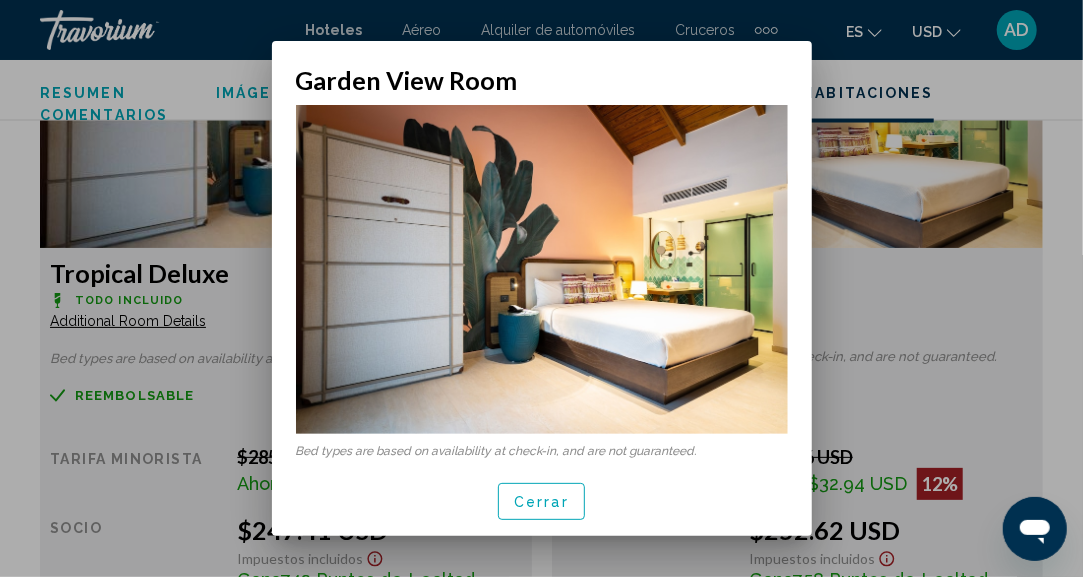 scroll, scrollTop: 0, scrollLeft: 0, axis: both 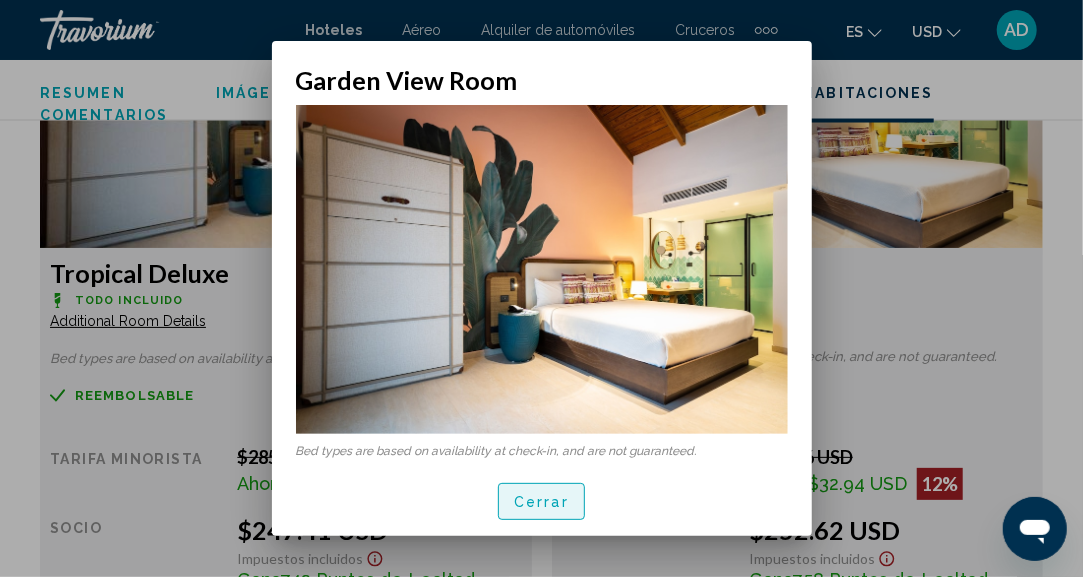click on "Cerrar" at bounding box center (541, 502) 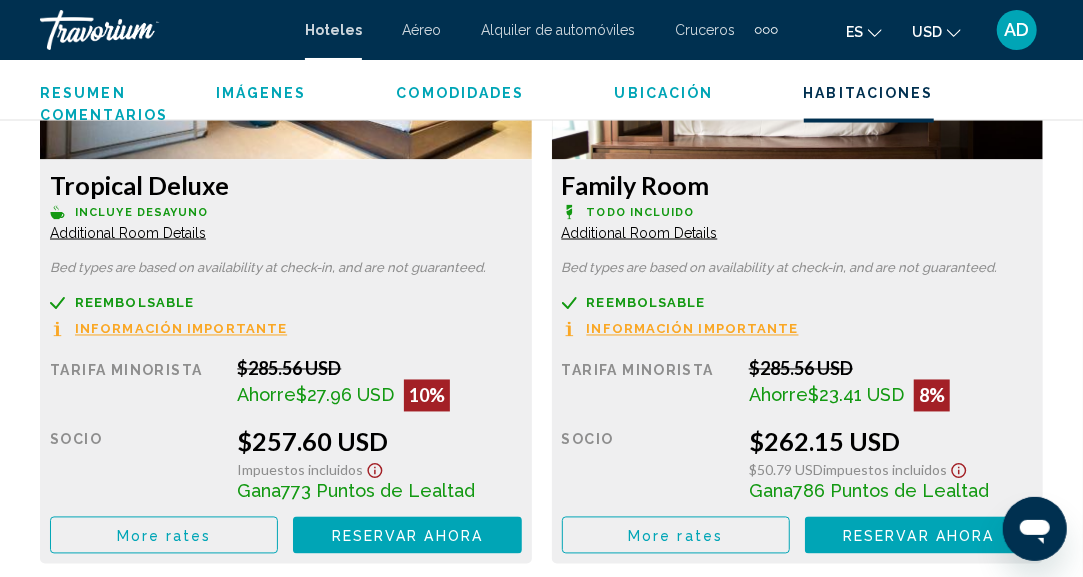 scroll, scrollTop: 4615, scrollLeft: 0, axis: vertical 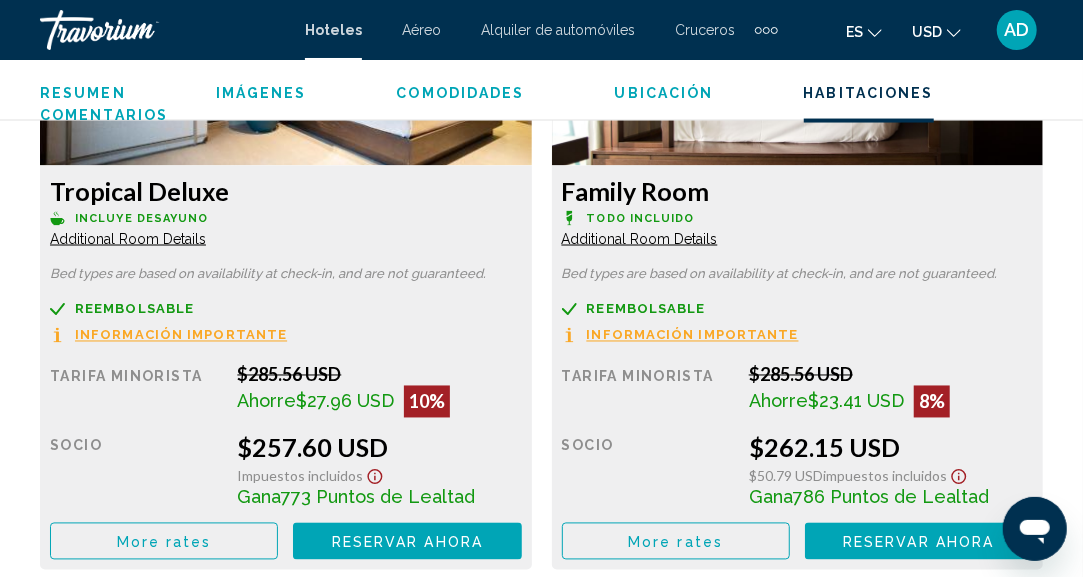 click on "Reembolsable" at bounding box center (134, -1036) 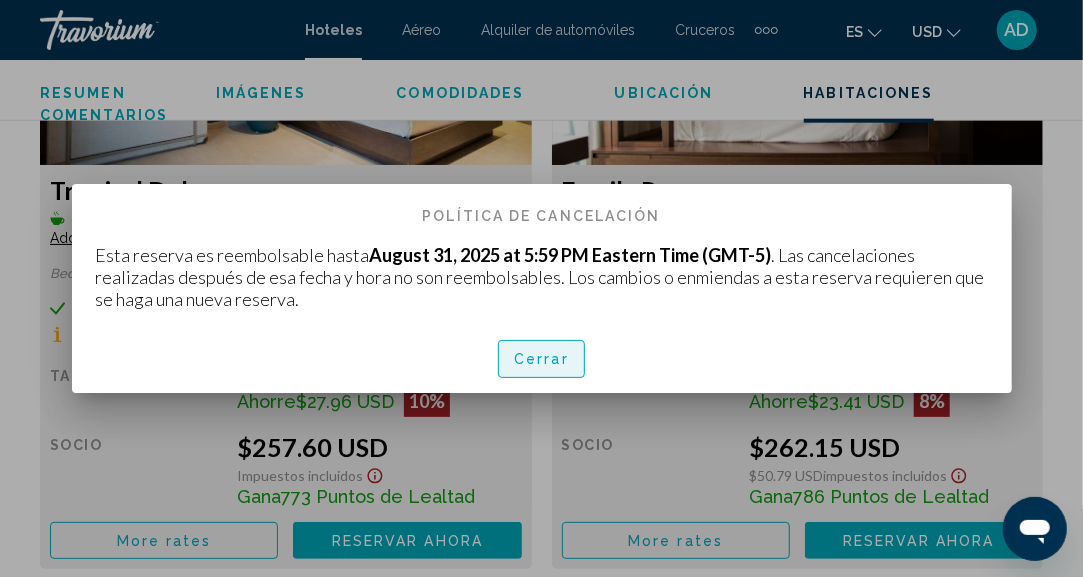 click on "Cerrar" at bounding box center (541, 360) 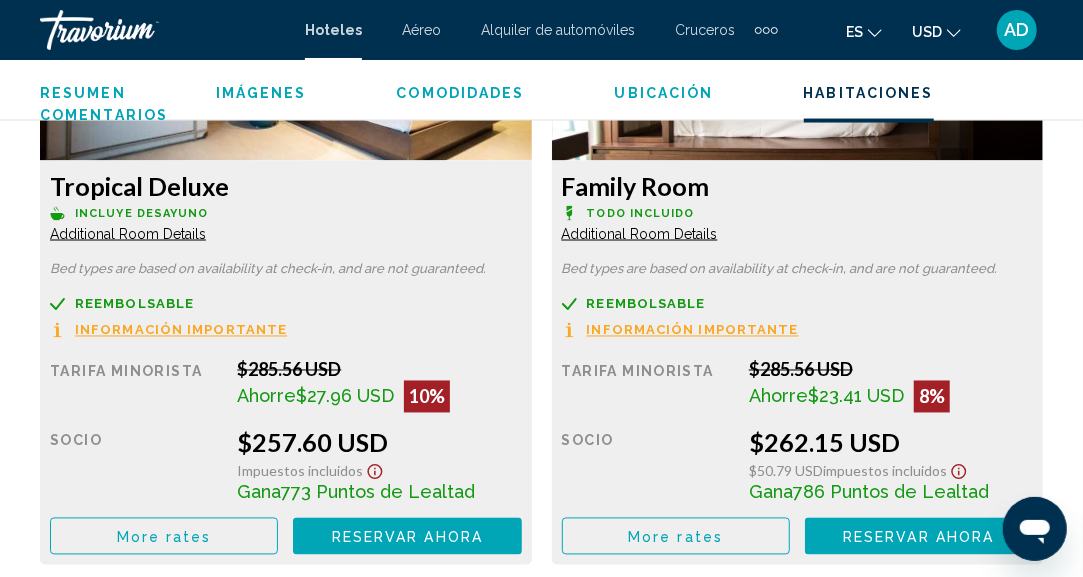 scroll, scrollTop: 4629, scrollLeft: 0, axis: vertical 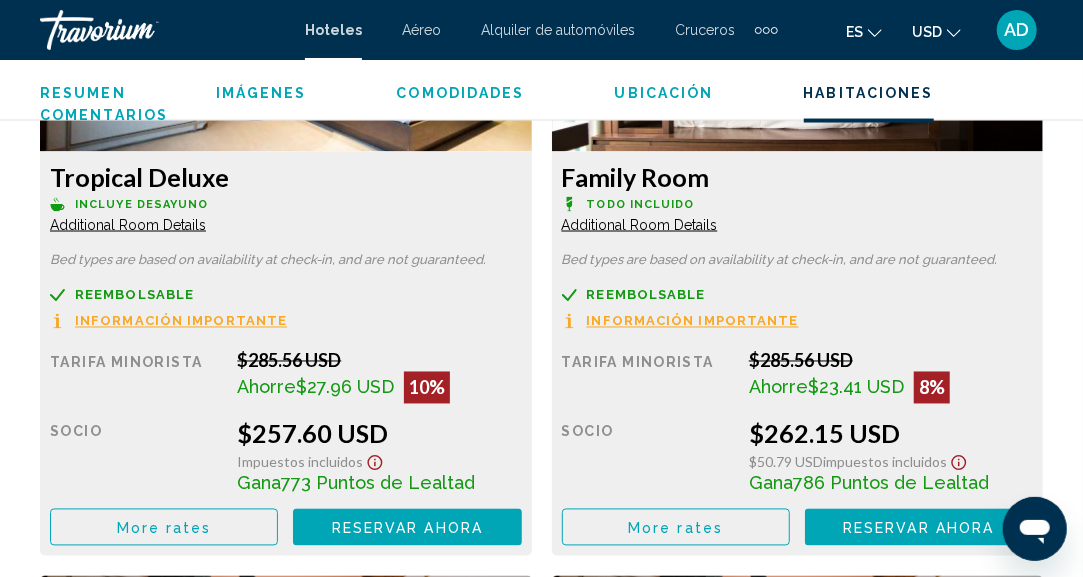 click on "Additional Room Details" at bounding box center (128, -1124) 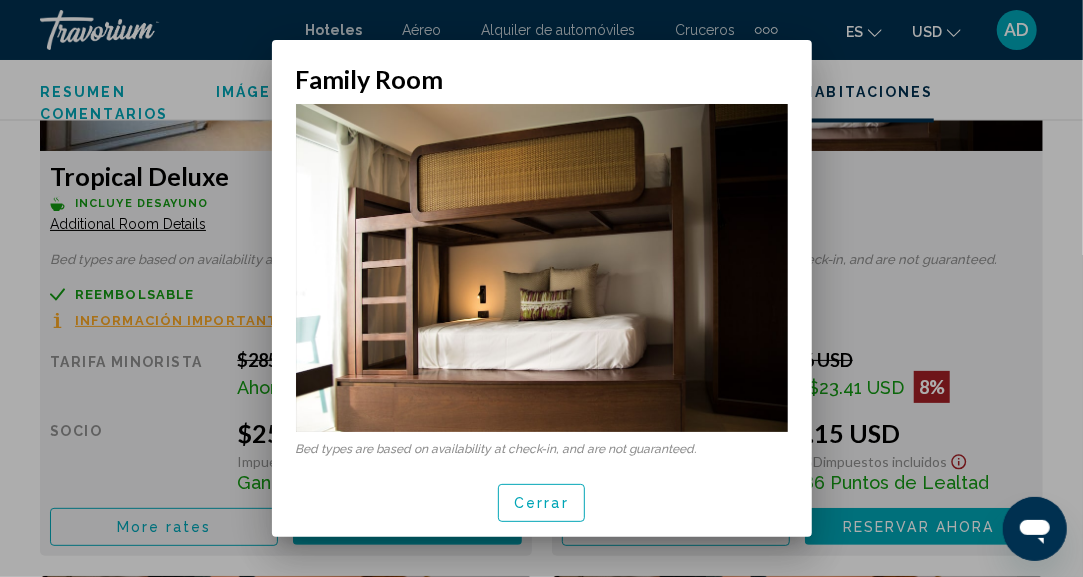 scroll, scrollTop: 0, scrollLeft: 0, axis: both 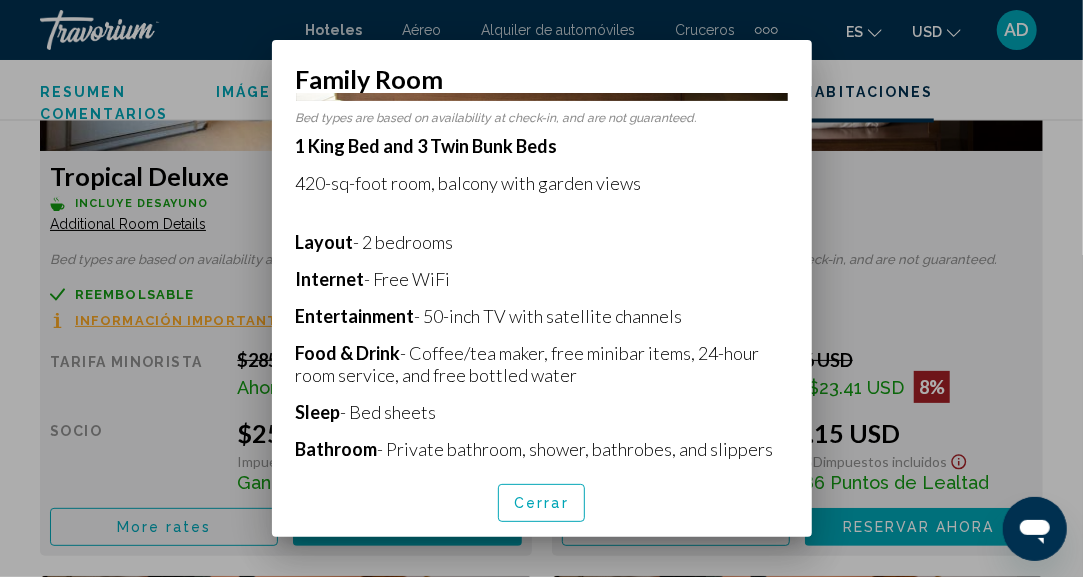 drag, startPoint x: 302, startPoint y: 130, endPoint x: 687, endPoint y: 194, distance: 390.28323 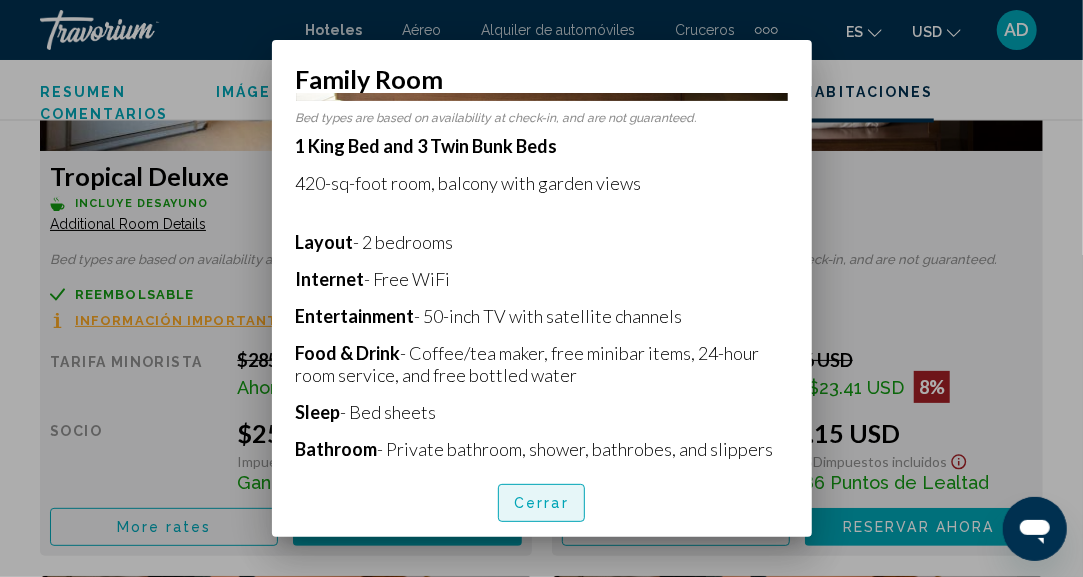 click on "Cerrar" at bounding box center (541, 502) 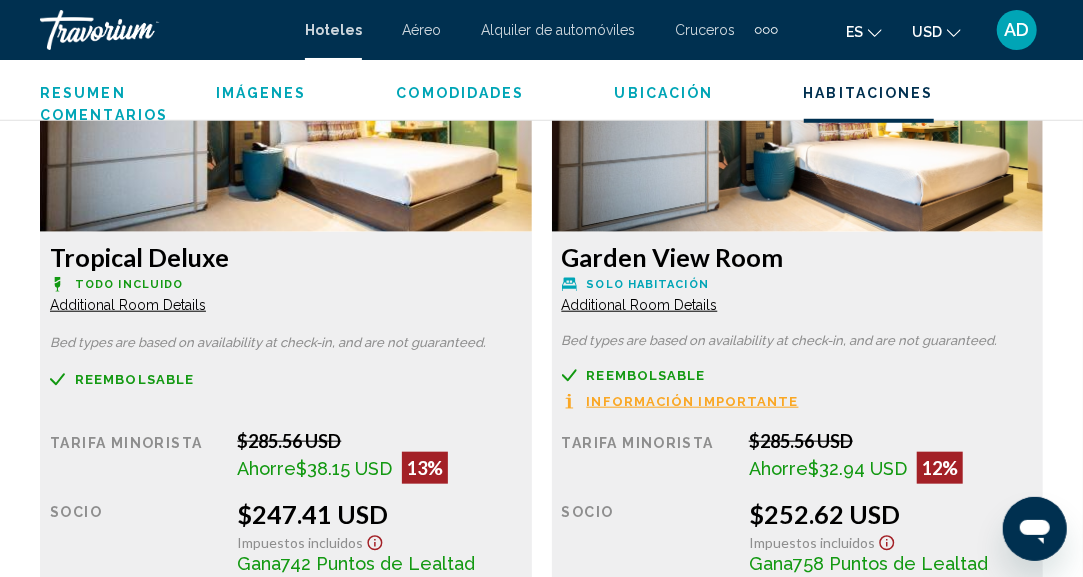 scroll, scrollTop: 3876, scrollLeft: 0, axis: vertical 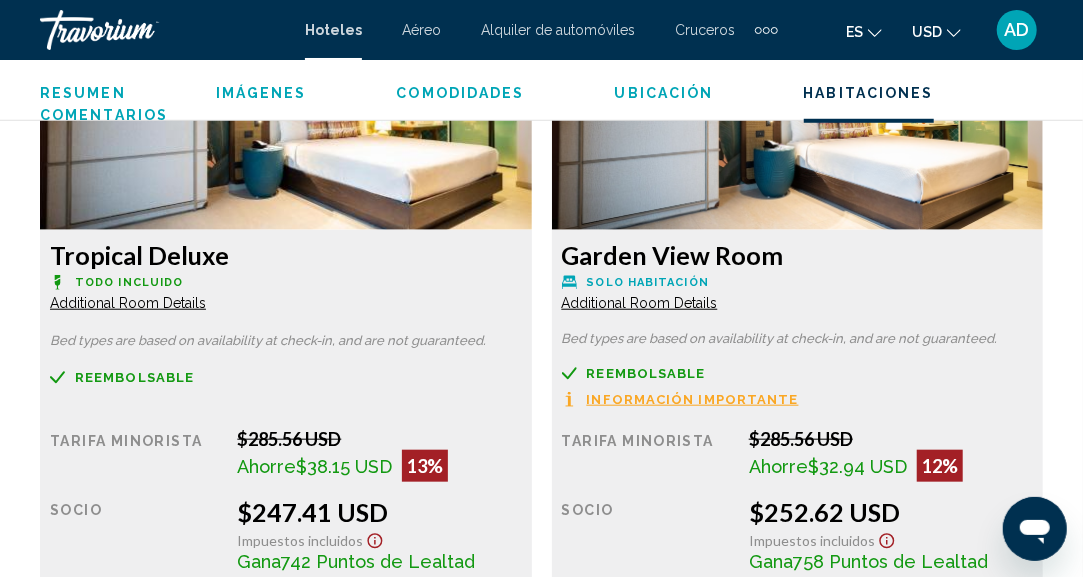 click on "Additional Room Details" at bounding box center (128, -371) 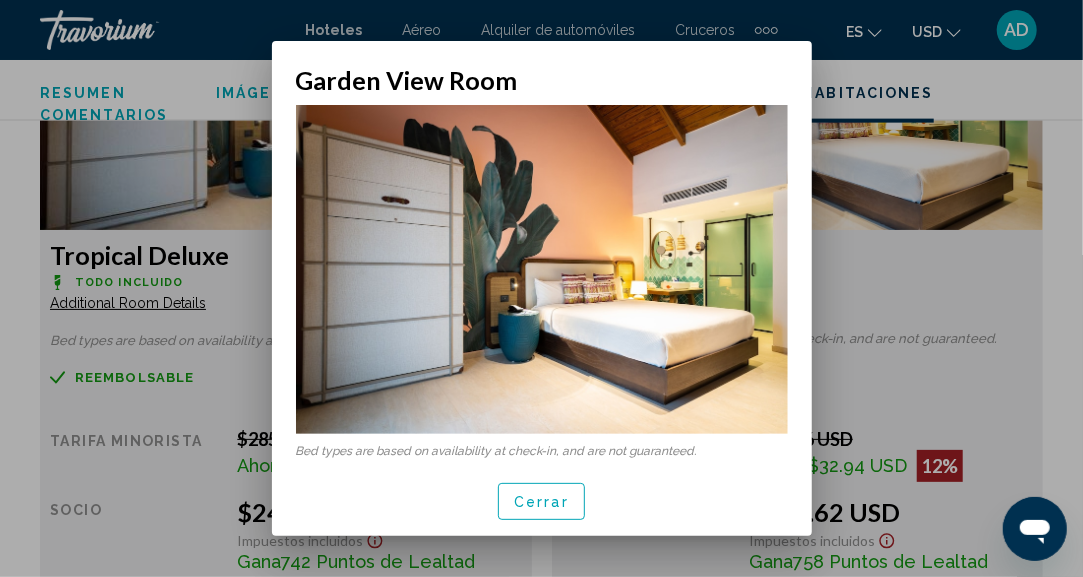 click on "Cerrar" at bounding box center (542, 502) 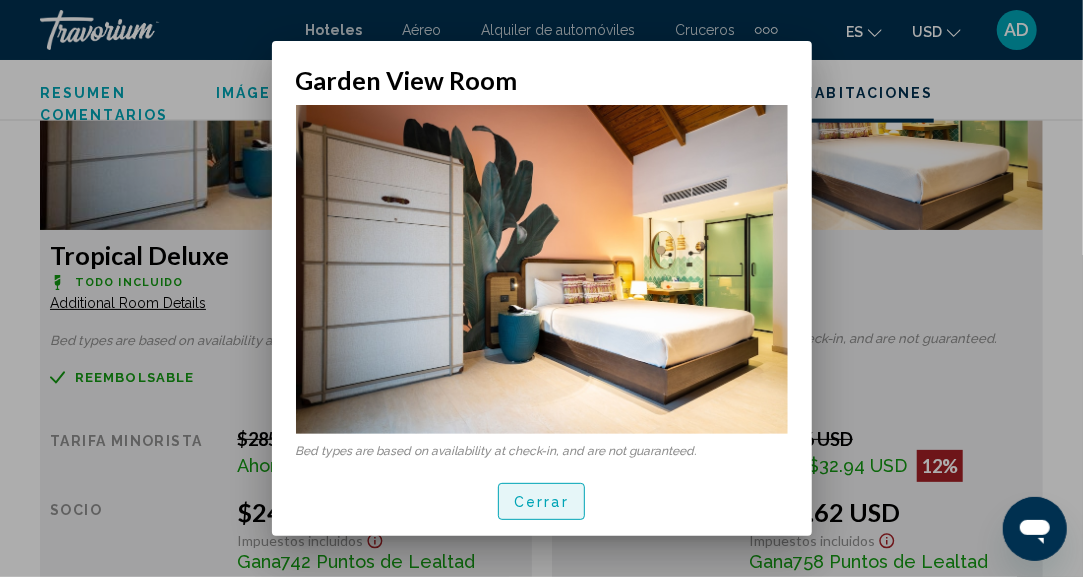 click on "Cerrar" at bounding box center (541, 502) 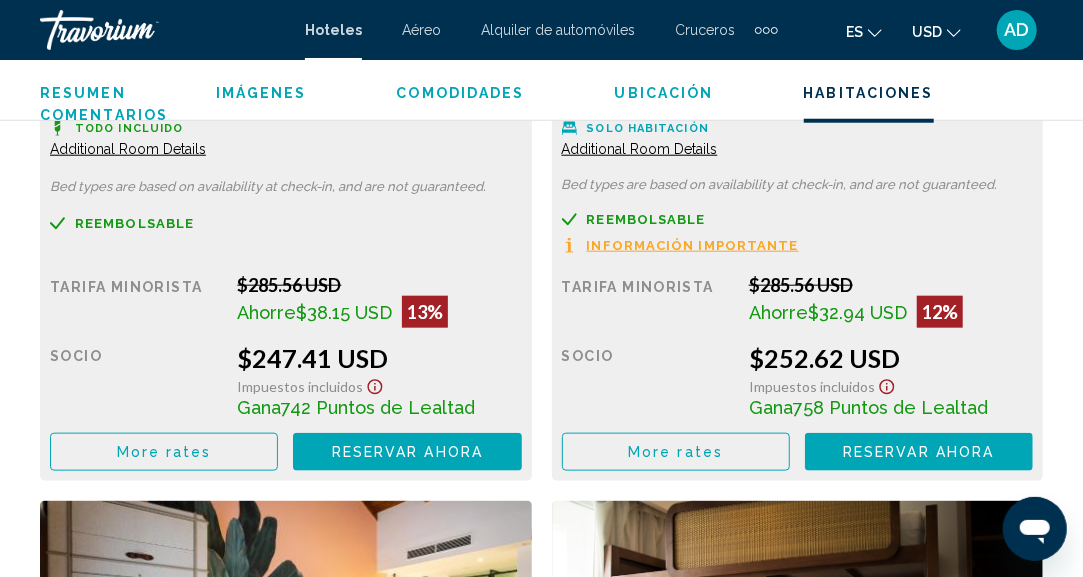 scroll, scrollTop: 4032, scrollLeft: 0, axis: vertical 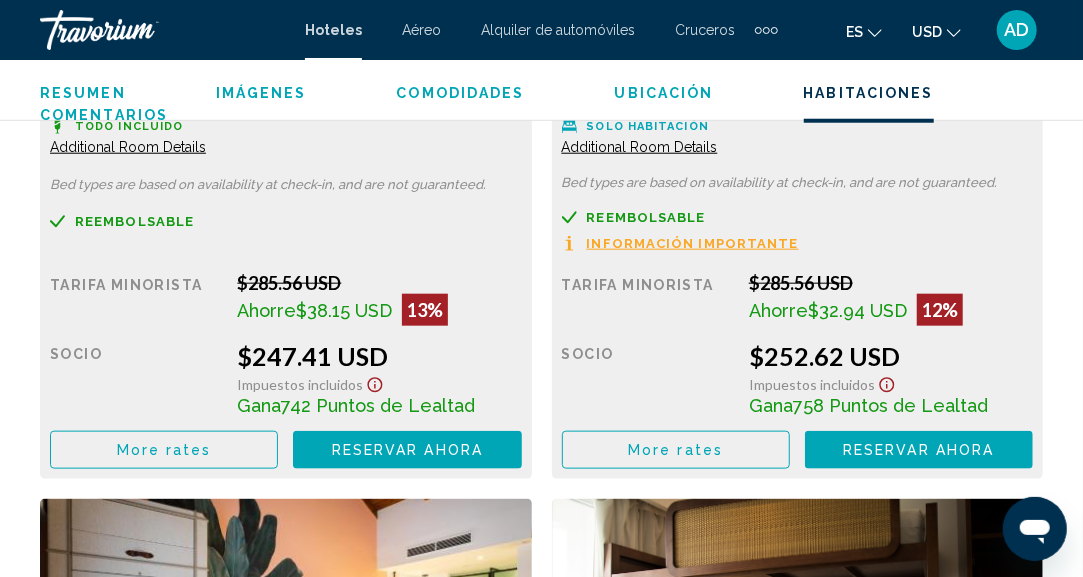 click on "Tropical Deluxe
Todo incluido Additional Room Details" at bounding box center [286, -554] 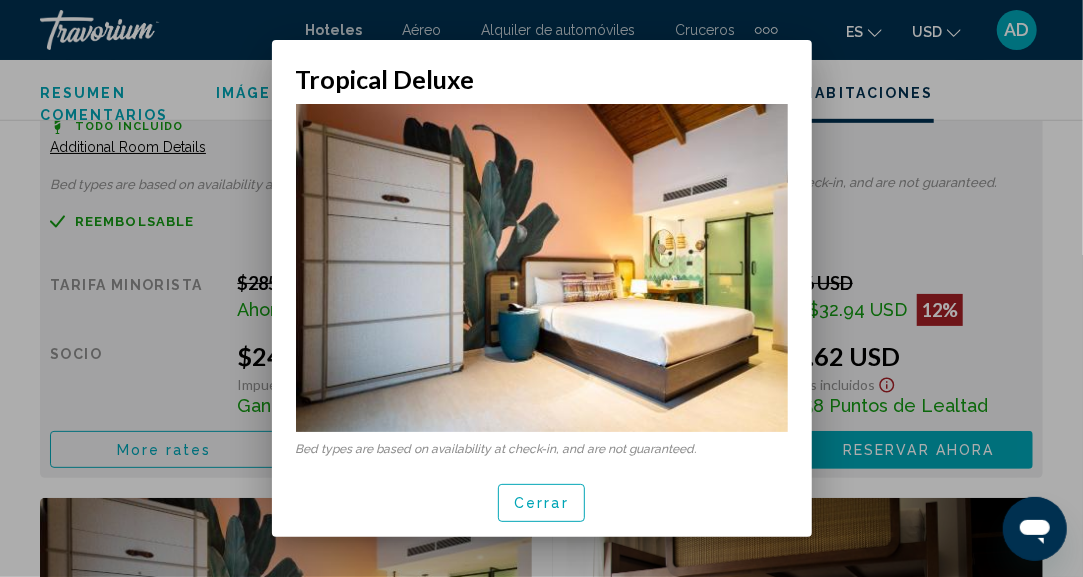 scroll, scrollTop: 0, scrollLeft: 0, axis: both 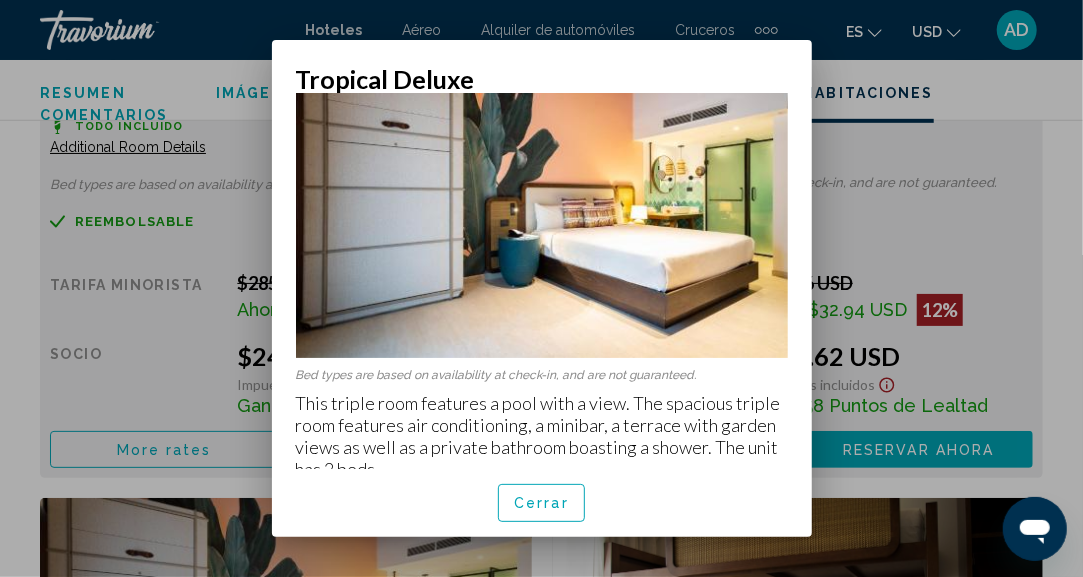 drag, startPoint x: 309, startPoint y: 388, endPoint x: 448, endPoint y: 481, distance: 167.24234 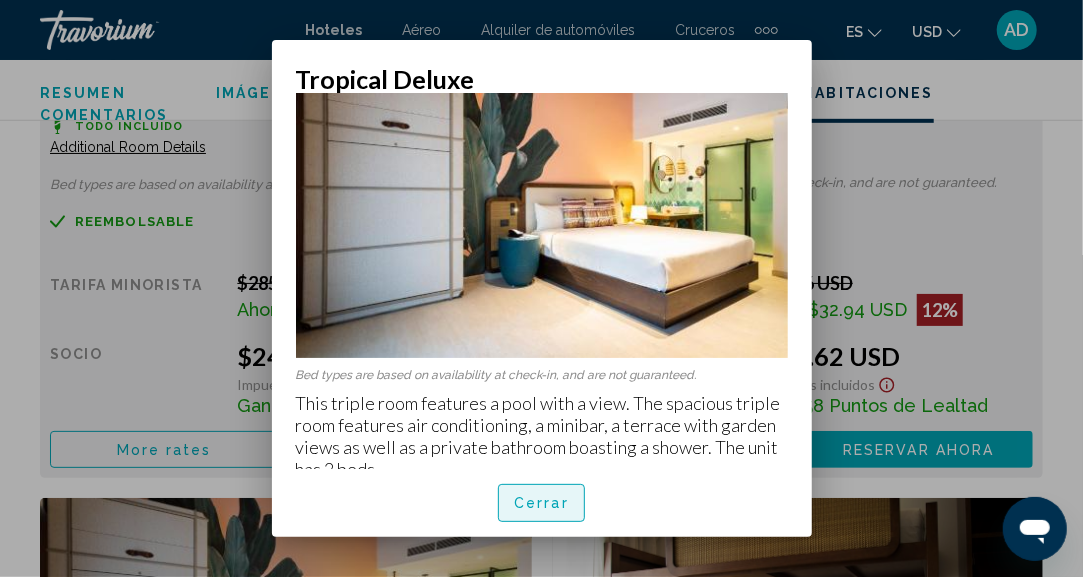 click on "Cerrar" at bounding box center [541, 502] 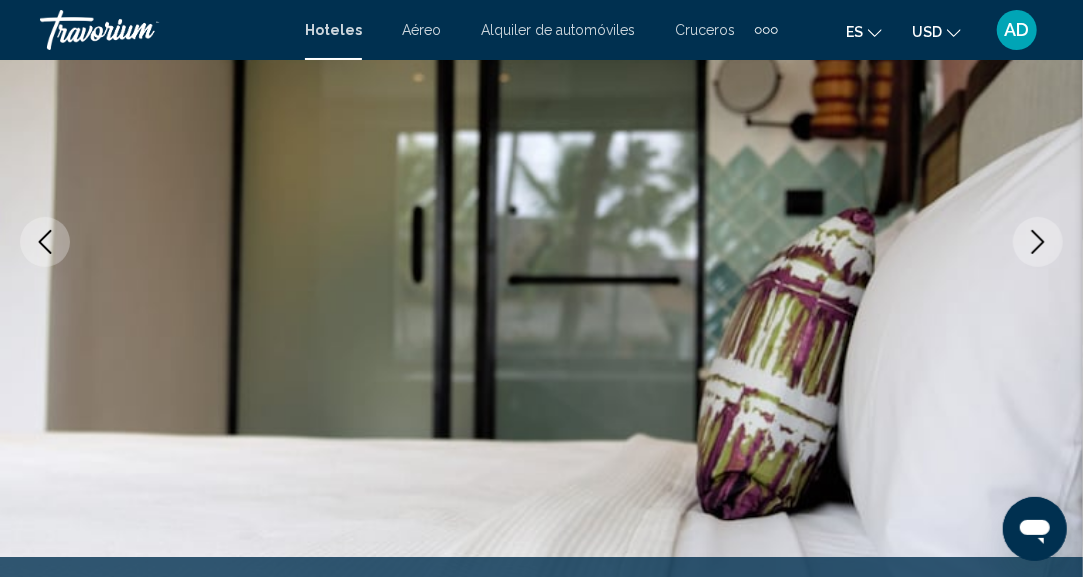 scroll, scrollTop: 0, scrollLeft: 0, axis: both 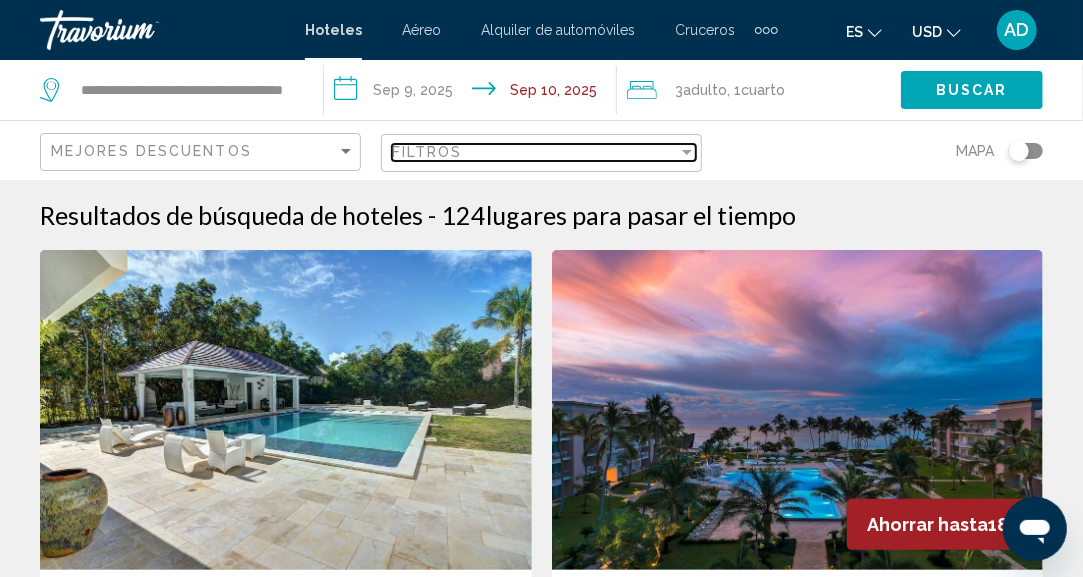 click on "Filtros" at bounding box center [535, 152] 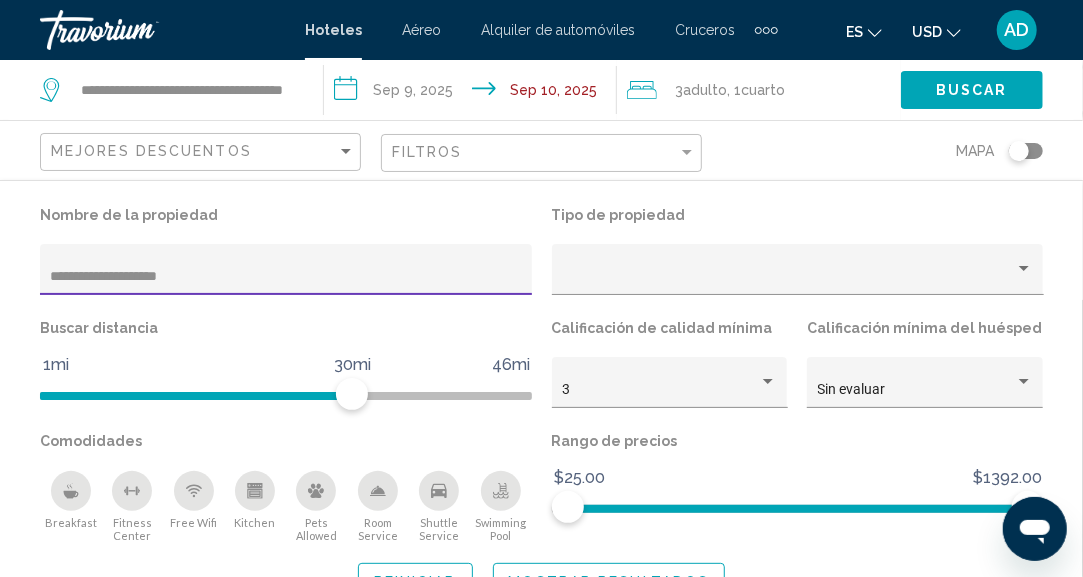 scroll, scrollTop: 0, scrollLeft: 0, axis: both 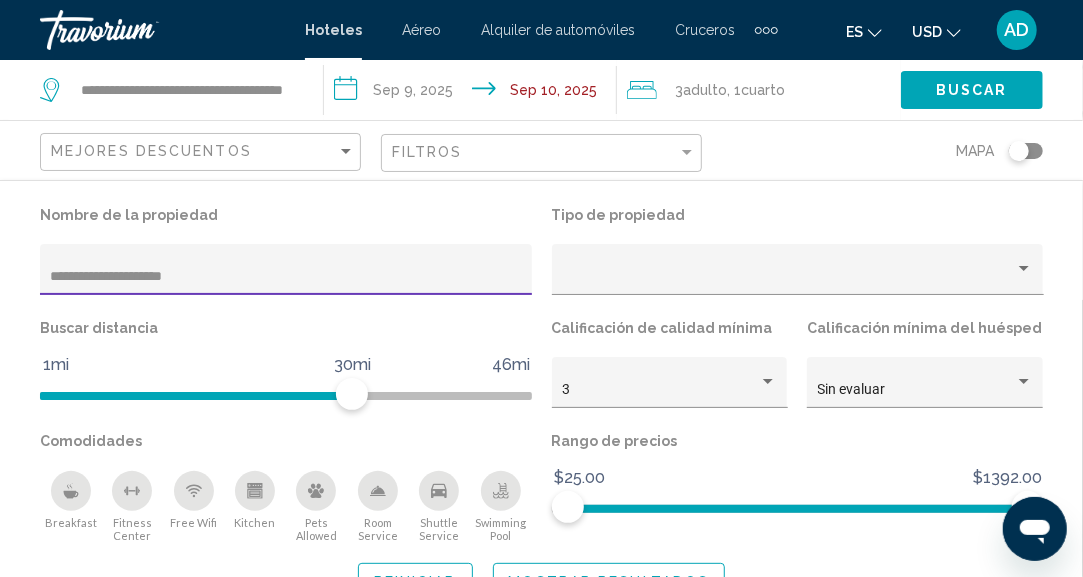 type on "**********" 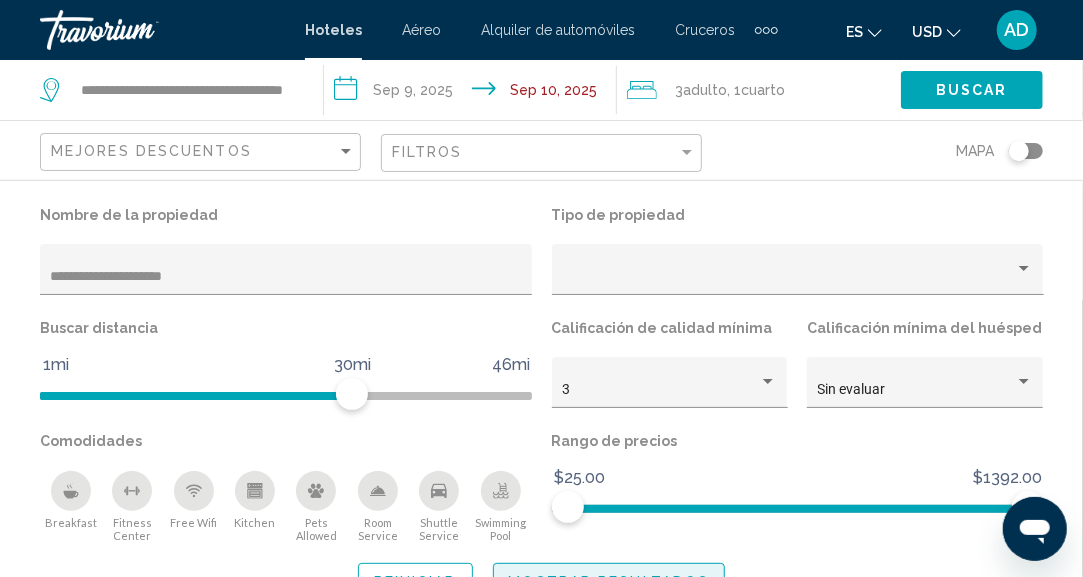 click on "Mostrar resultados" 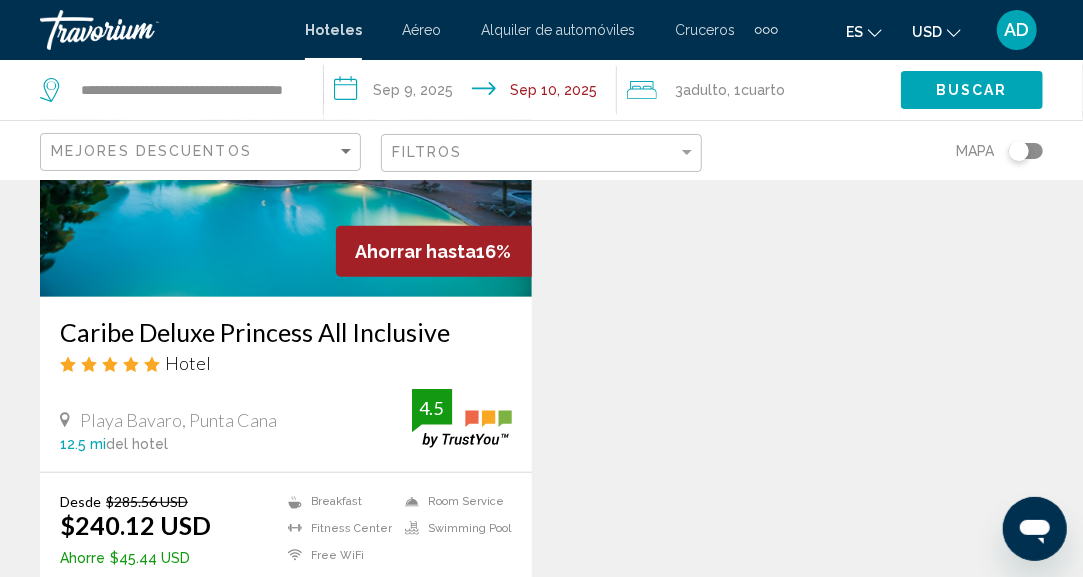scroll, scrollTop: 272, scrollLeft: 0, axis: vertical 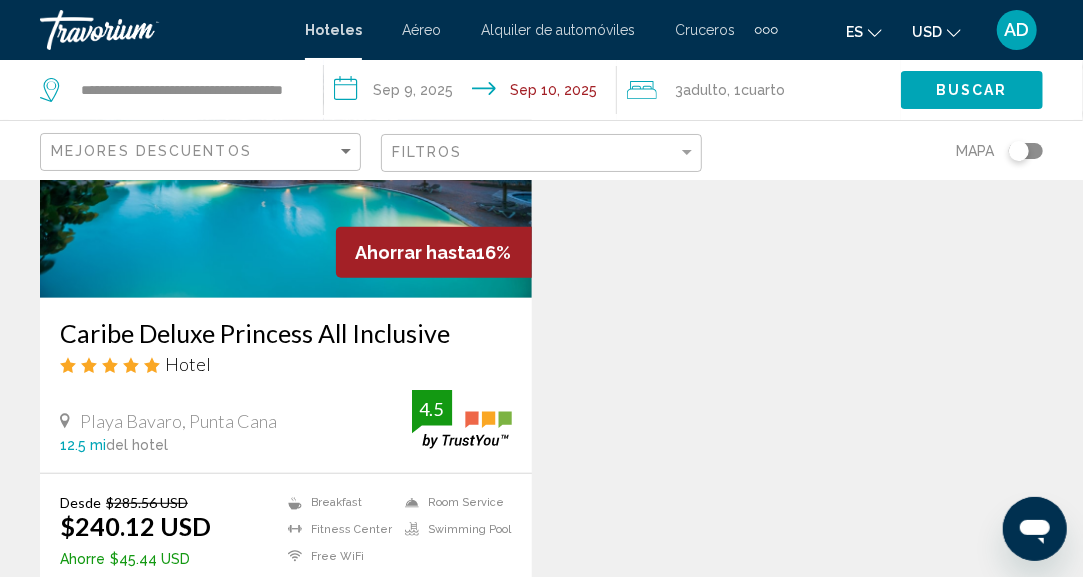 click at bounding box center [286, 138] 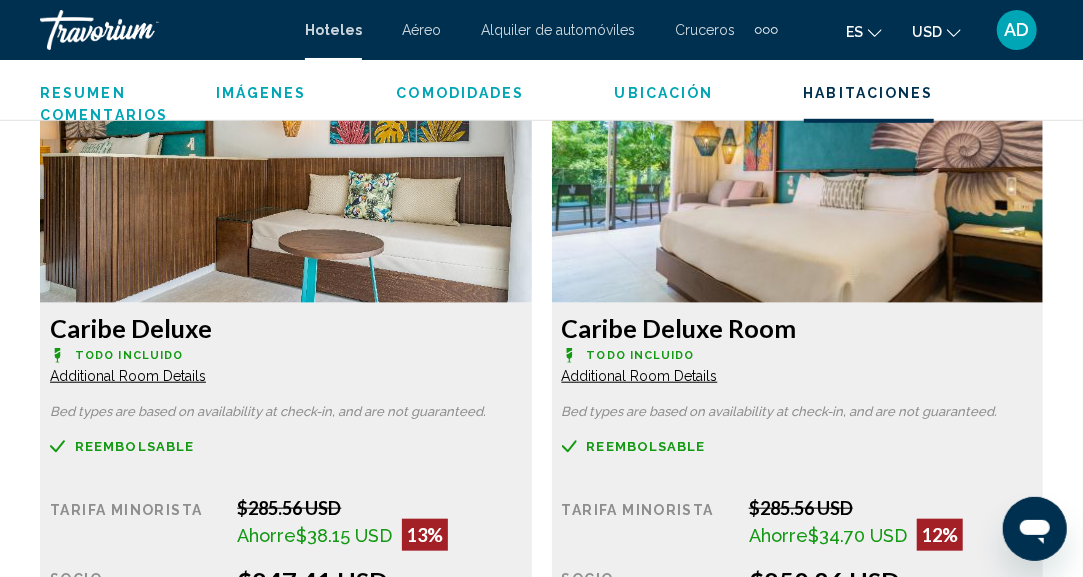 scroll, scrollTop: 3797, scrollLeft: 0, axis: vertical 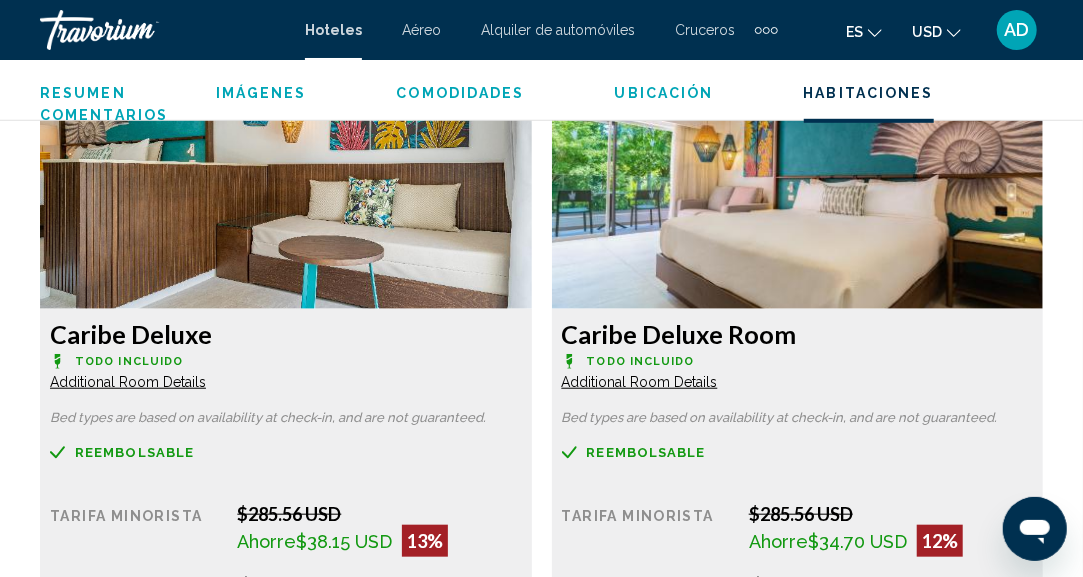 click on "Additional Room Details" at bounding box center (128, -292) 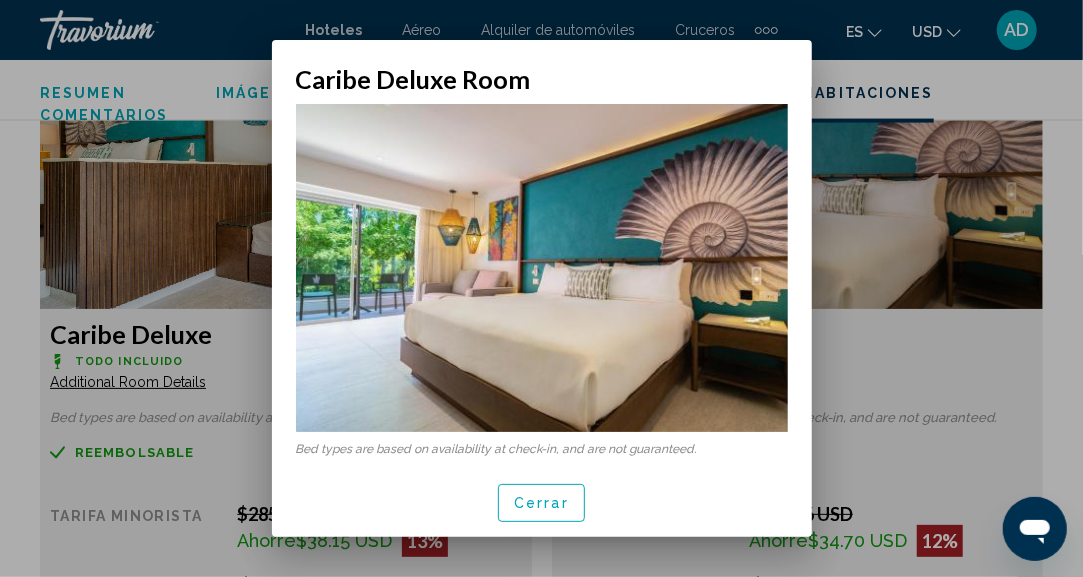scroll, scrollTop: 74, scrollLeft: 0, axis: vertical 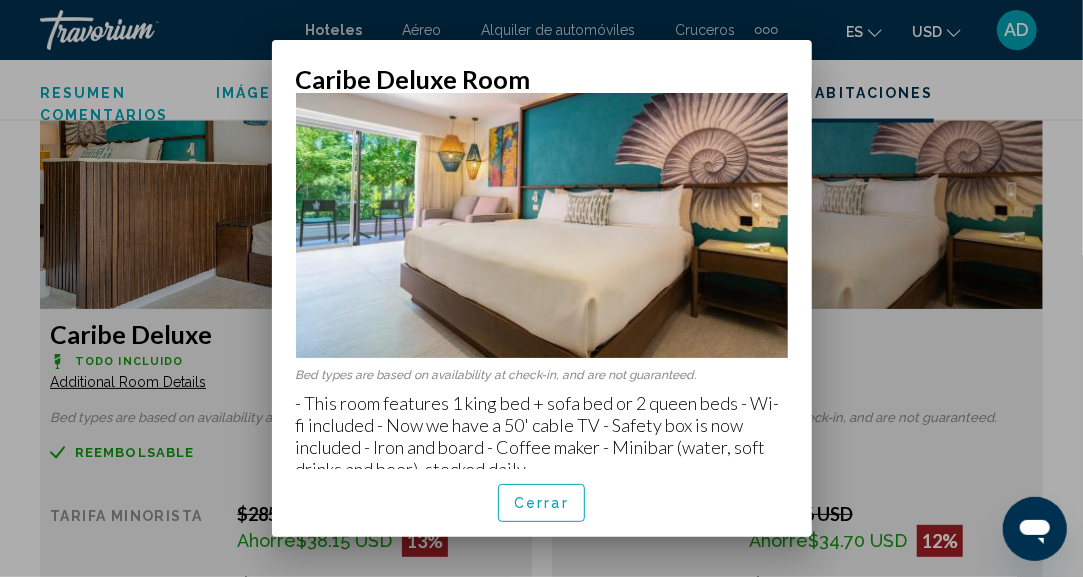 drag, startPoint x: 308, startPoint y: 391, endPoint x: 570, endPoint y: 464, distance: 271.97977 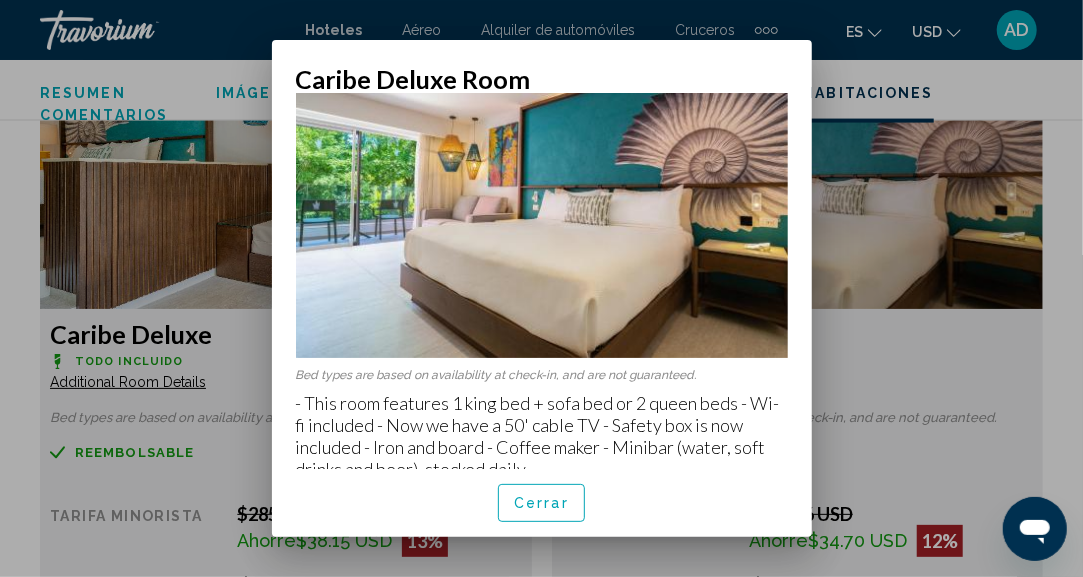 click on "Cerrar" at bounding box center [541, 502] 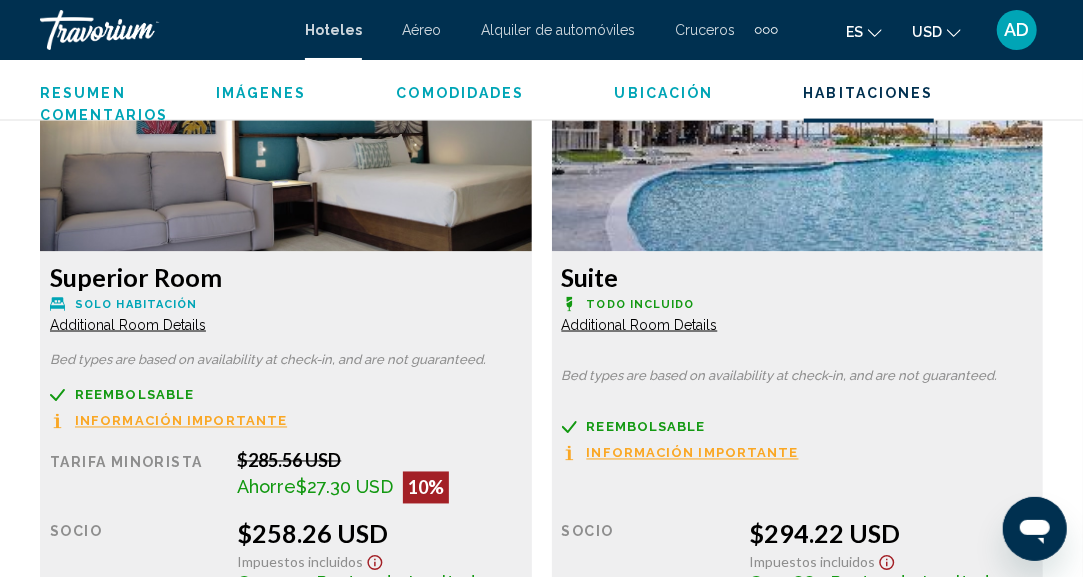 scroll, scrollTop: 4523, scrollLeft: 0, axis: vertical 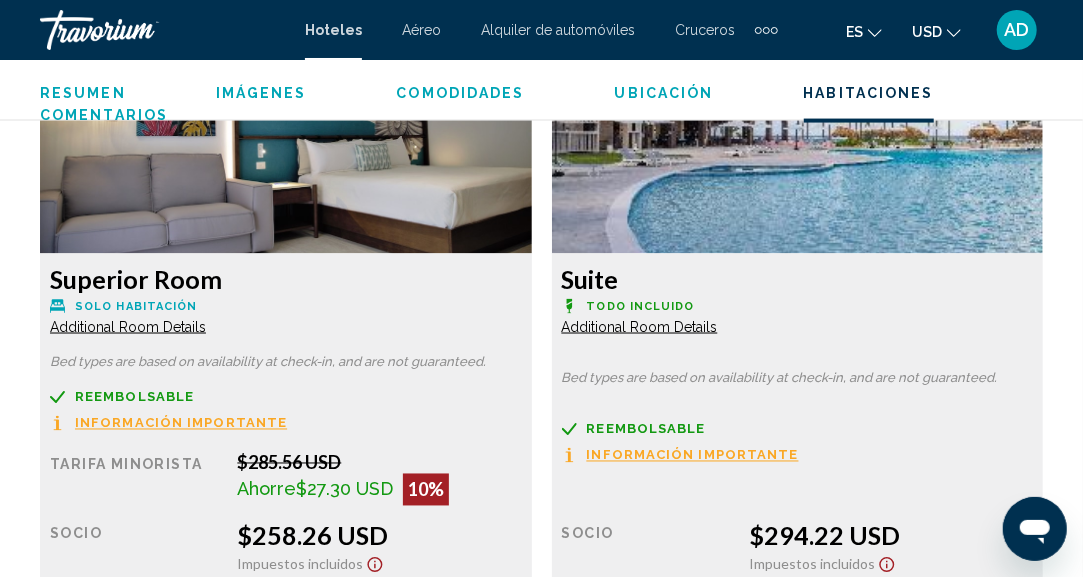 click on "Additional Room Details" at bounding box center [128, -1018] 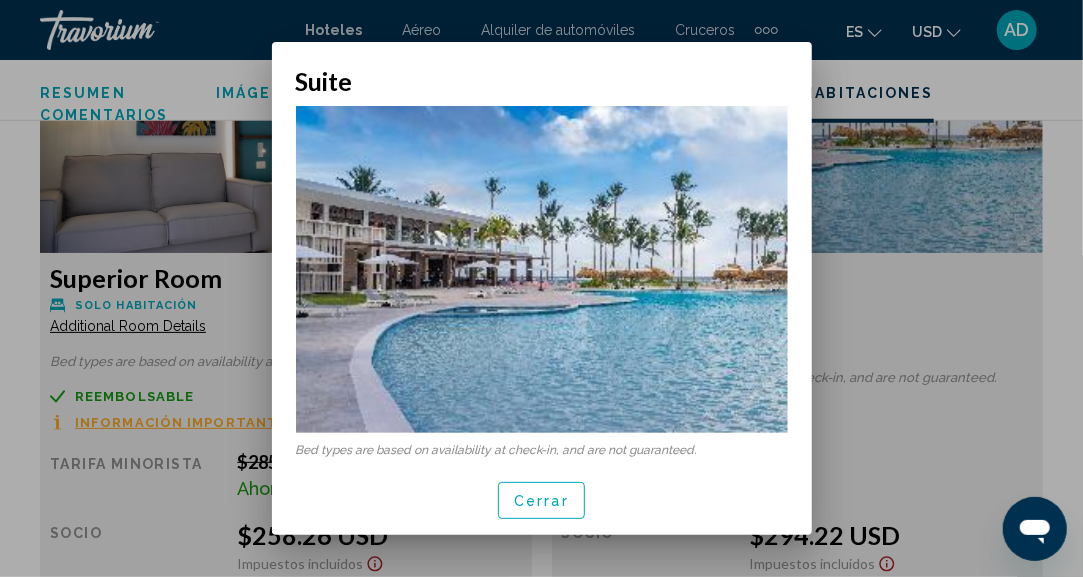 click on "Cerrar" at bounding box center (541, 501) 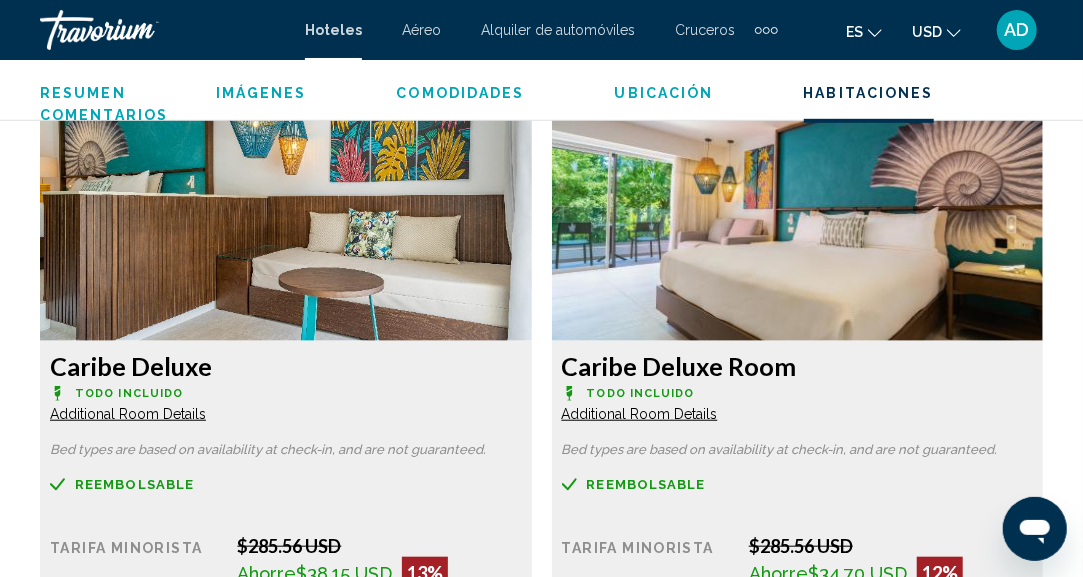 scroll, scrollTop: 3764, scrollLeft: 0, axis: vertical 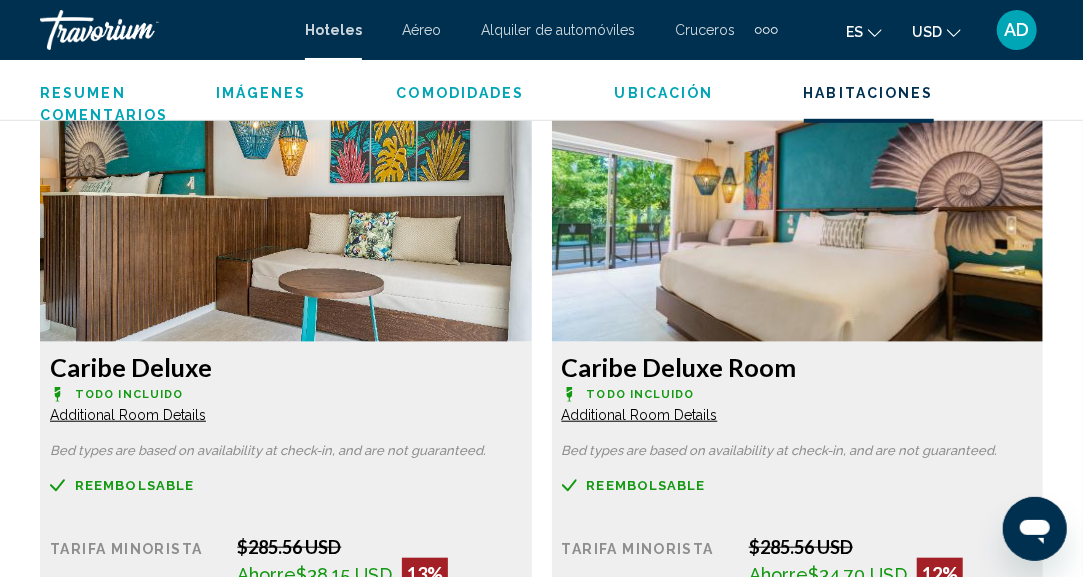 click on "Additional Room Details" at bounding box center [128, -259] 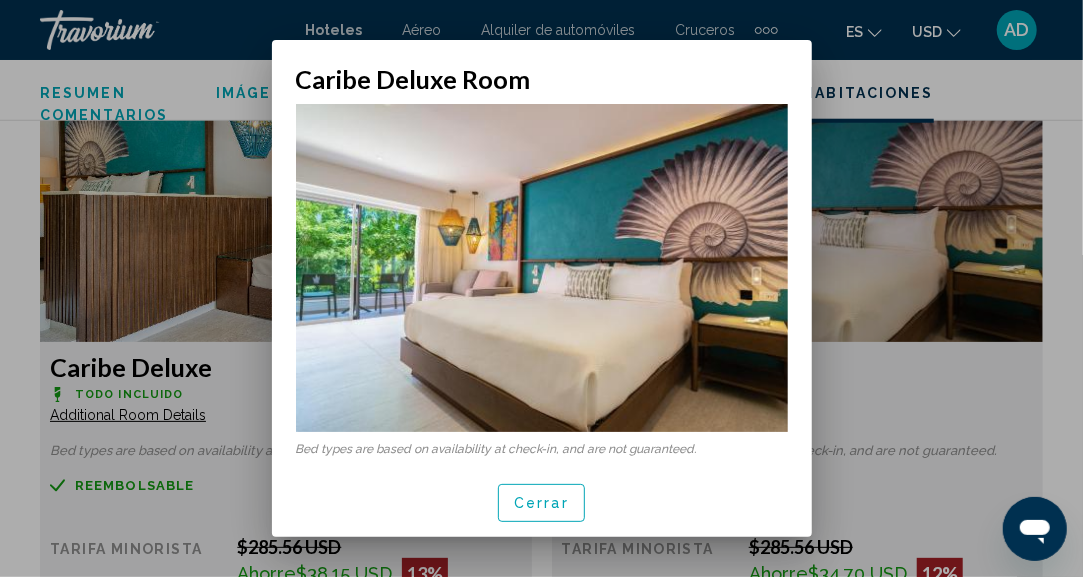 scroll, scrollTop: 0, scrollLeft: 0, axis: both 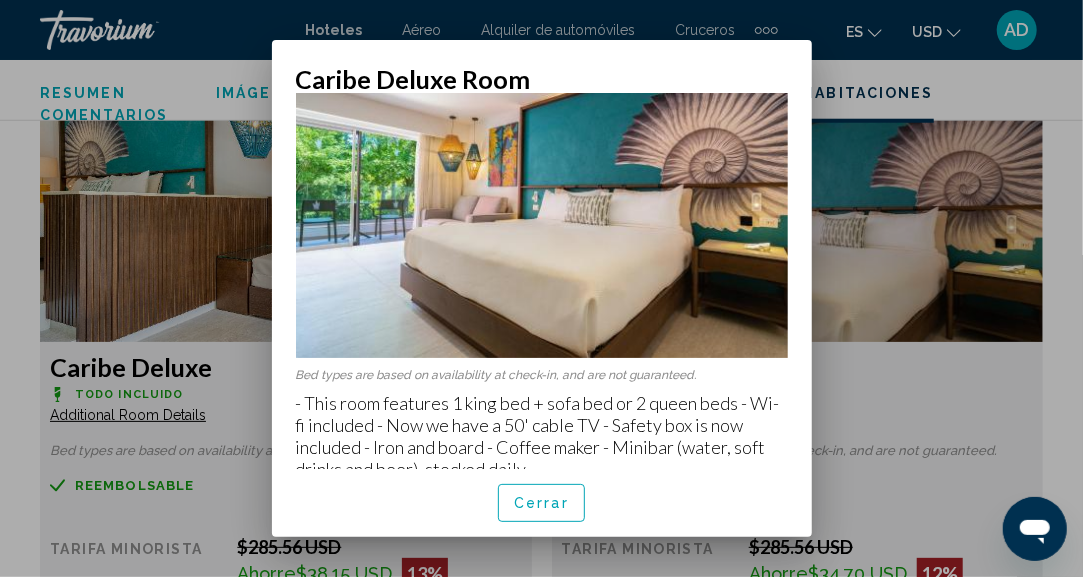drag, startPoint x: 310, startPoint y: 390, endPoint x: 545, endPoint y: 461, distance: 245.49135 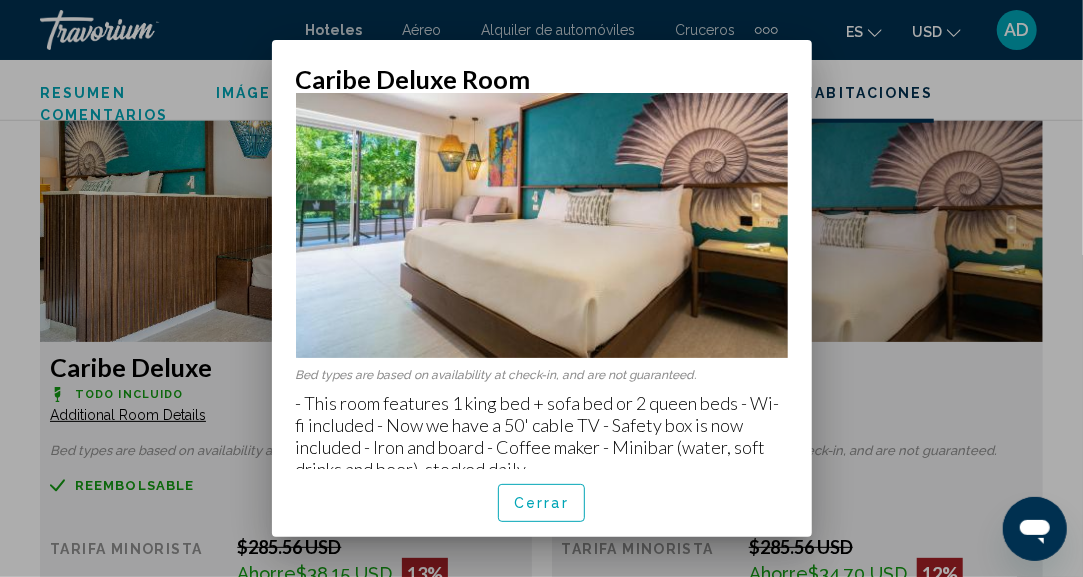 click on "Cerrar" at bounding box center (541, 502) 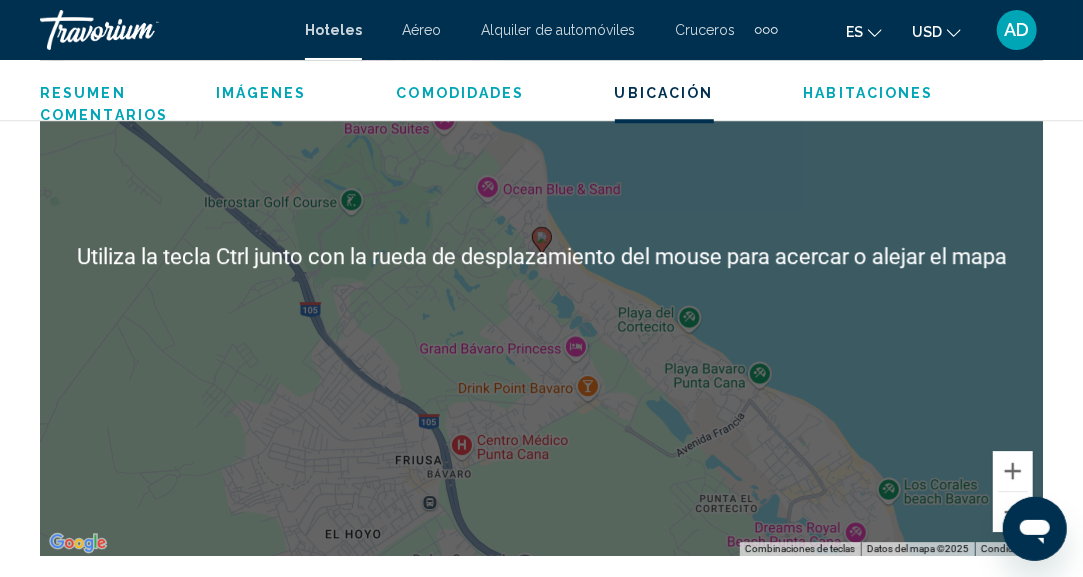 scroll, scrollTop: 2484, scrollLeft: 0, axis: vertical 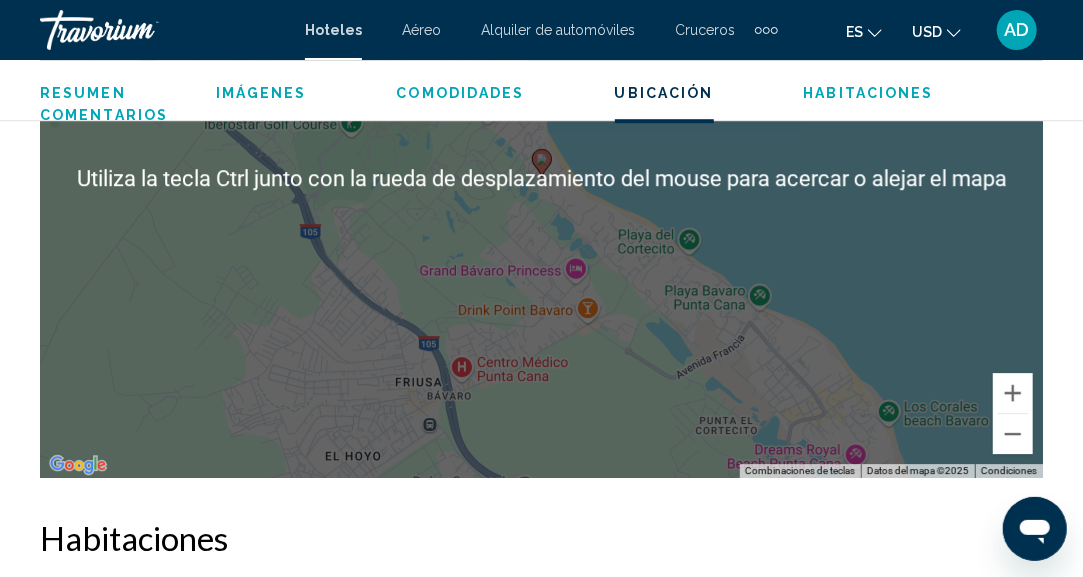 click on "Habitaciones" at bounding box center (541, 538) 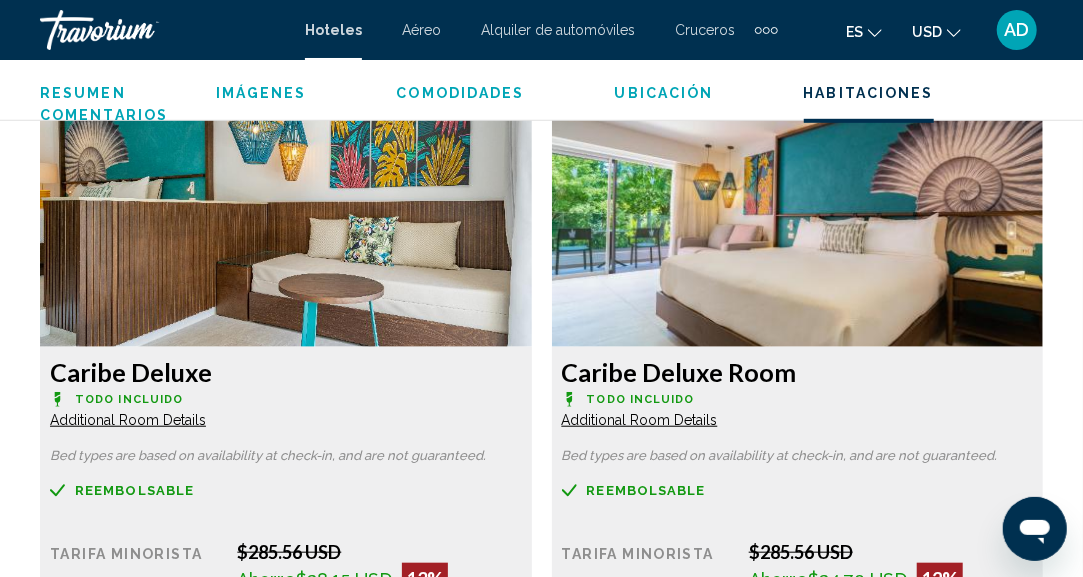 scroll, scrollTop: 3746, scrollLeft: 0, axis: vertical 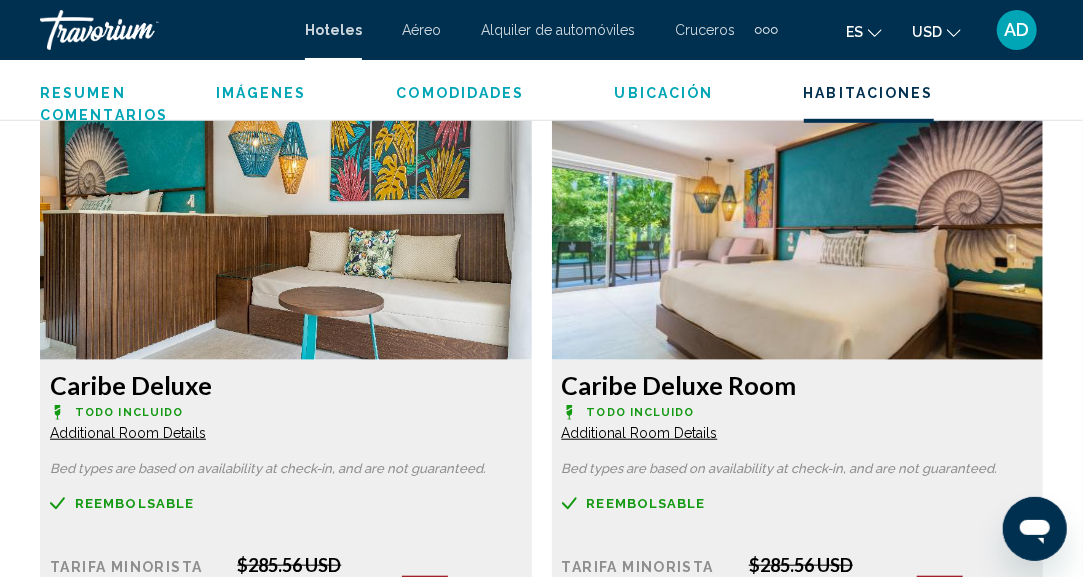 click on "Additional Room Details" at bounding box center (128, -241) 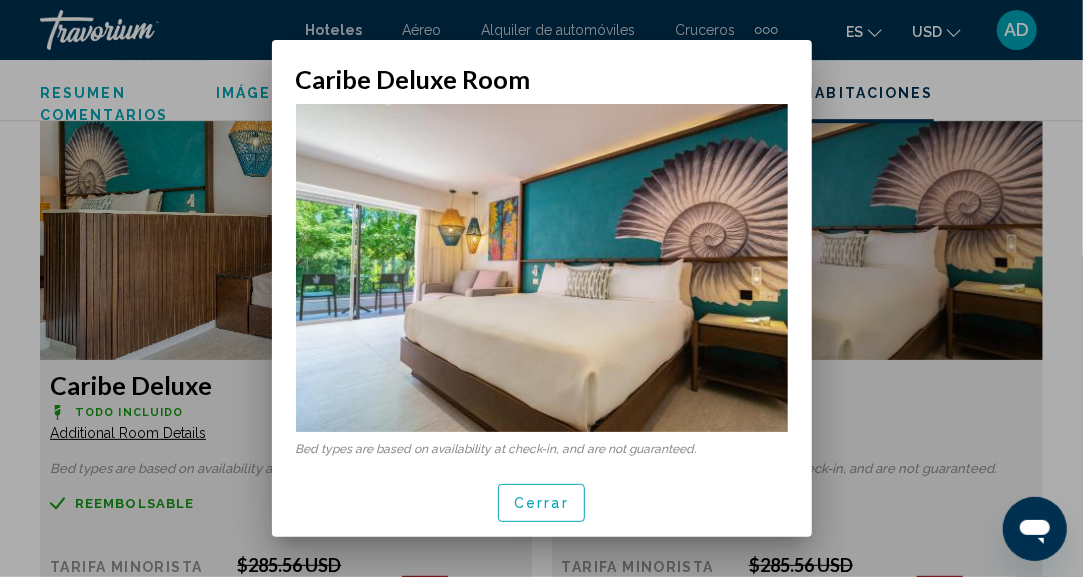 scroll, scrollTop: 74, scrollLeft: 0, axis: vertical 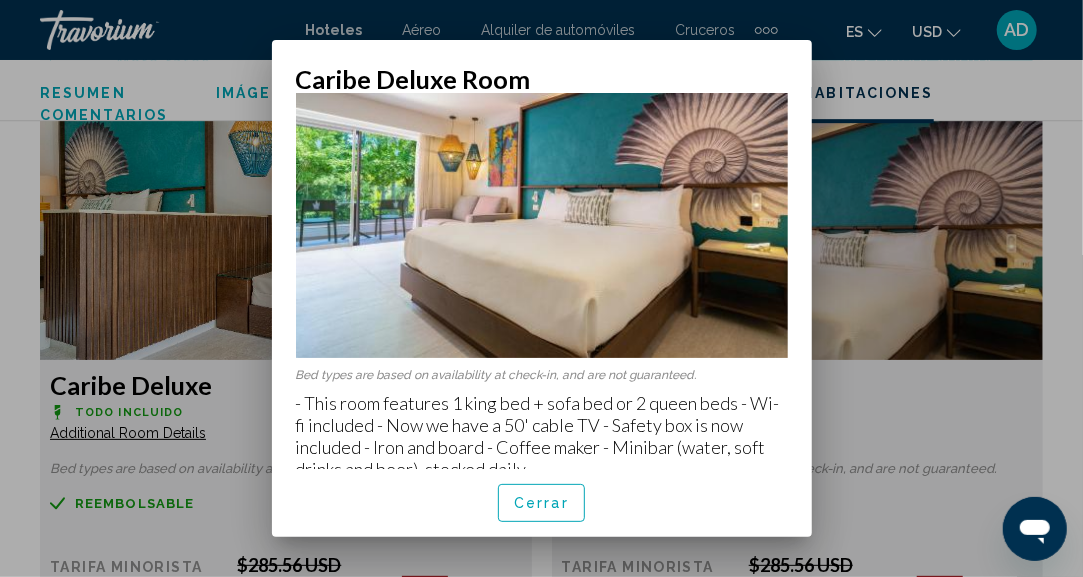 click on "Cerrar" at bounding box center (541, 504) 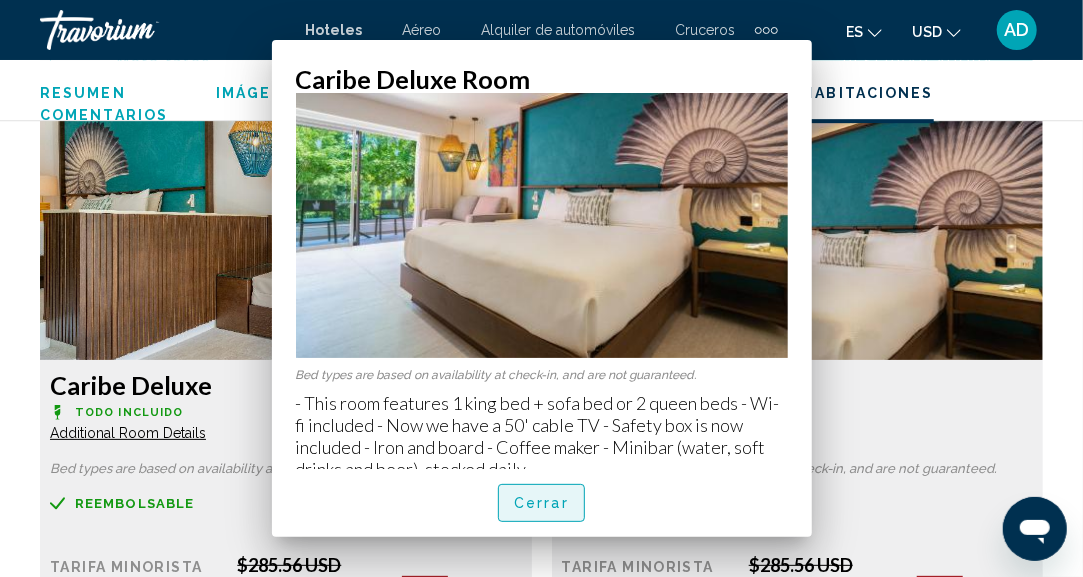 scroll, scrollTop: 3746, scrollLeft: 0, axis: vertical 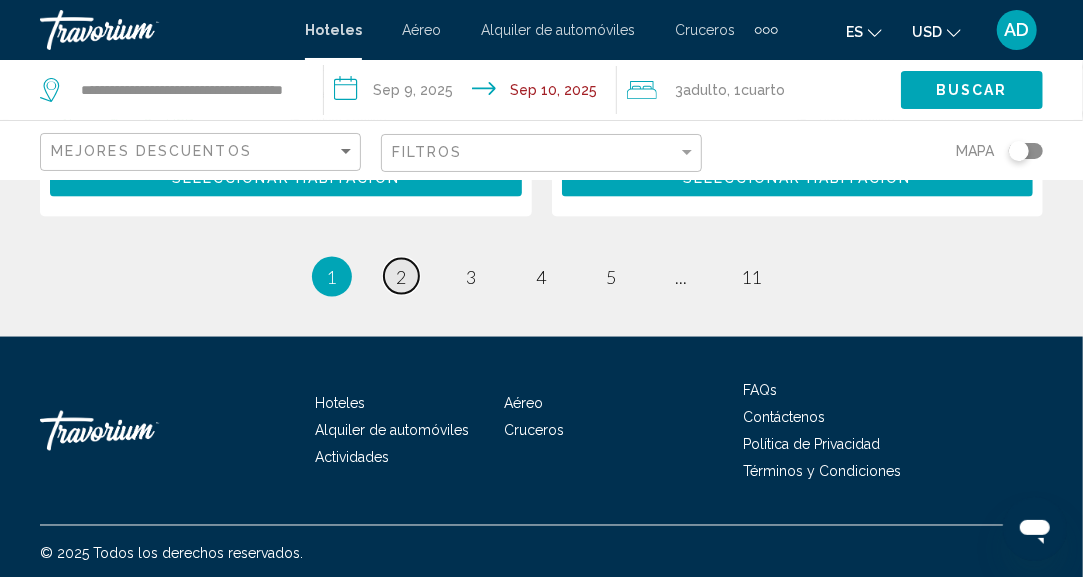 click on "page  2" at bounding box center (401, 276) 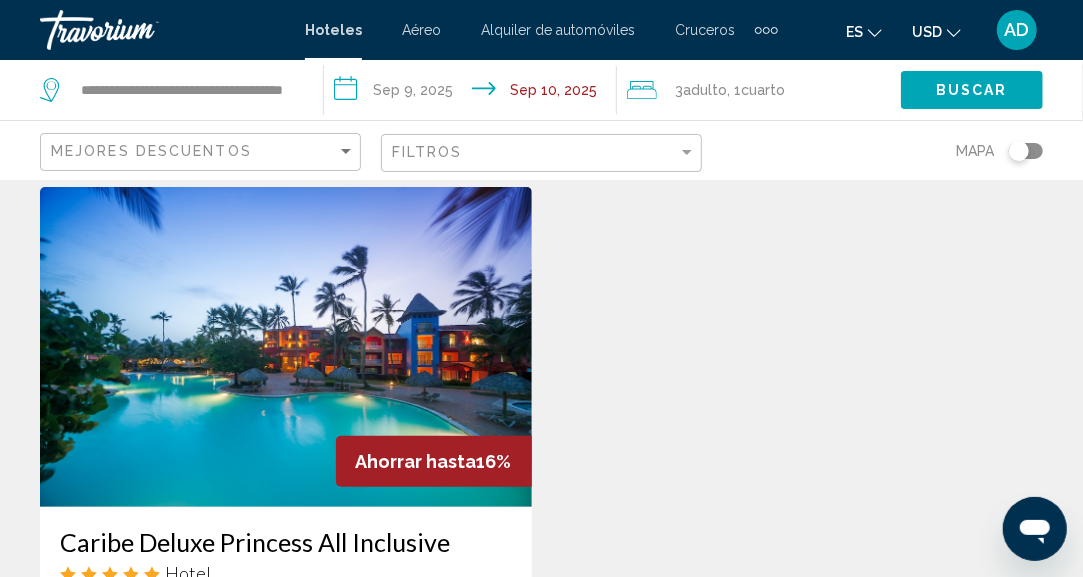 scroll, scrollTop: 0, scrollLeft: 0, axis: both 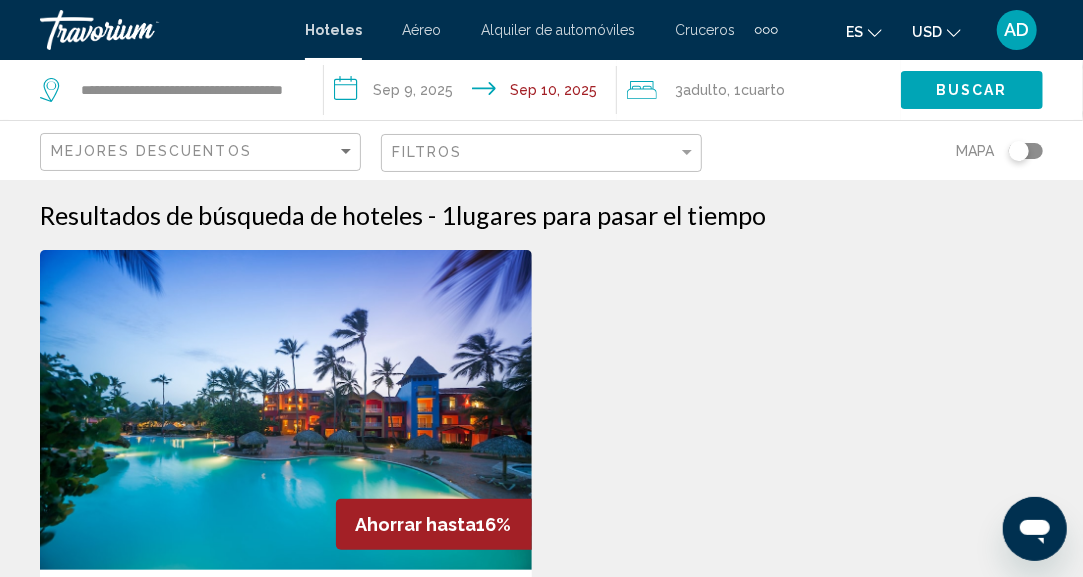 click on "Filtros" 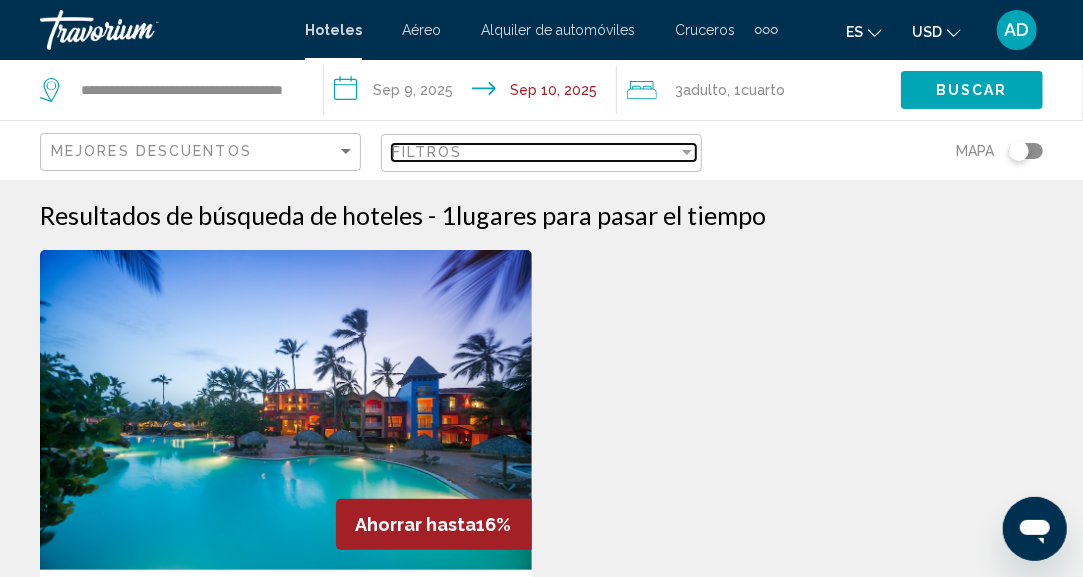 click on "Filtros" at bounding box center (535, 152) 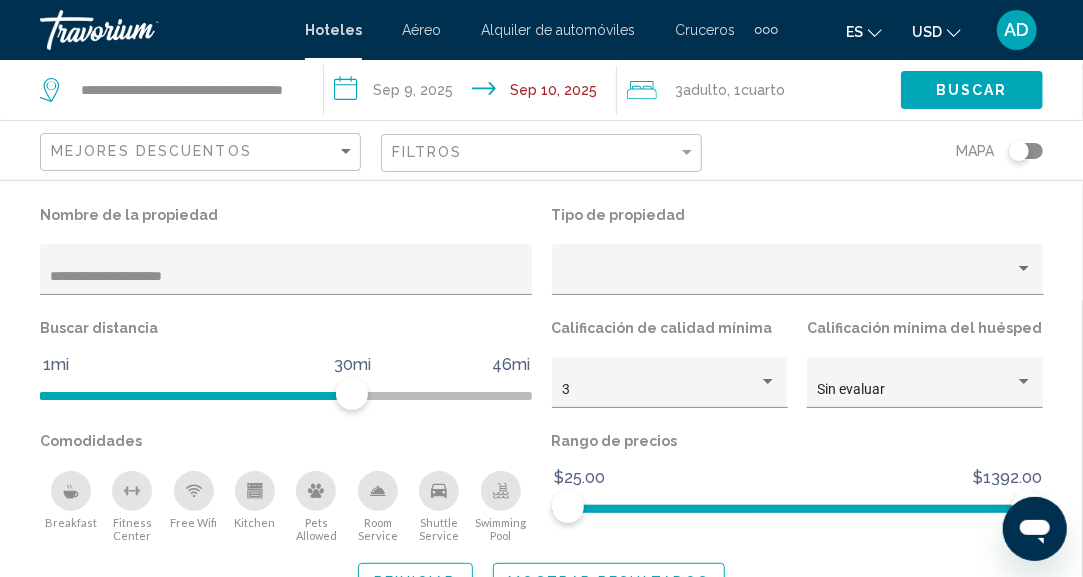 drag, startPoint x: 327, startPoint y: 289, endPoint x: 263, endPoint y: 219, distance: 94.847244 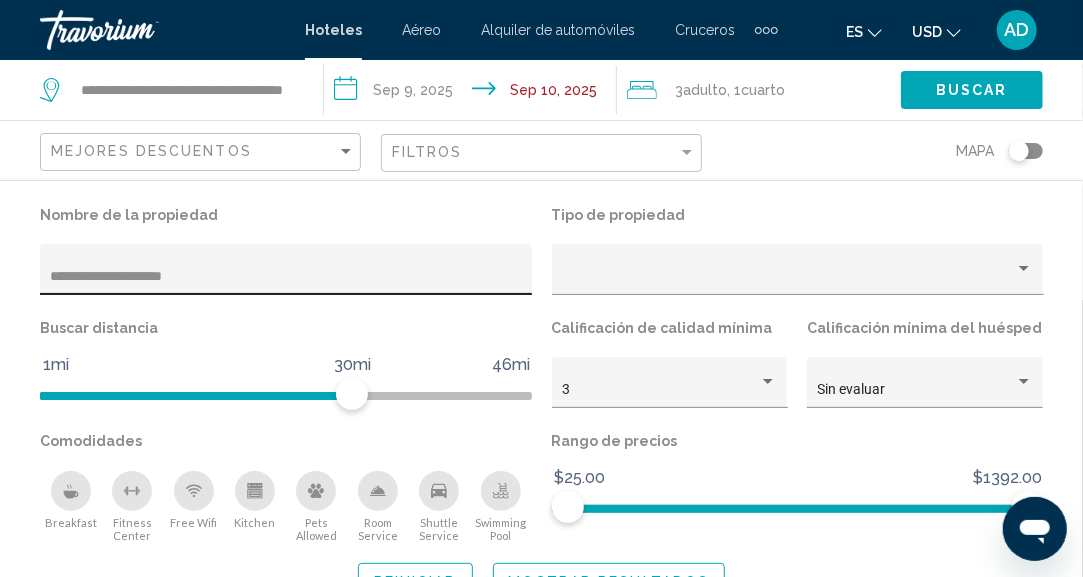 click on "**********" 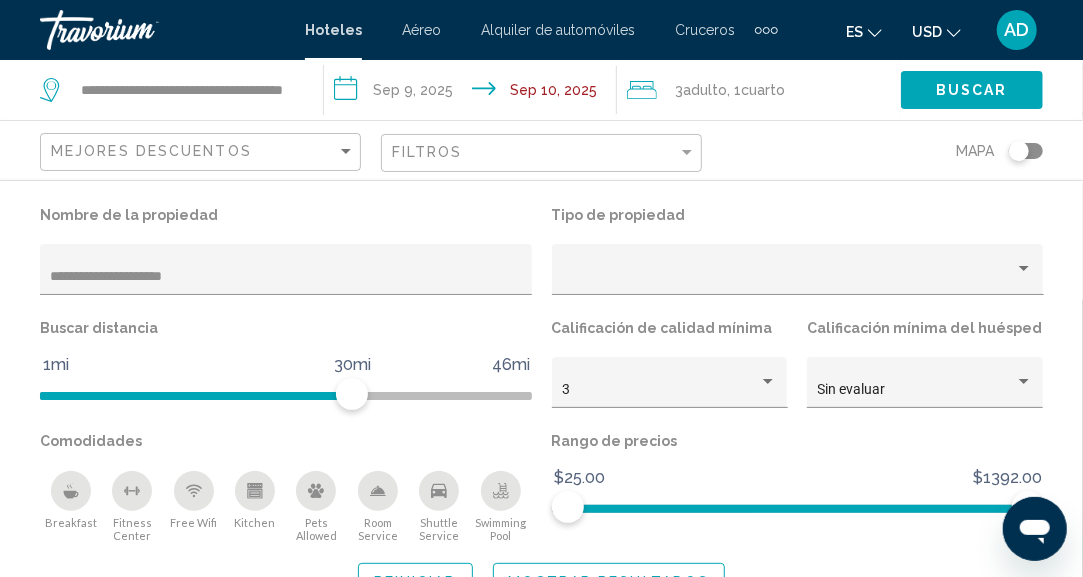 drag, startPoint x: 232, startPoint y: 287, endPoint x: 37, endPoint y: 300, distance: 195.43285 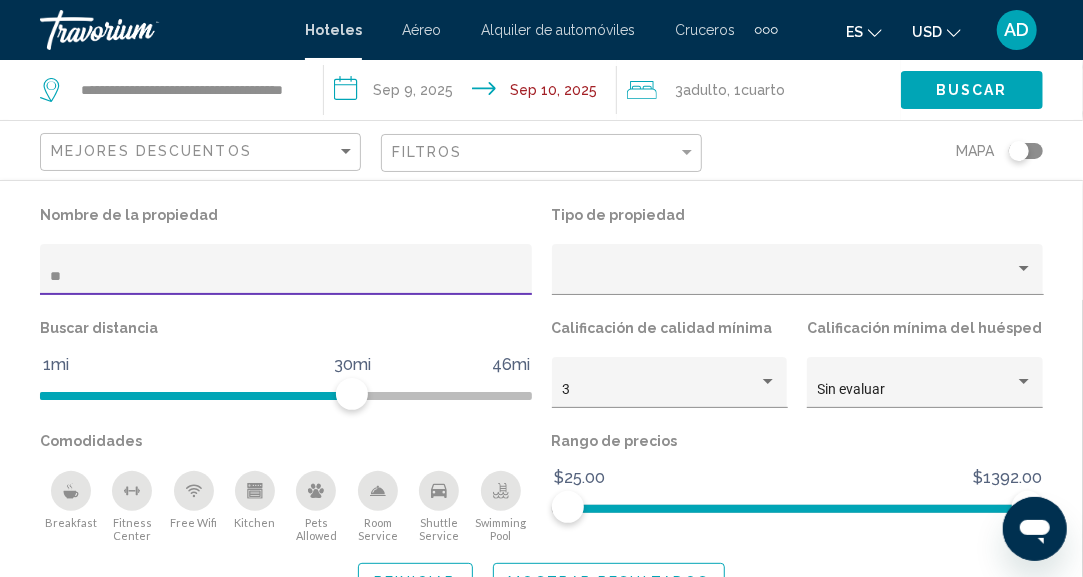 type on "*" 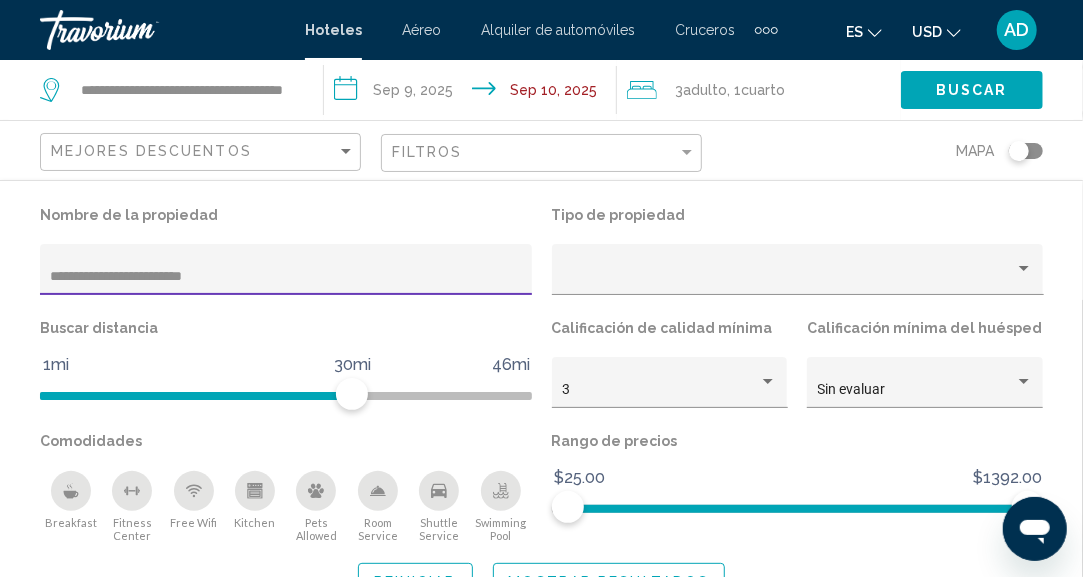 type on "**********" 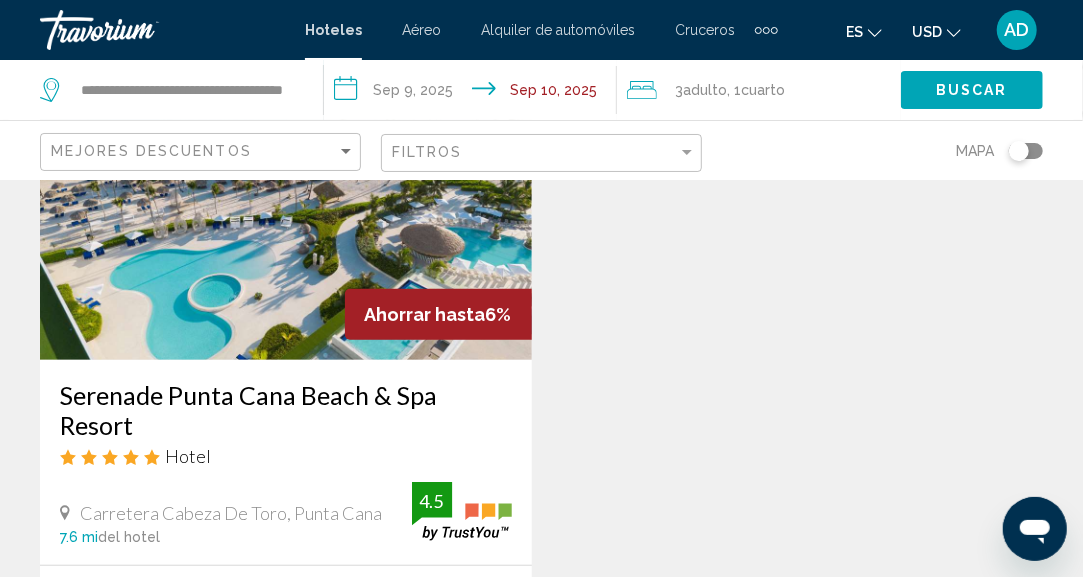 scroll, scrollTop: 210, scrollLeft: 0, axis: vertical 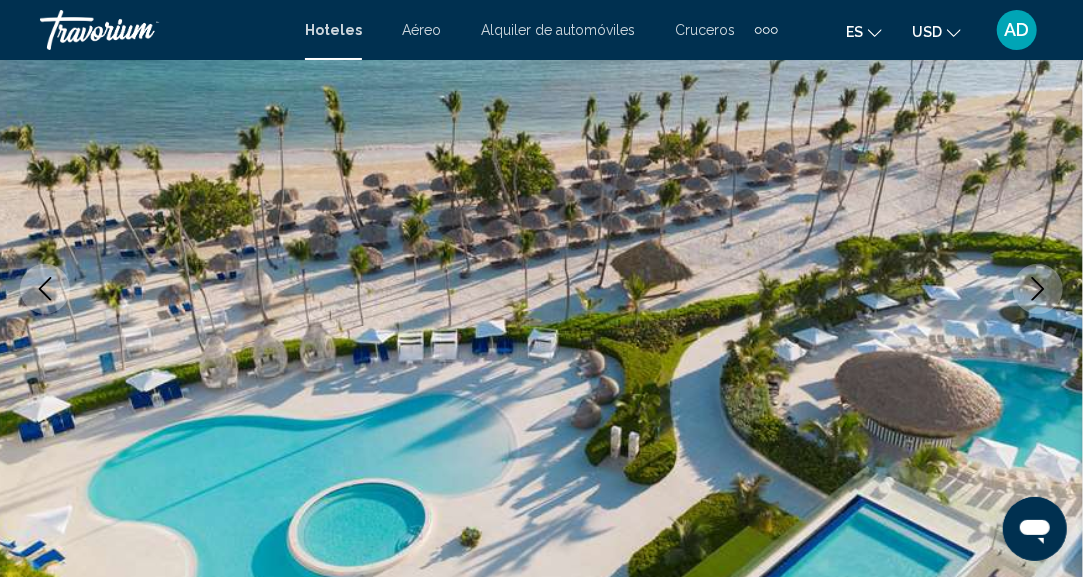 click 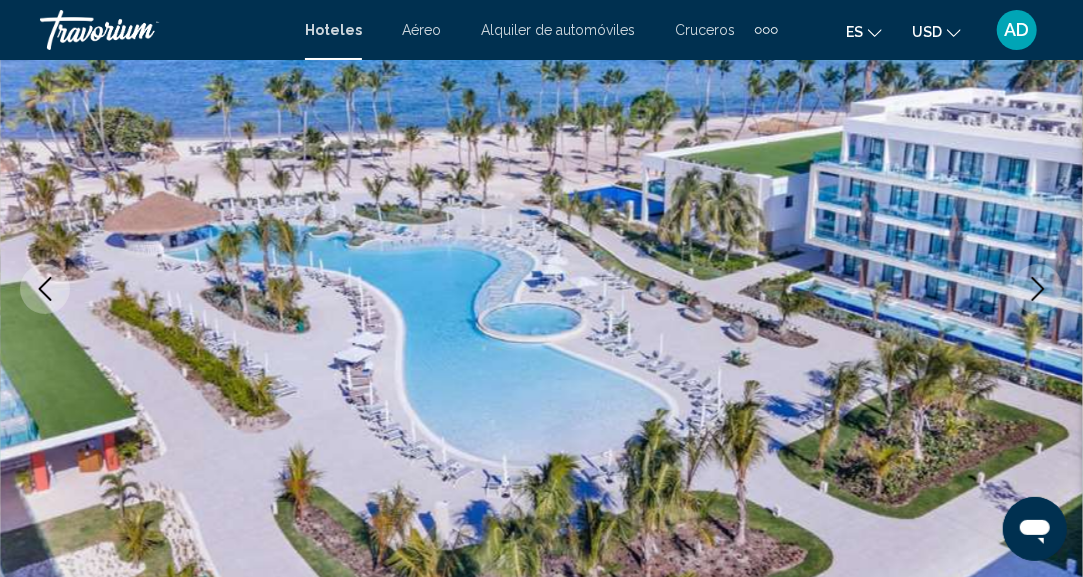 click at bounding box center (1038, 289) 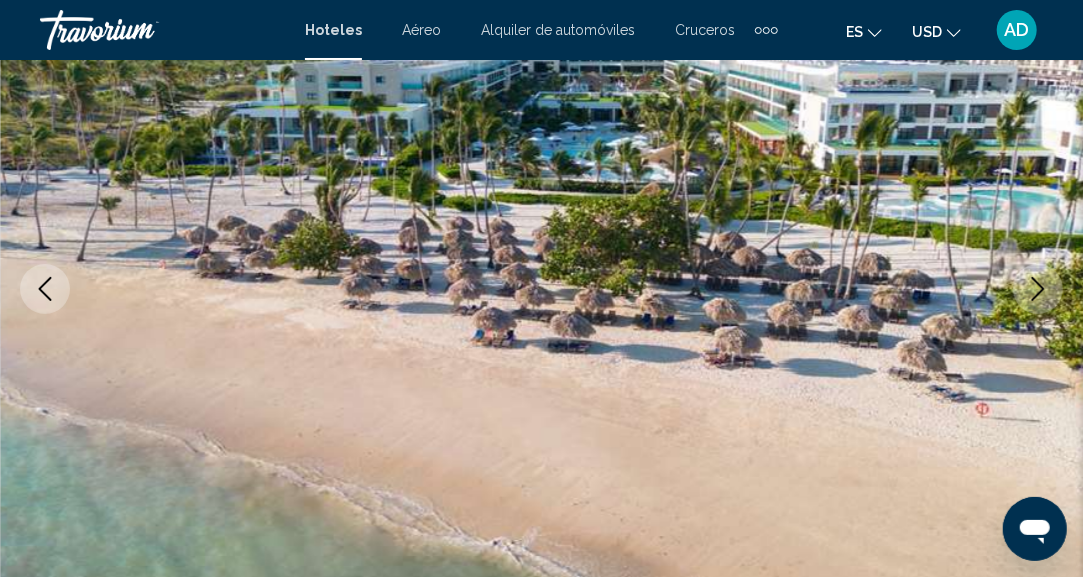 click at bounding box center [1038, 289] 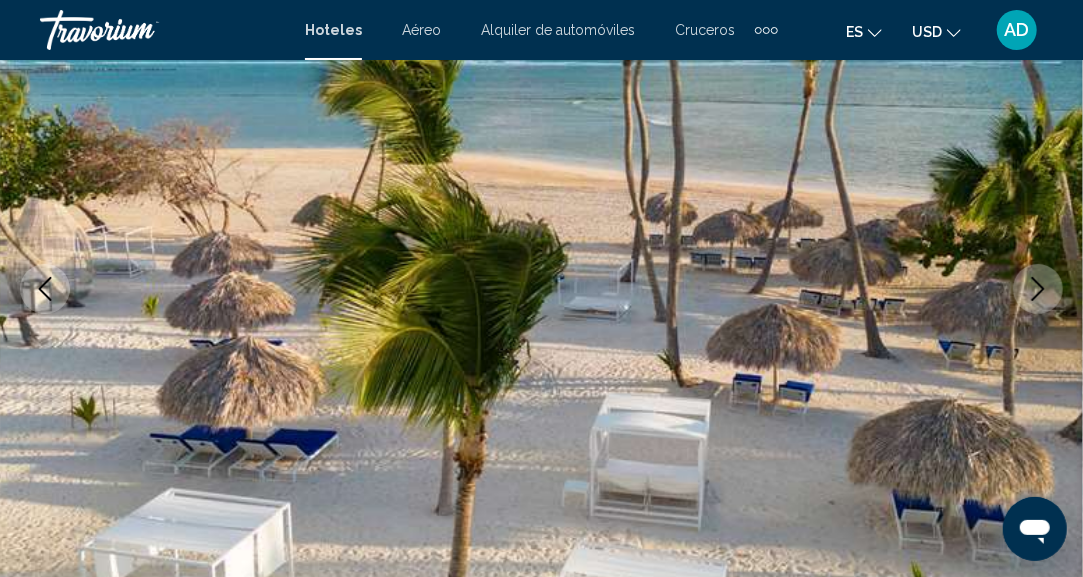 click at bounding box center [1038, 289] 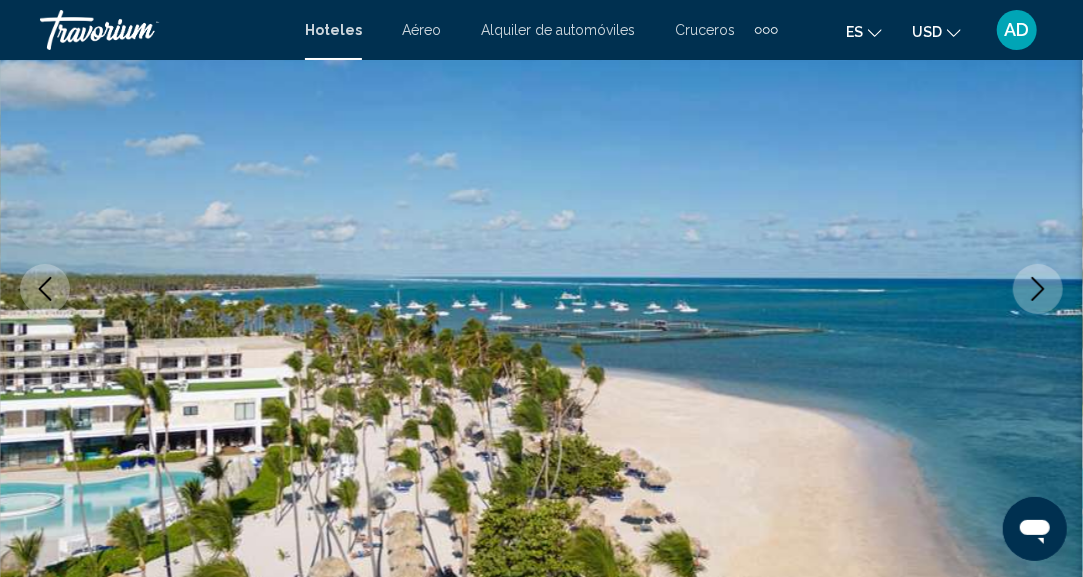 click at bounding box center [1038, 289] 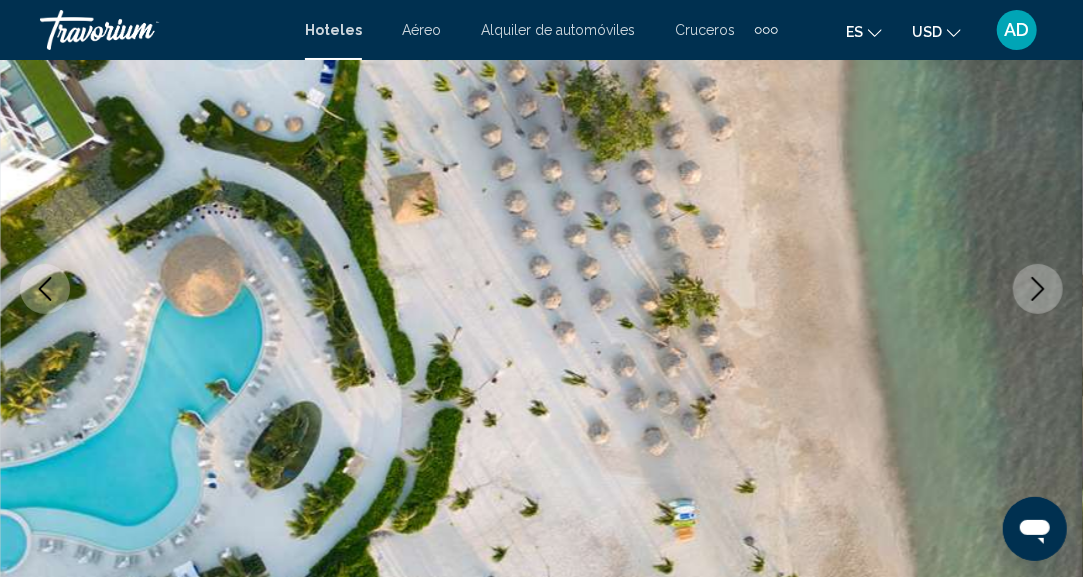 click at bounding box center [1038, 289] 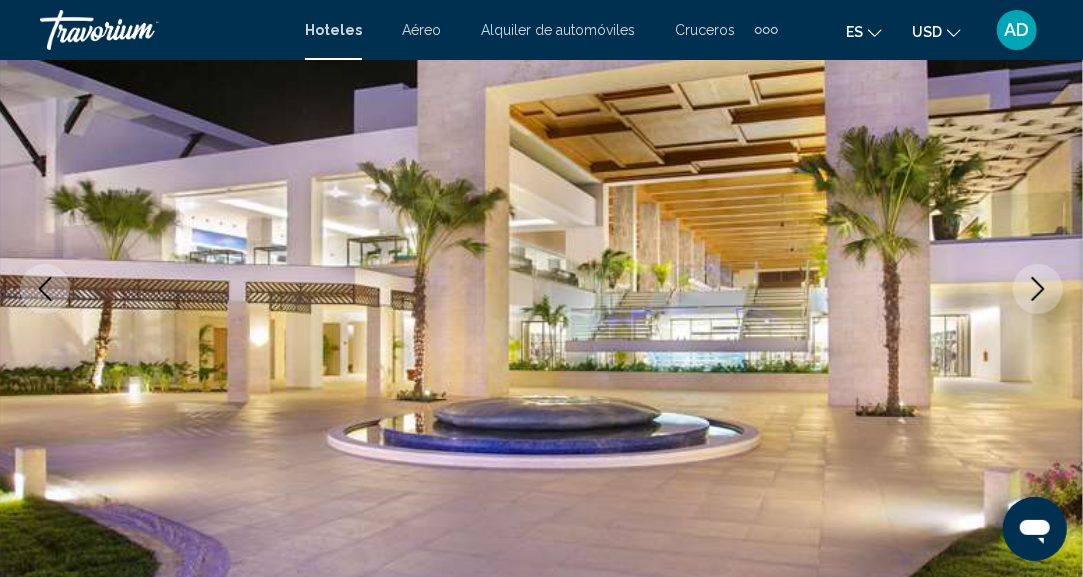 click at bounding box center [1038, 289] 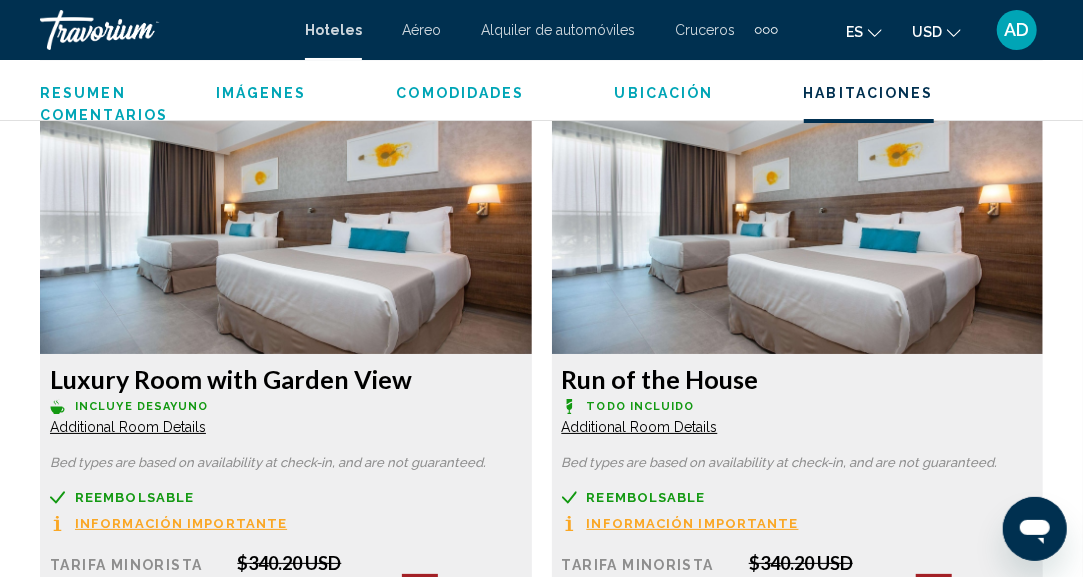 scroll, scrollTop: 3079, scrollLeft: 0, axis: vertical 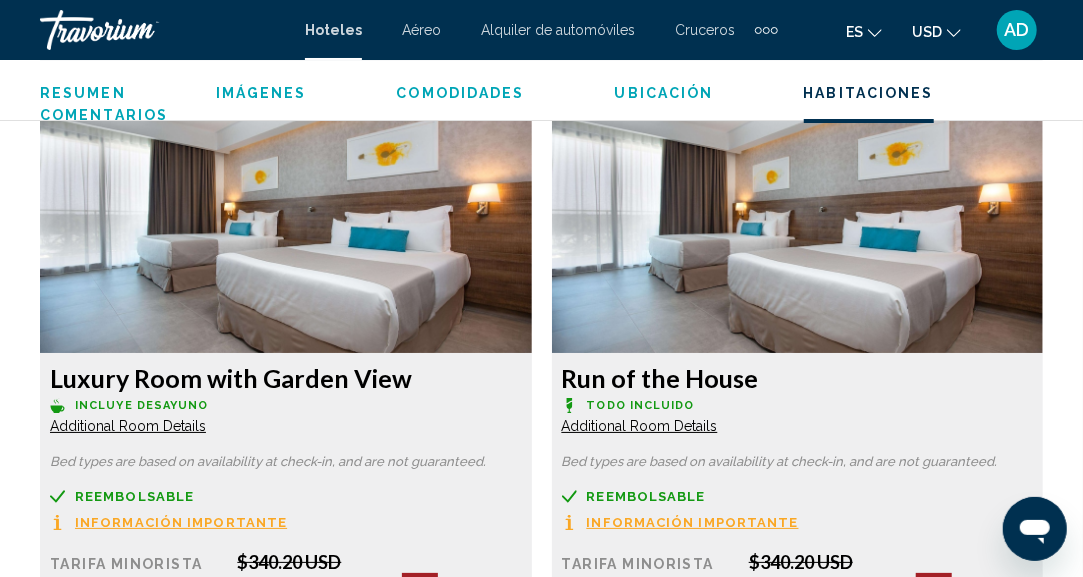 click on "Additional Room Details" at bounding box center (128, 426) 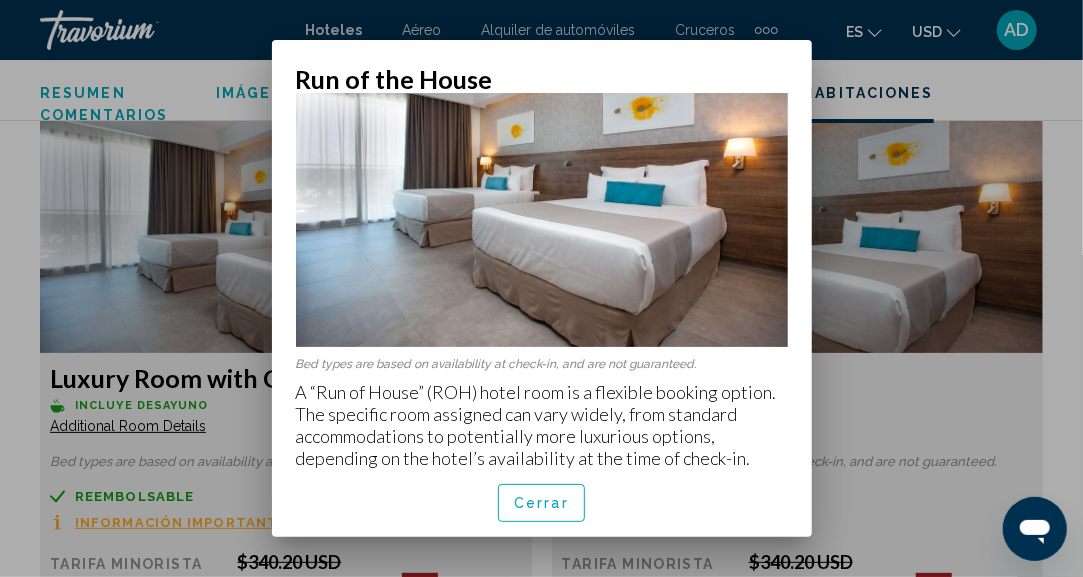 scroll, scrollTop: 93, scrollLeft: 0, axis: vertical 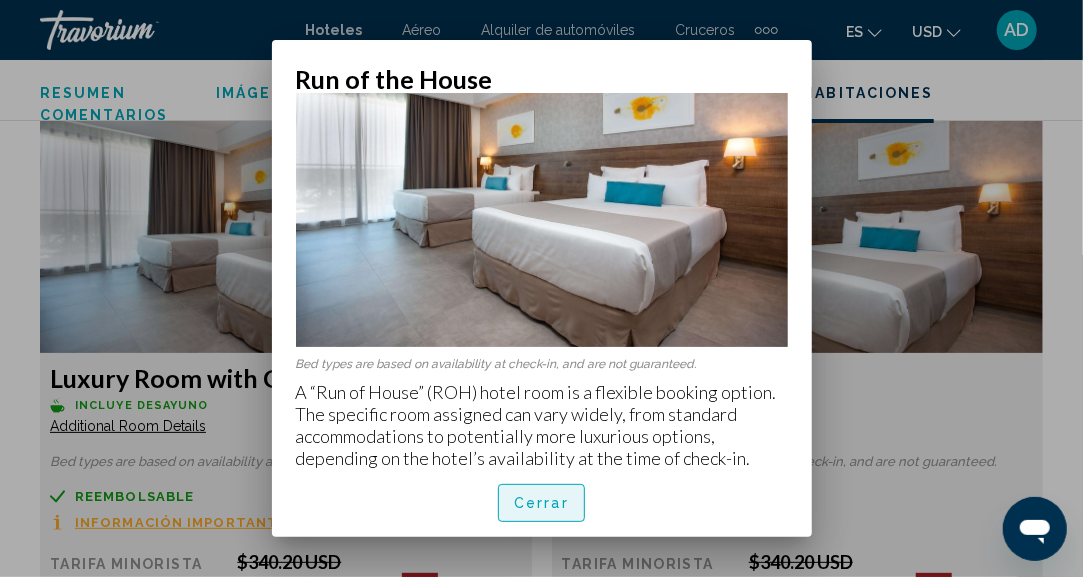 click on "Cerrar" at bounding box center [541, 504] 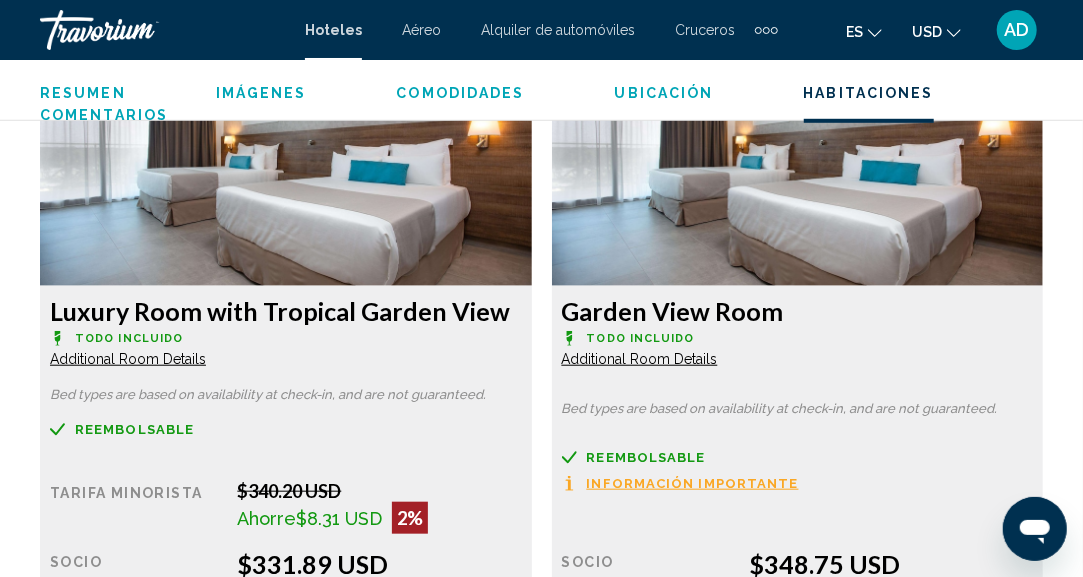 scroll, scrollTop: 3806, scrollLeft: 0, axis: vertical 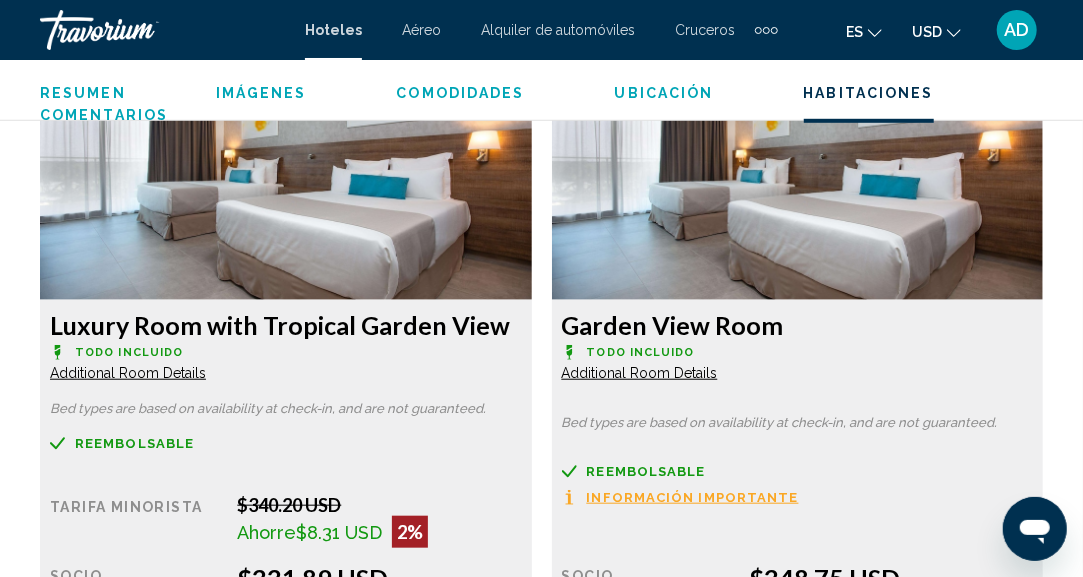 click on "Additional Room Details" at bounding box center [128, -301] 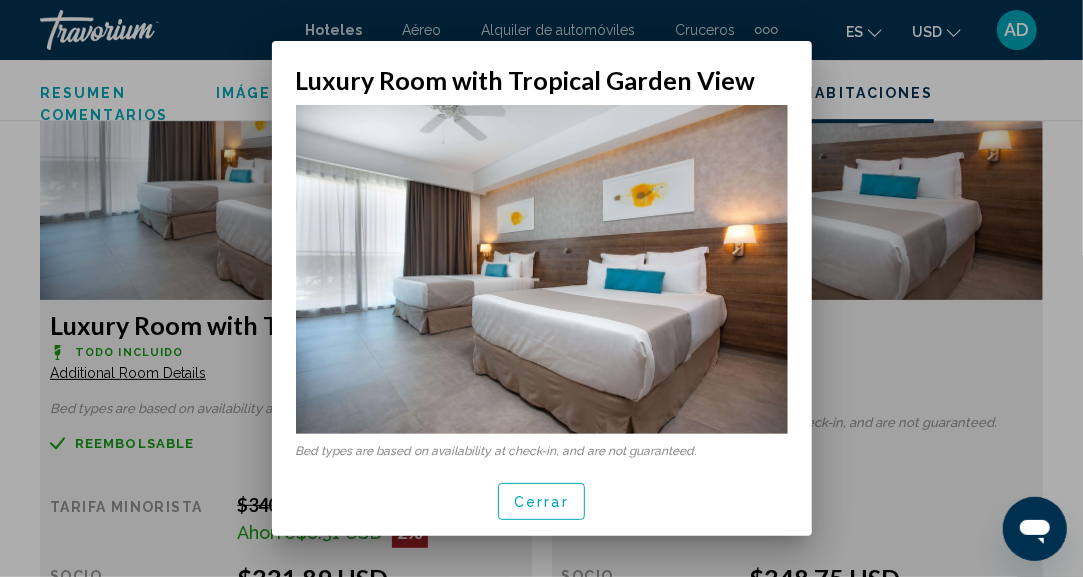 scroll, scrollTop: 0, scrollLeft: 0, axis: both 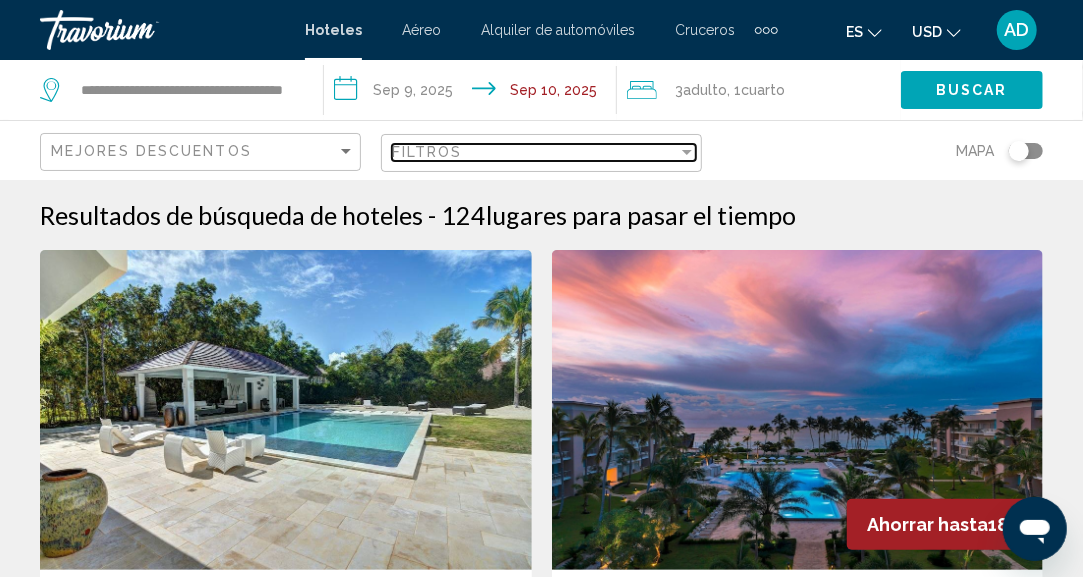 click on "Filtros" at bounding box center [535, 152] 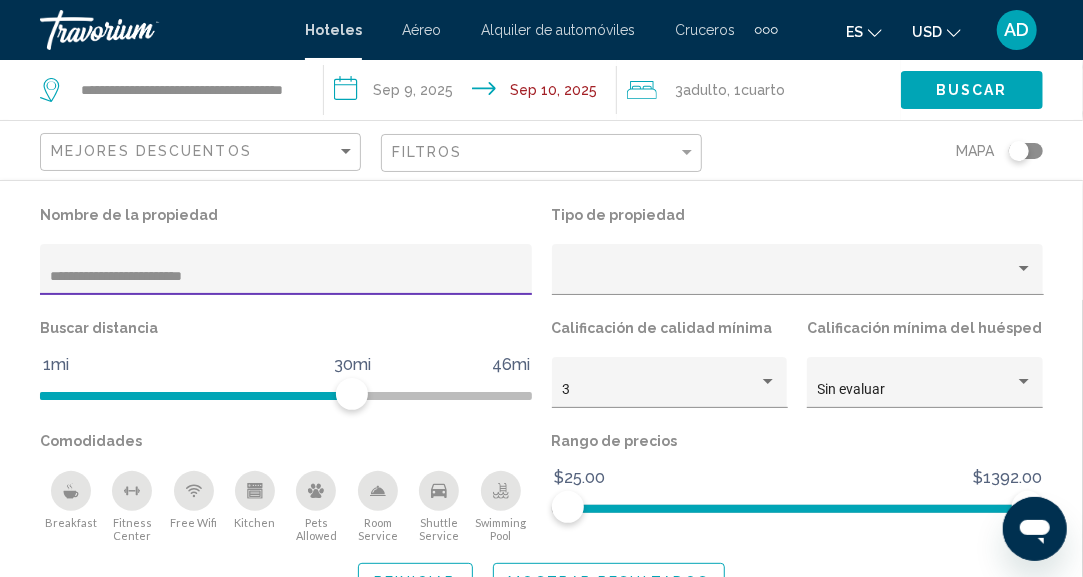click on "**********" at bounding box center [286, 277] 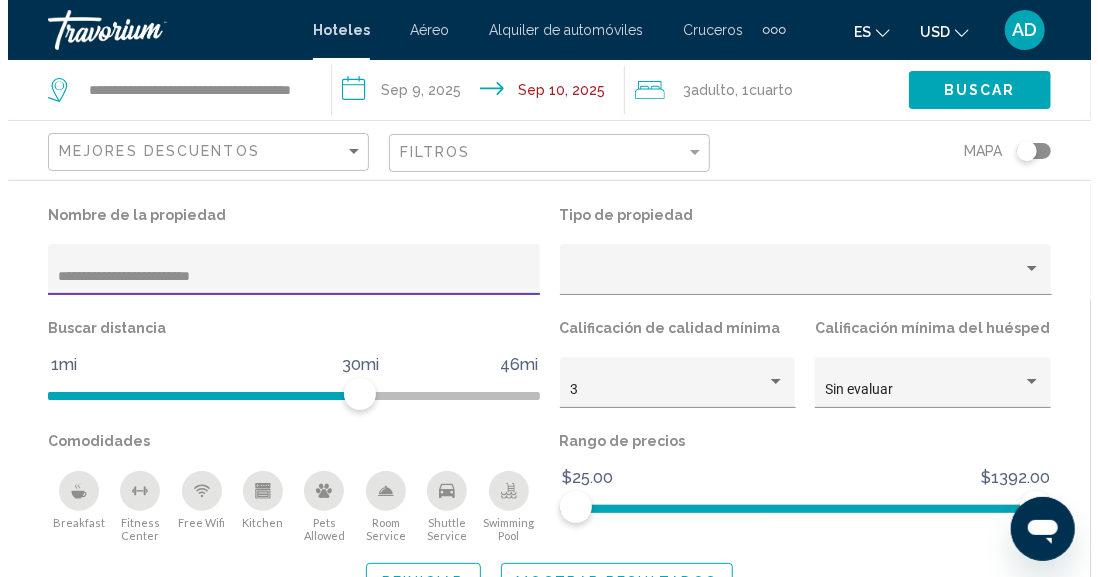scroll, scrollTop: 0, scrollLeft: 0, axis: both 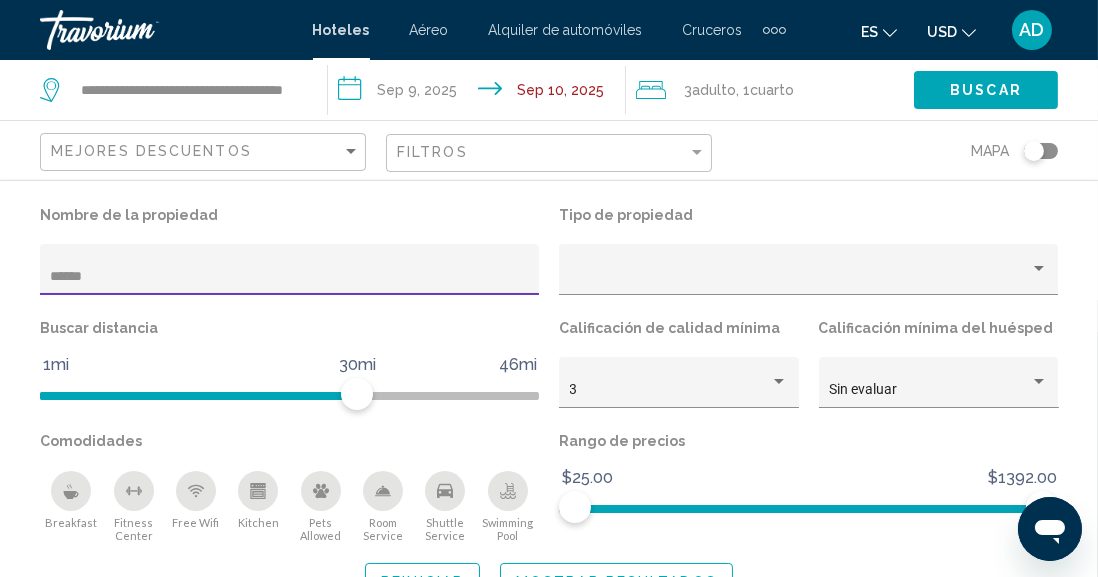 click on "Nombre de la propiedad ***** Tipo de propiedad Buscar distancia 1mi 46mi 30mi Calificación de calidad mínima 3 Calificación mínima del huésped Sin evaluar Comodidades
Breakfast
Fitness Center
Free Wifi
Kitchen
Pets Allowed
Room Service
Shuttle Service
Swimming Pool Rango de precios $25.00 $1392.00 $25.00 $1392.00 Reiniciar Mostrar resultados" 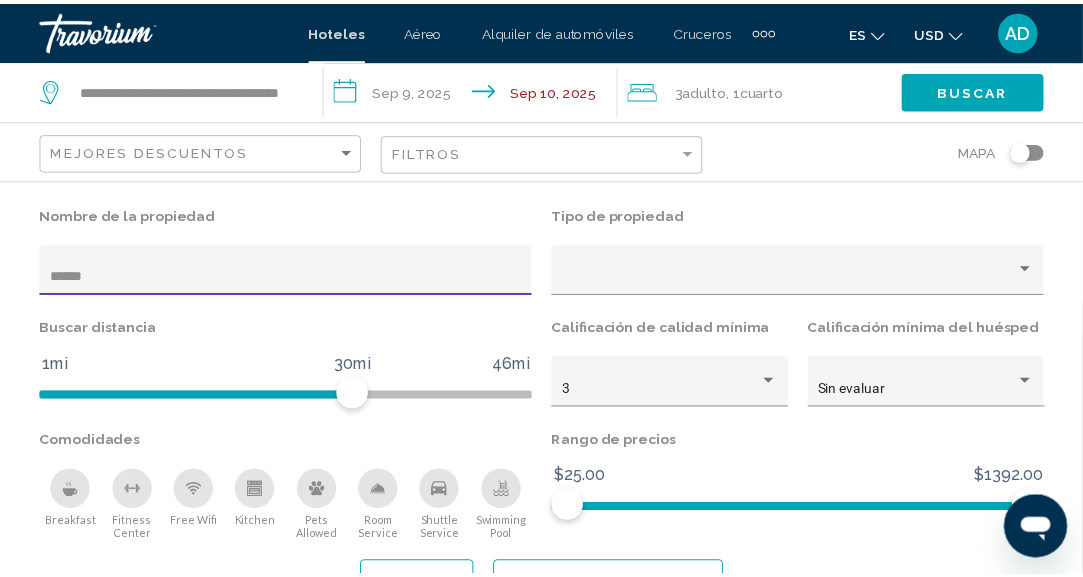 scroll, scrollTop: 0, scrollLeft: 0, axis: both 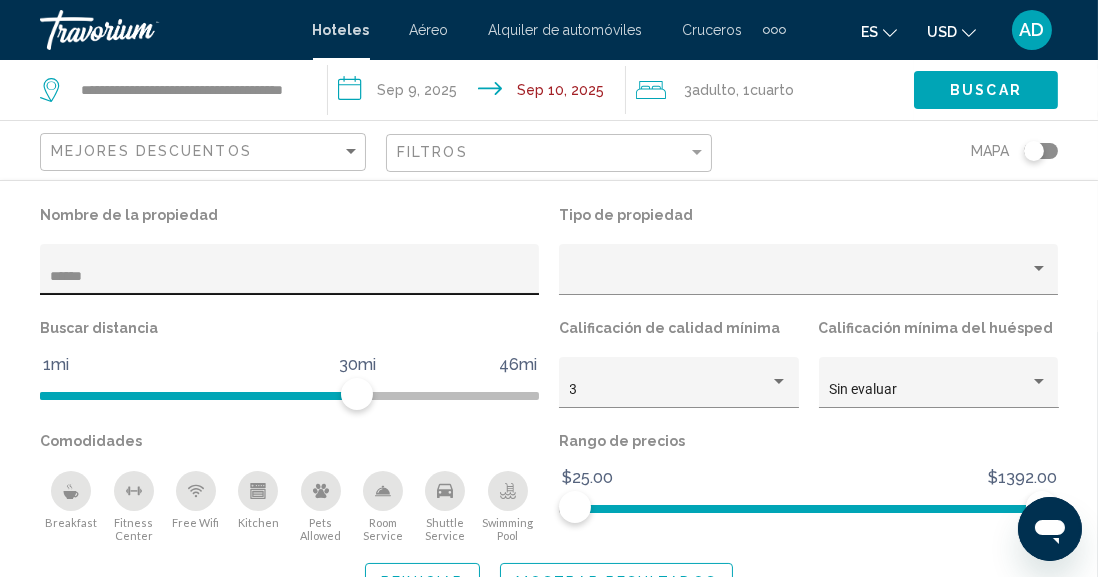 click on "*****" at bounding box center [290, 277] 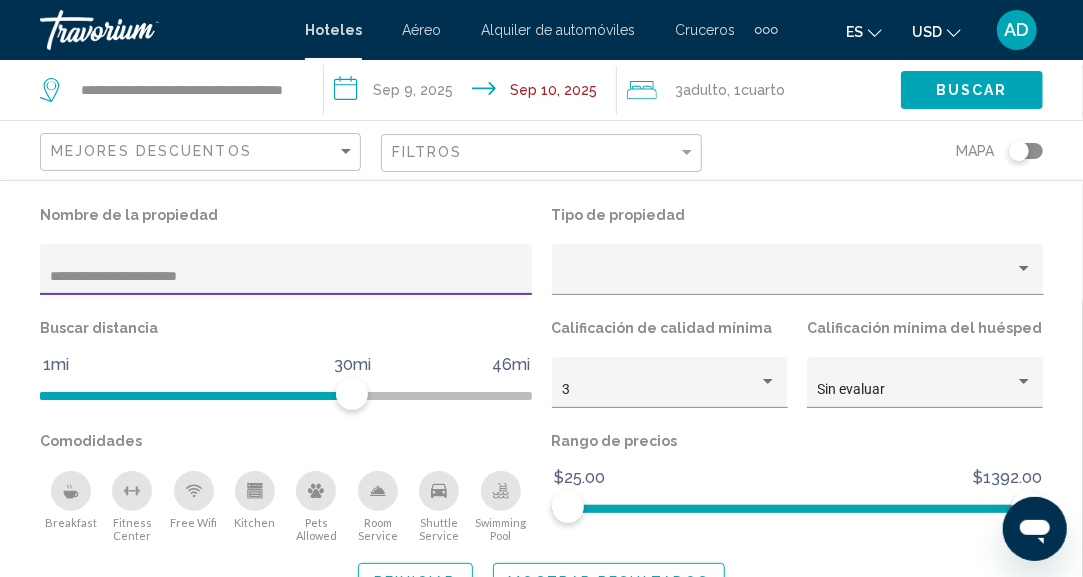 type on "**********" 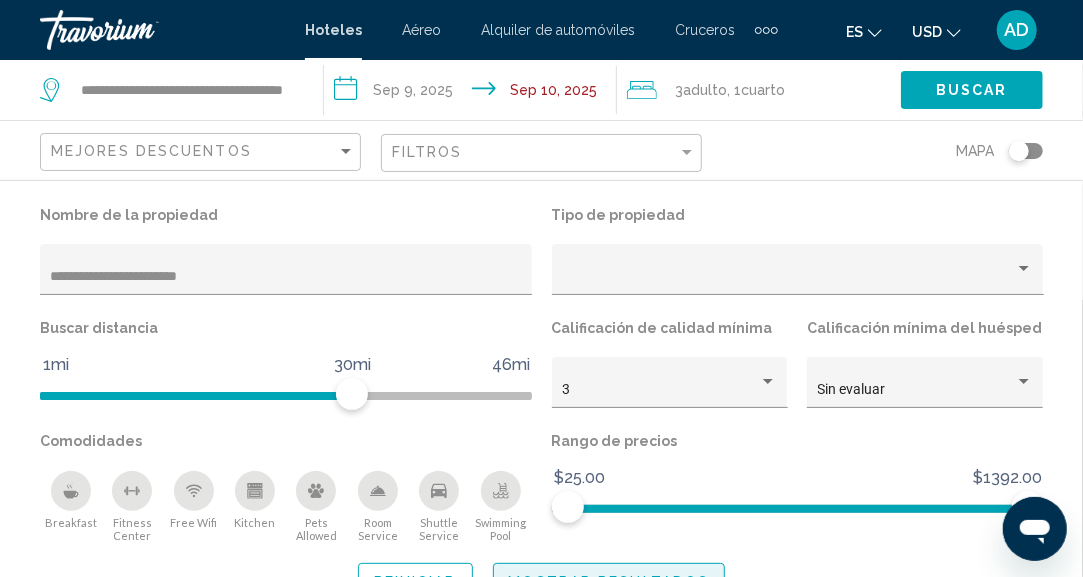 click on "Mostrar resultados" 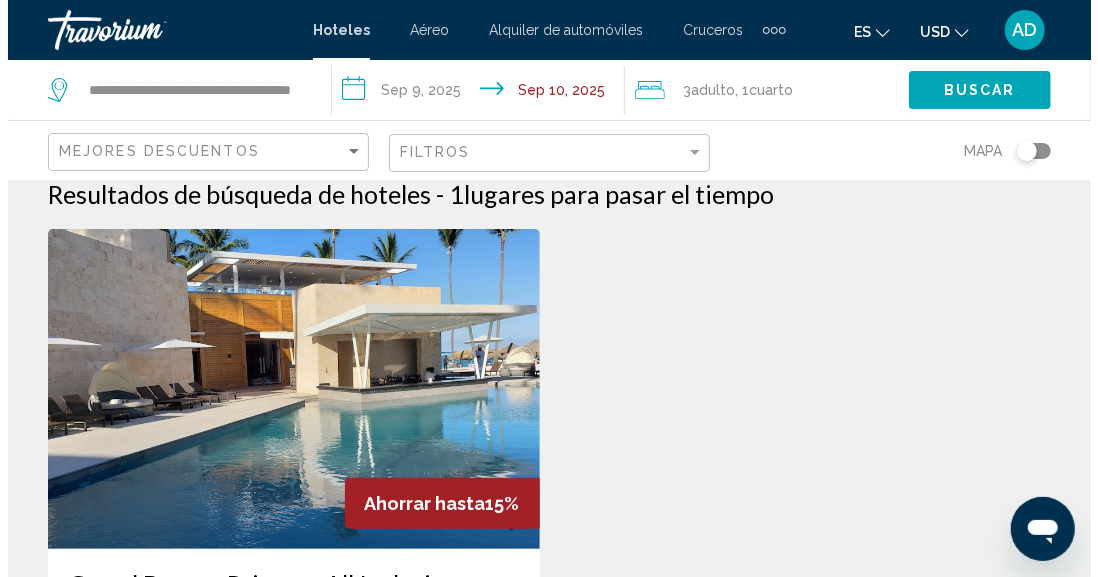 scroll, scrollTop: 0, scrollLeft: 0, axis: both 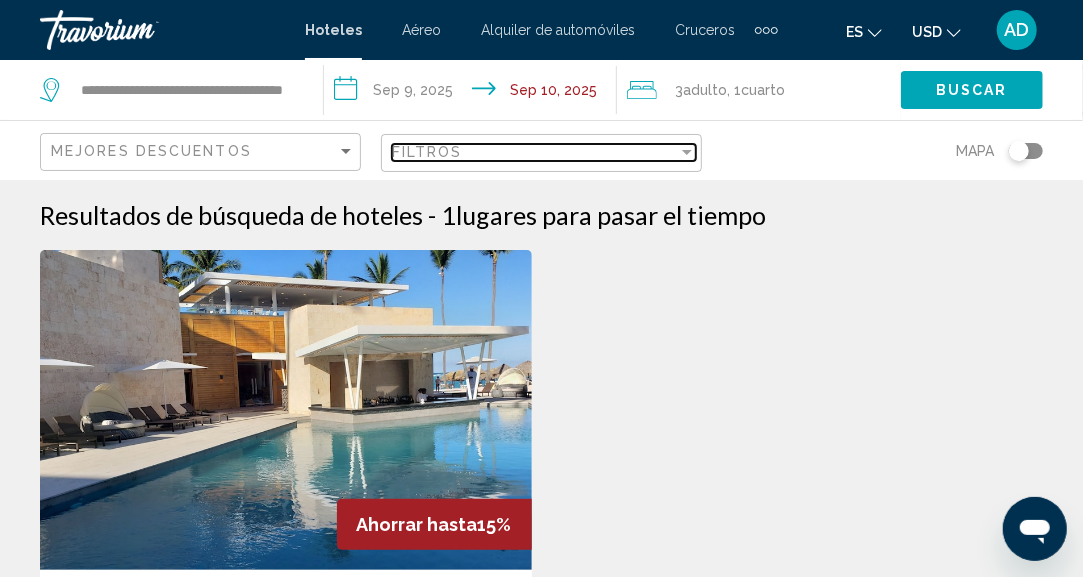 click on "Filtros" at bounding box center (535, 152) 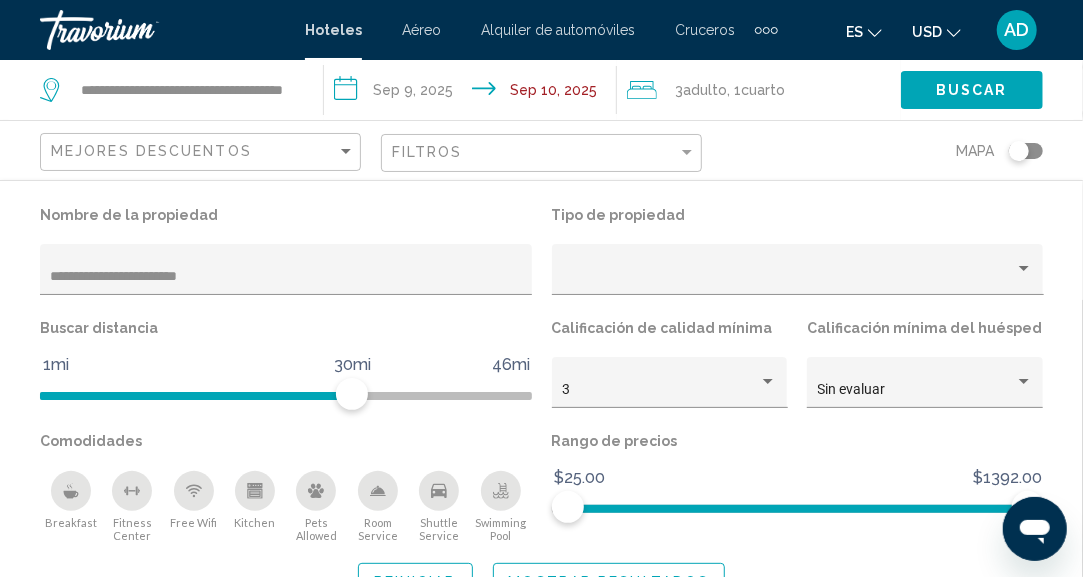 drag, startPoint x: 279, startPoint y: 262, endPoint x: 17, endPoint y: 317, distance: 267.71066 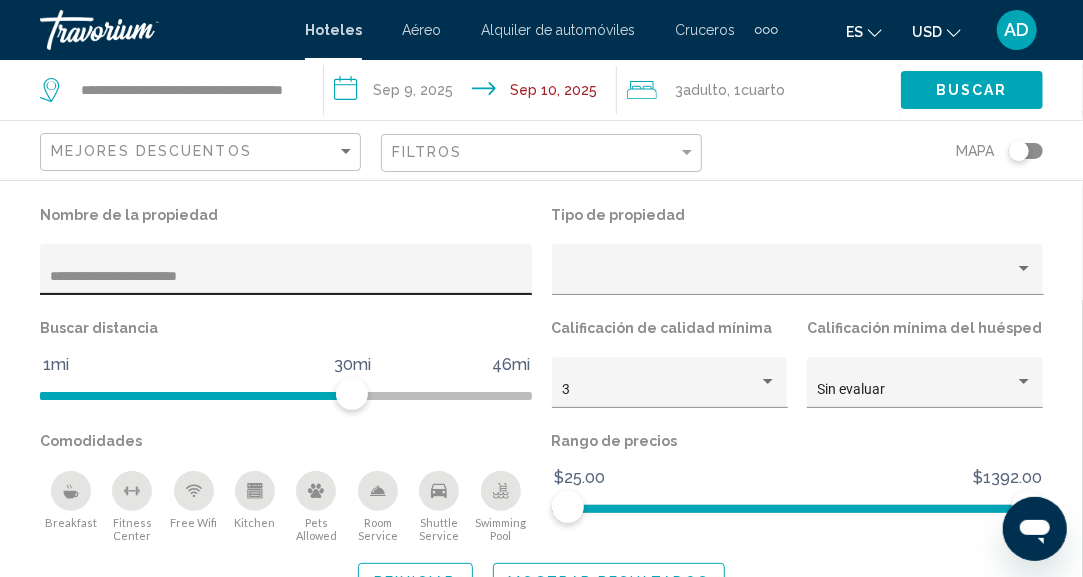 click on "**********" at bounding box center [286, 277] 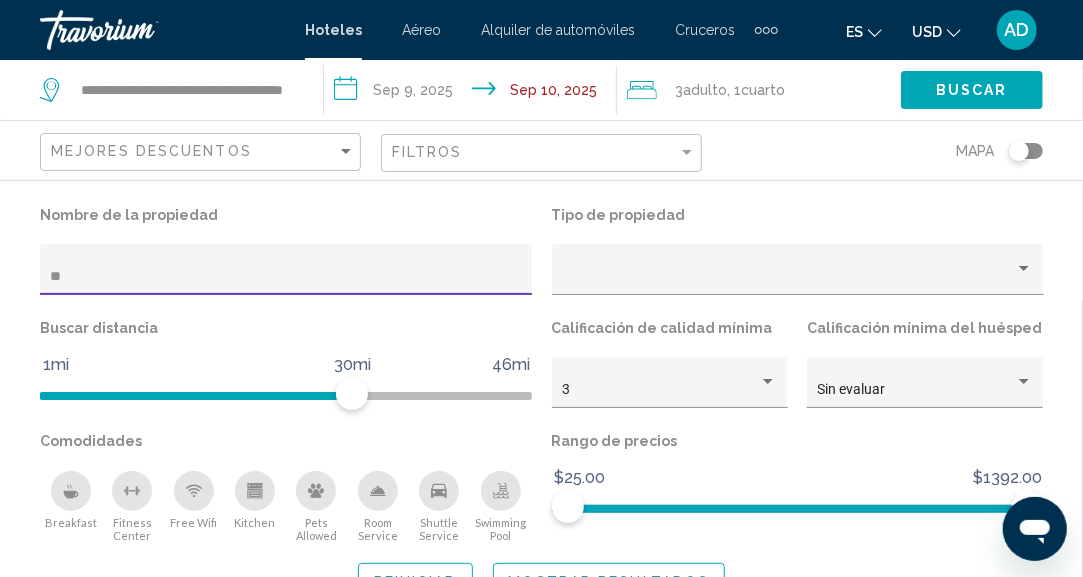 type on "*" 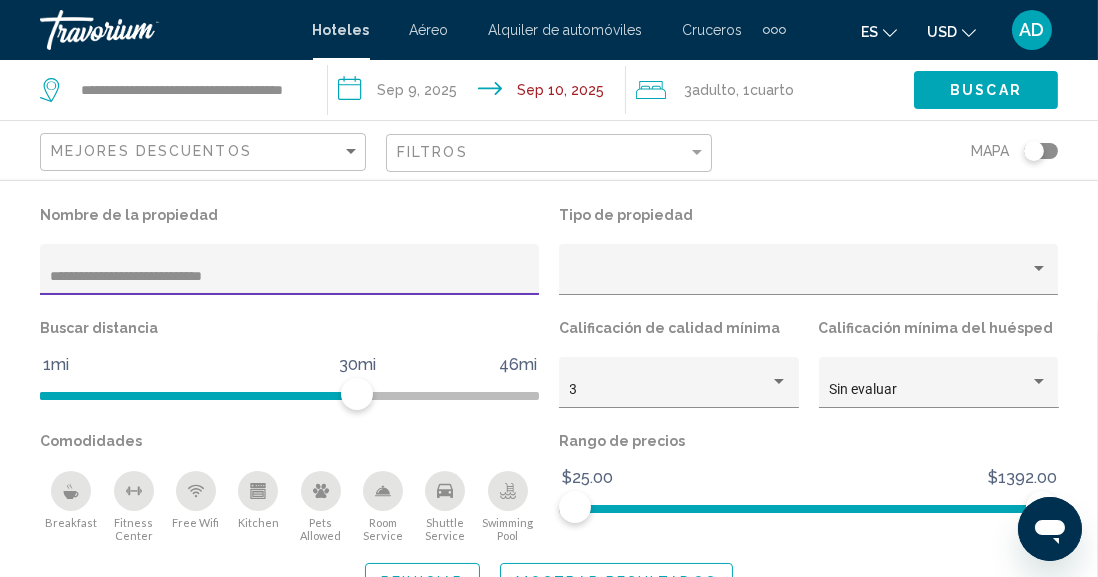 type on "**********" 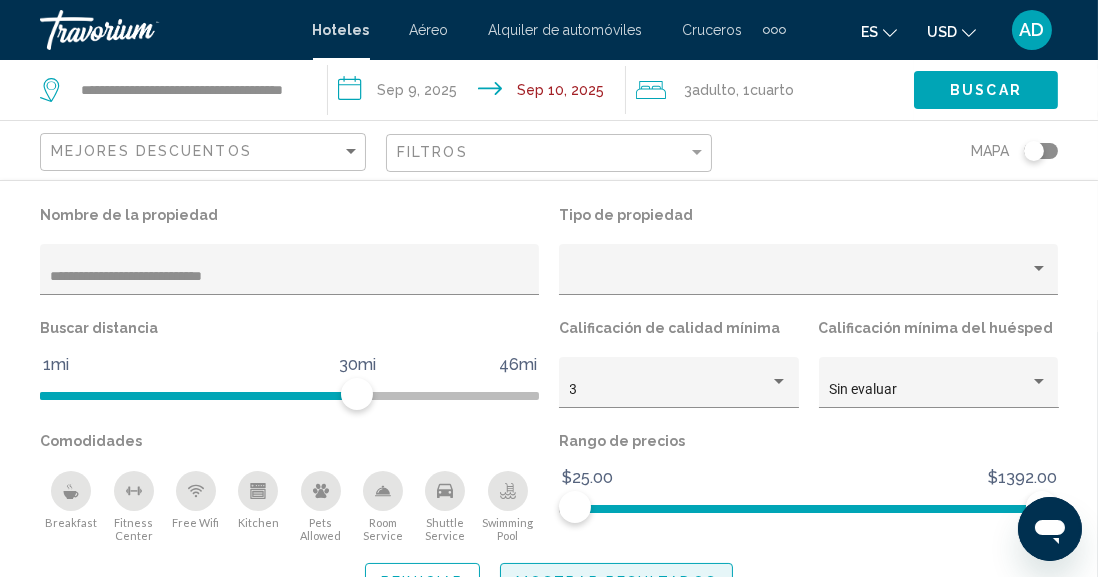 click on "Mostrar resultados" 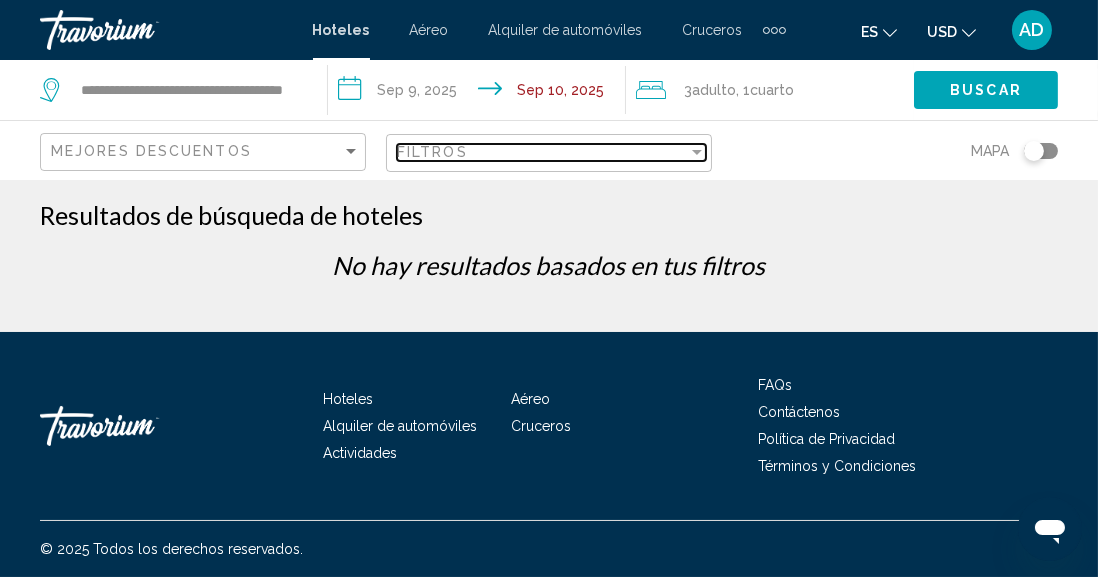 click on "Filtros" at bounding box center [542, 152] 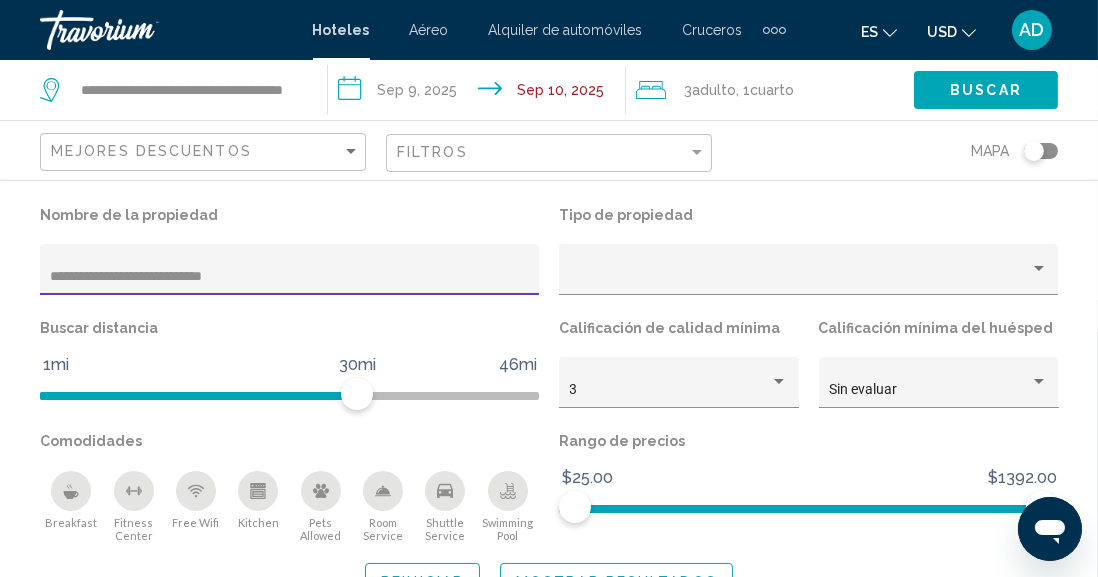 scroll, scrollTop: 0, scrollLeft: 0, axis: both 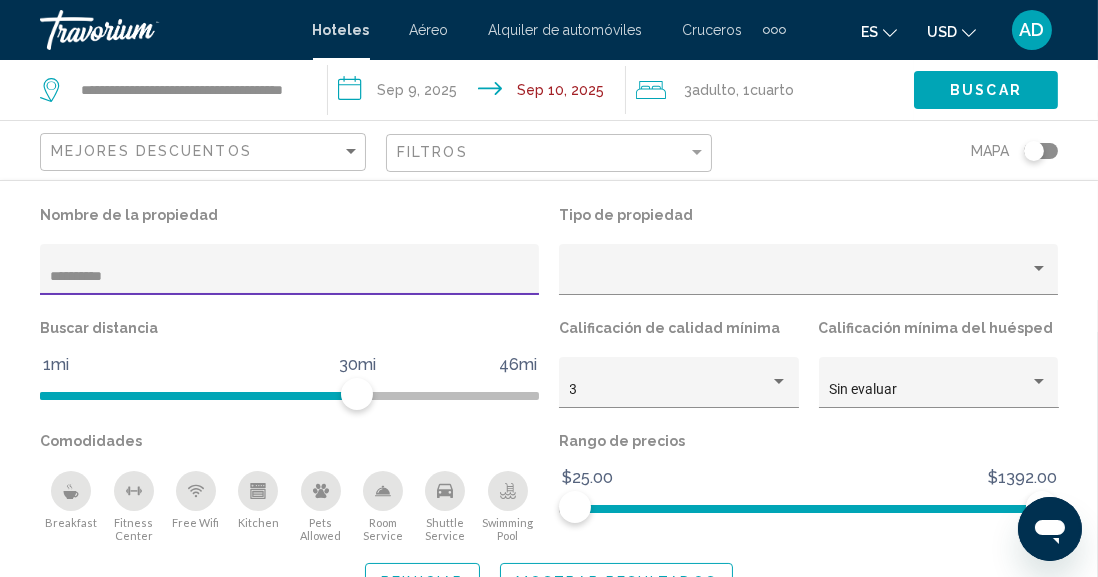 type on "**********" 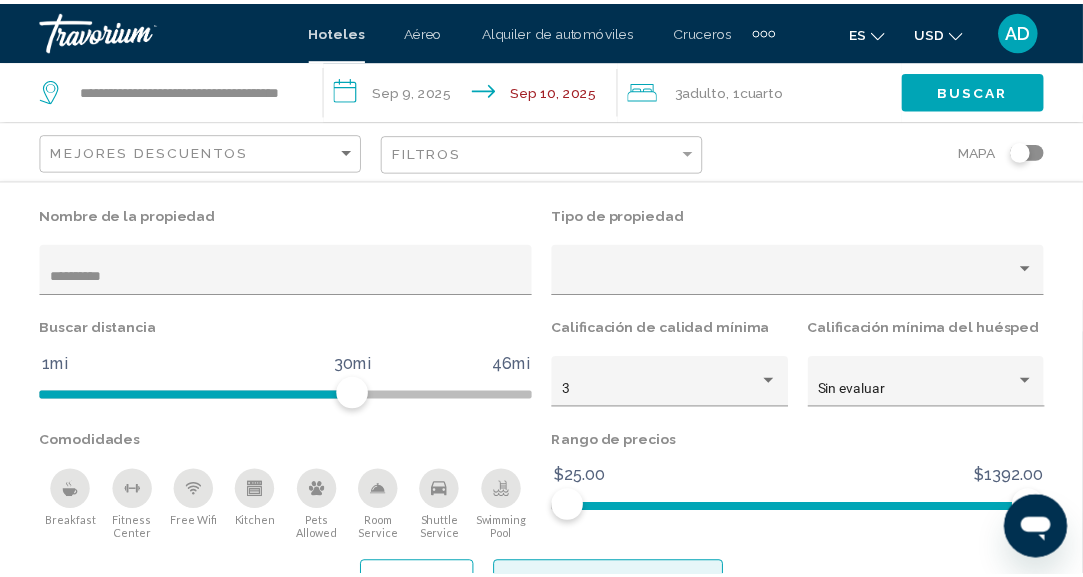 scroll, scrollTop: 0, scrollLeft: 0, axis: both 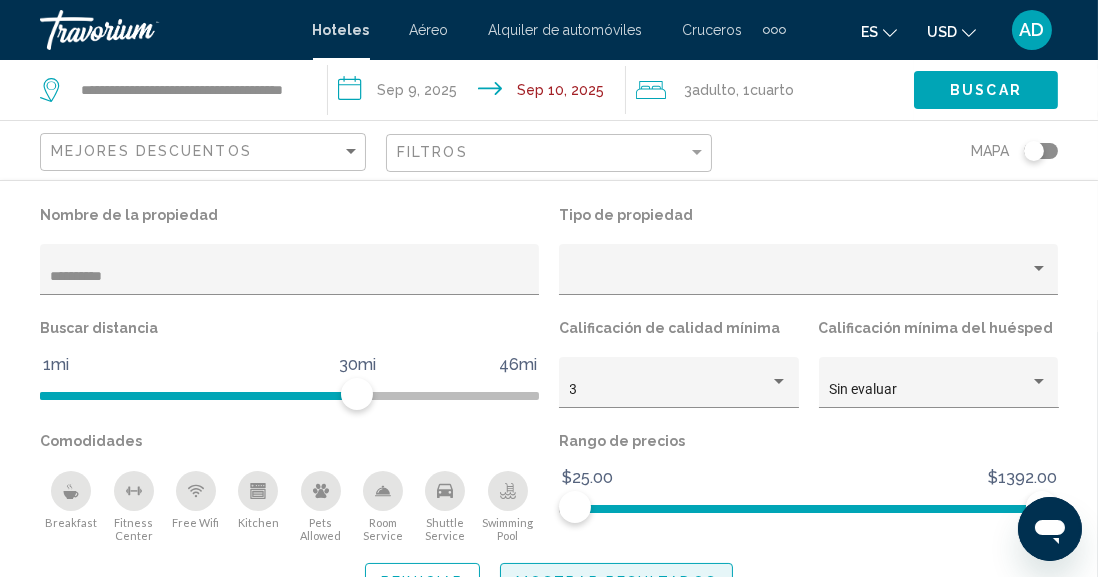 click on "Mostrar resultados" 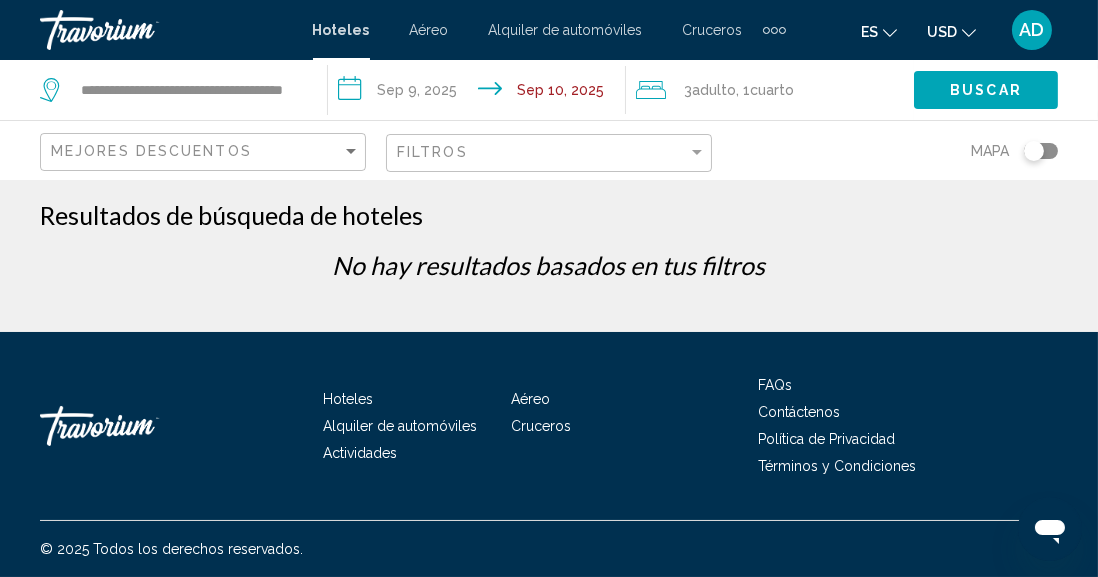 click on "Filtros" 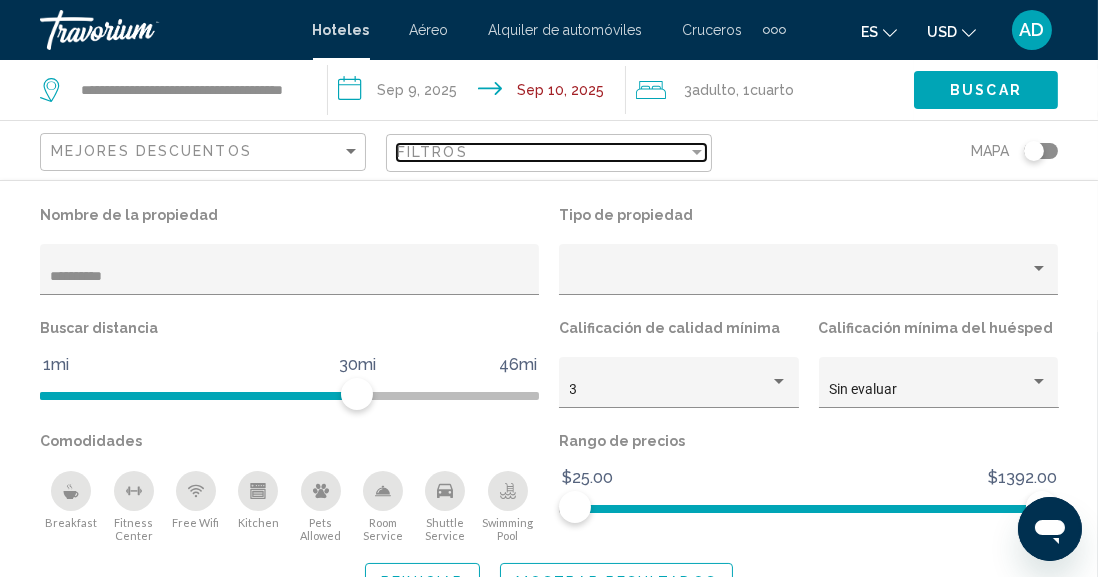 click on "Filtros" at bounding box center (542, 152) 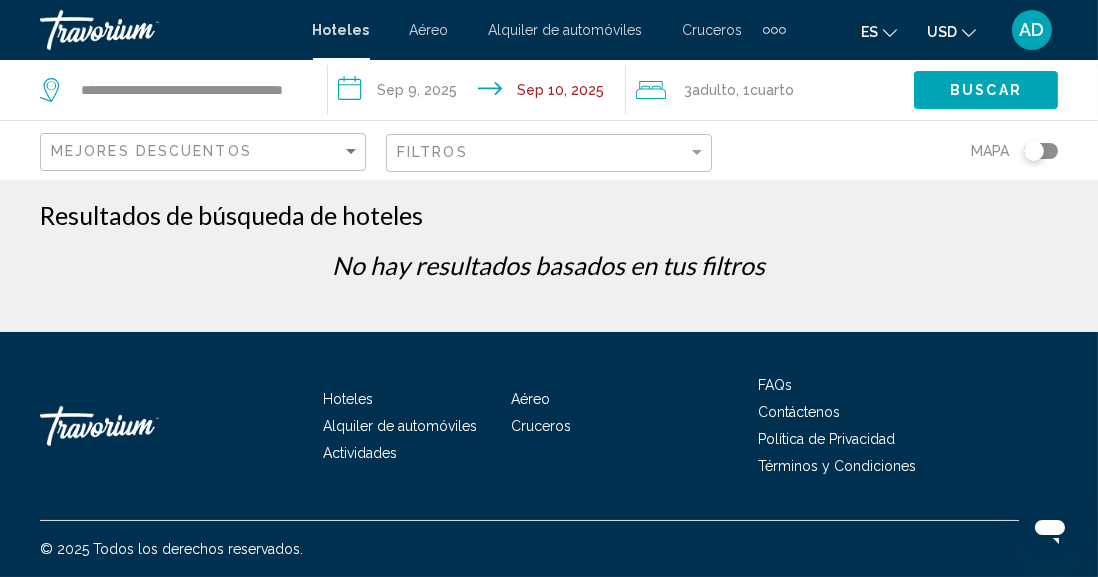 click on "Resultados de búsqueda de hoteles No hay resultados basados en tus filtros" at bounding box center [549, 247] 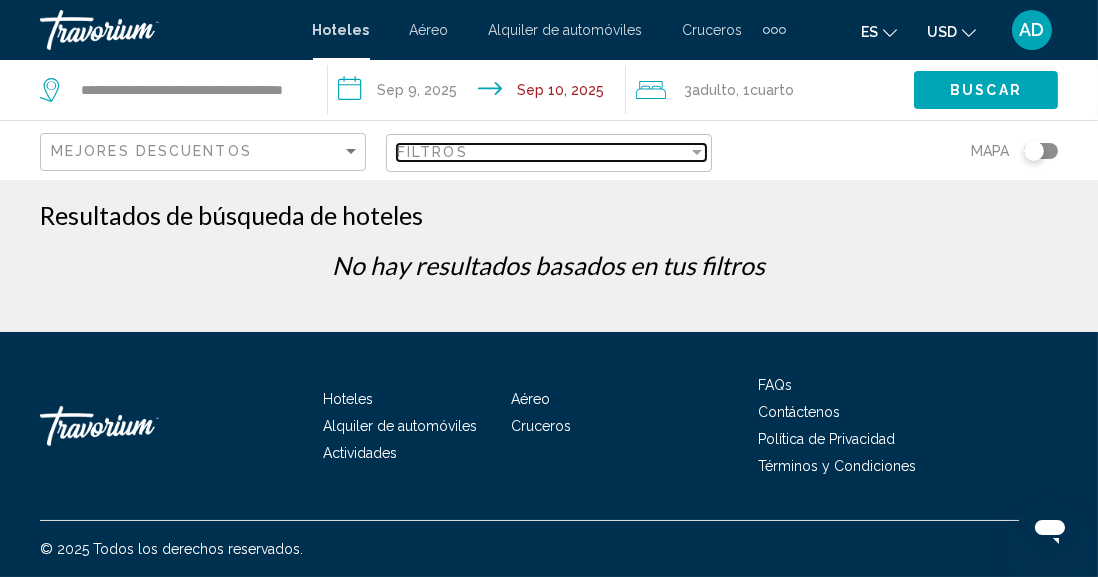 click on "Filtros" at bounding box center [542, 152] 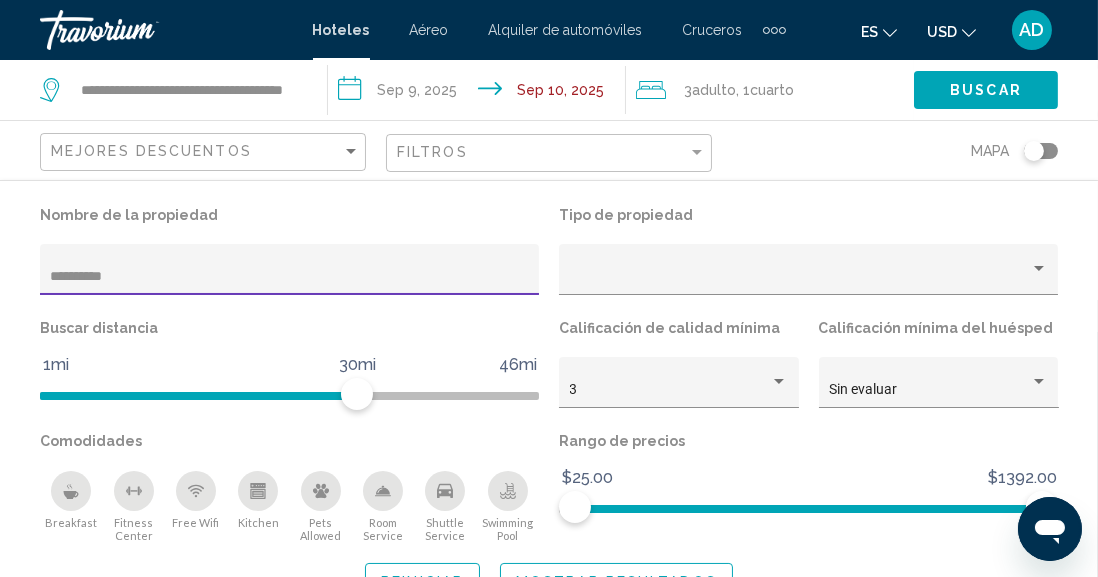 click on "**********" at bounding box center [290, 277] 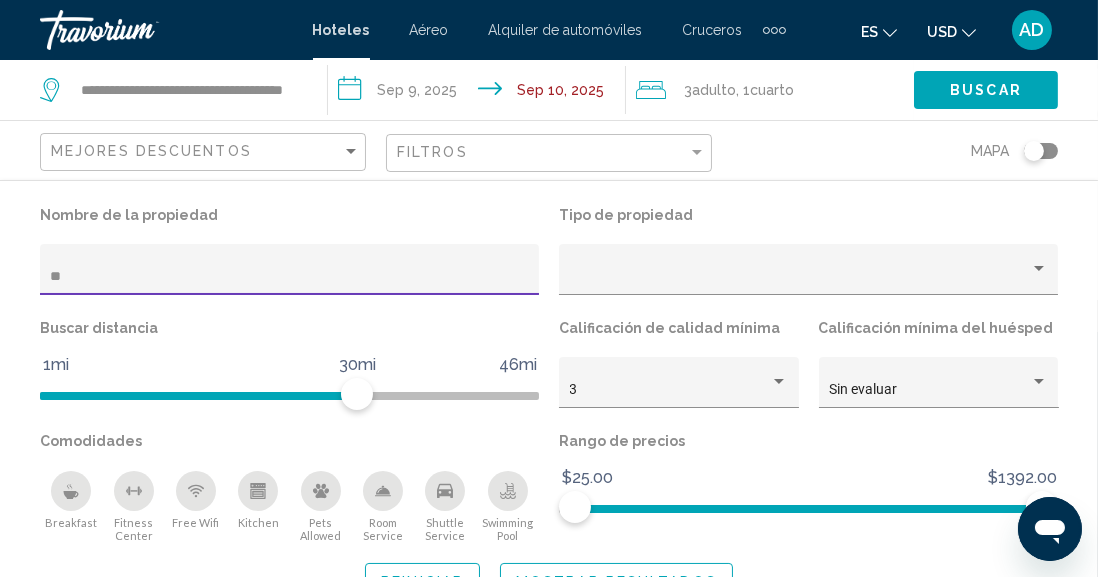 type on "*" 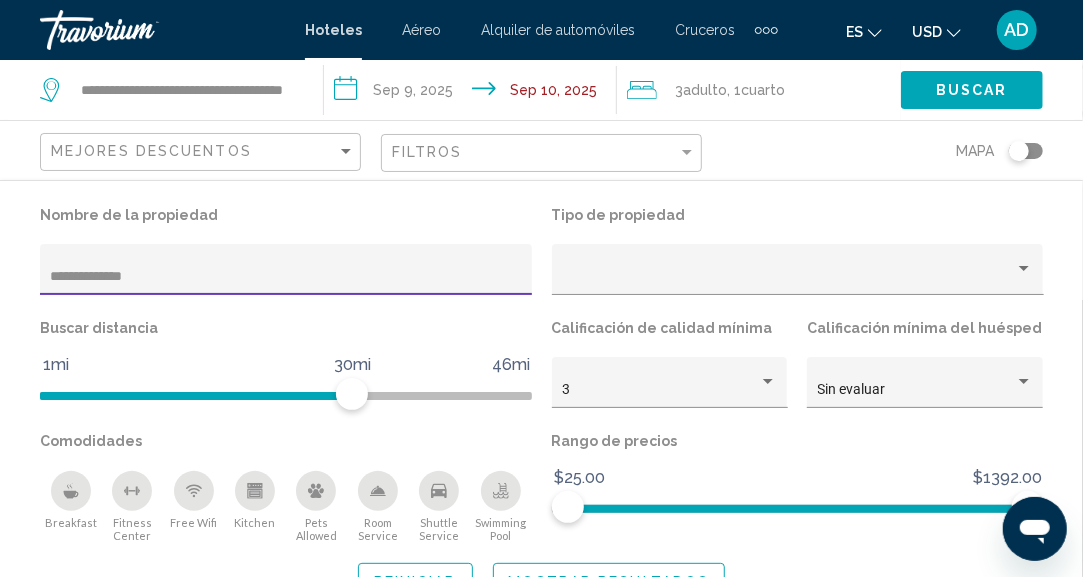 type on "**********" 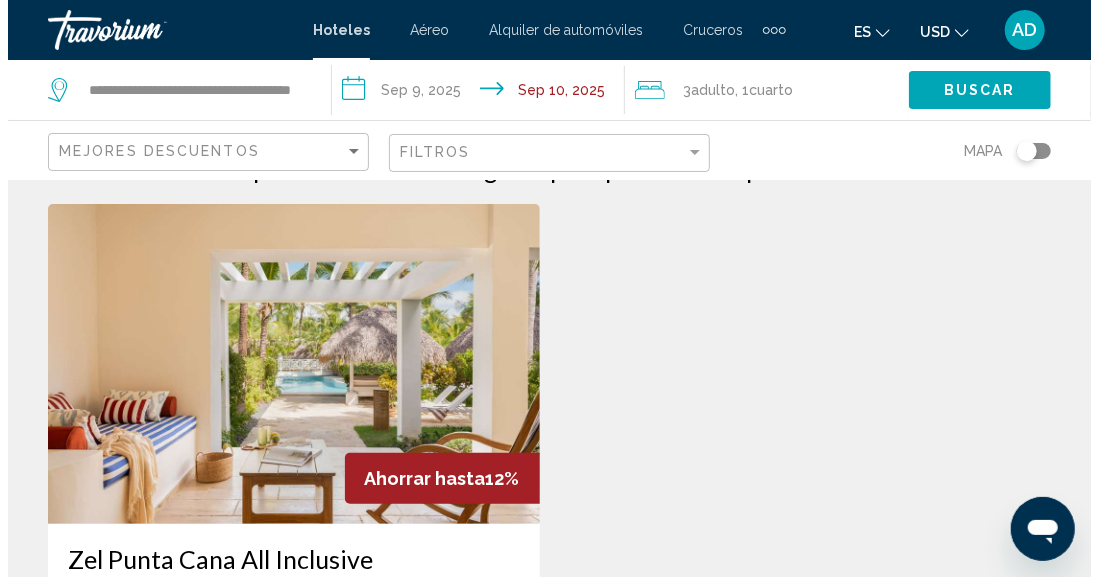 scroll, scrollTop: 0, scrollLeft: 0, axis: both 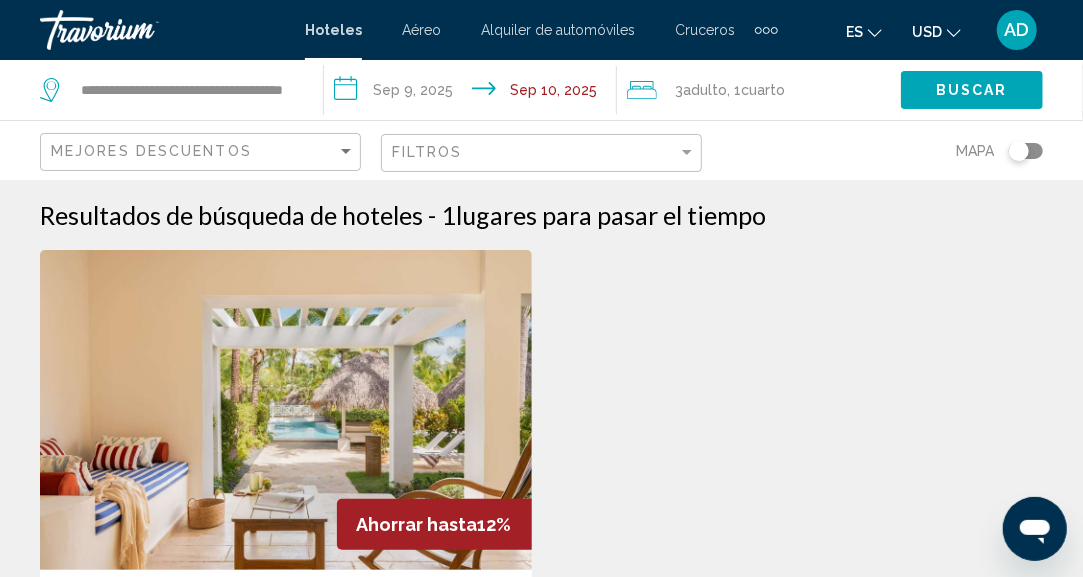 click on "Filtros" 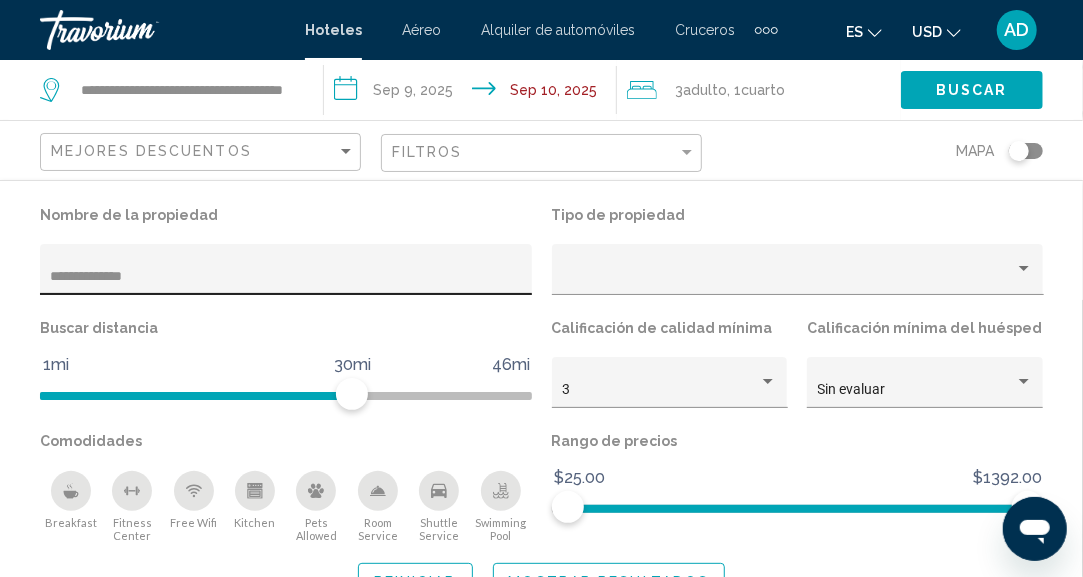 click on "**********" 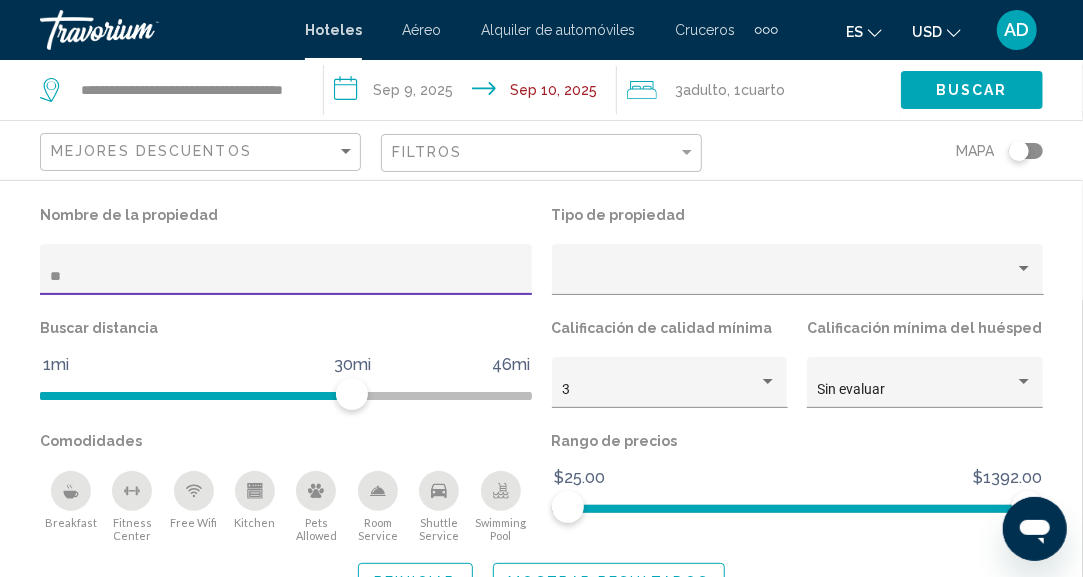 type on "*" 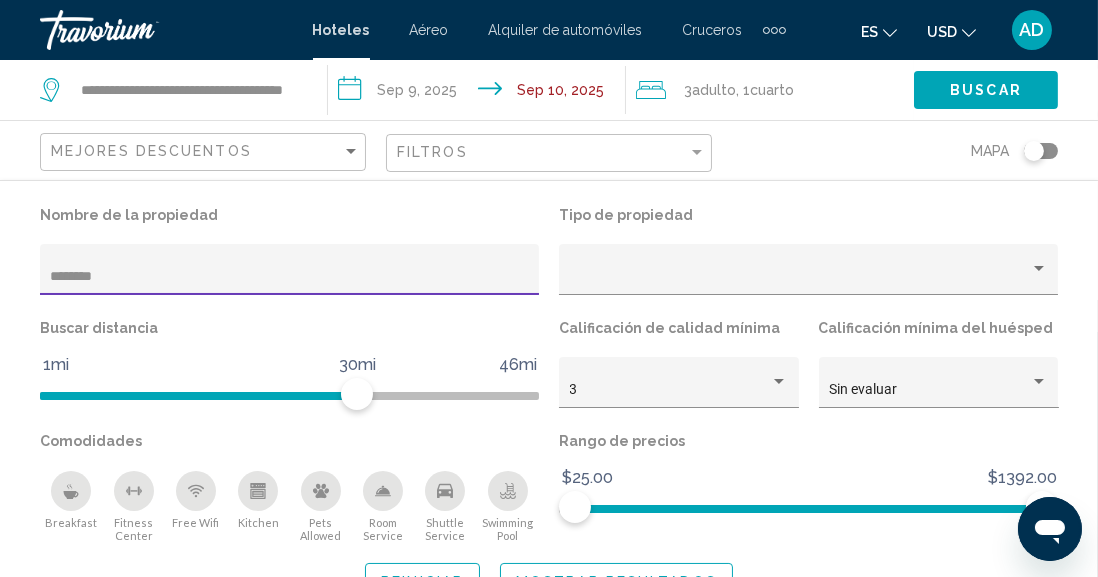 type on "*******" 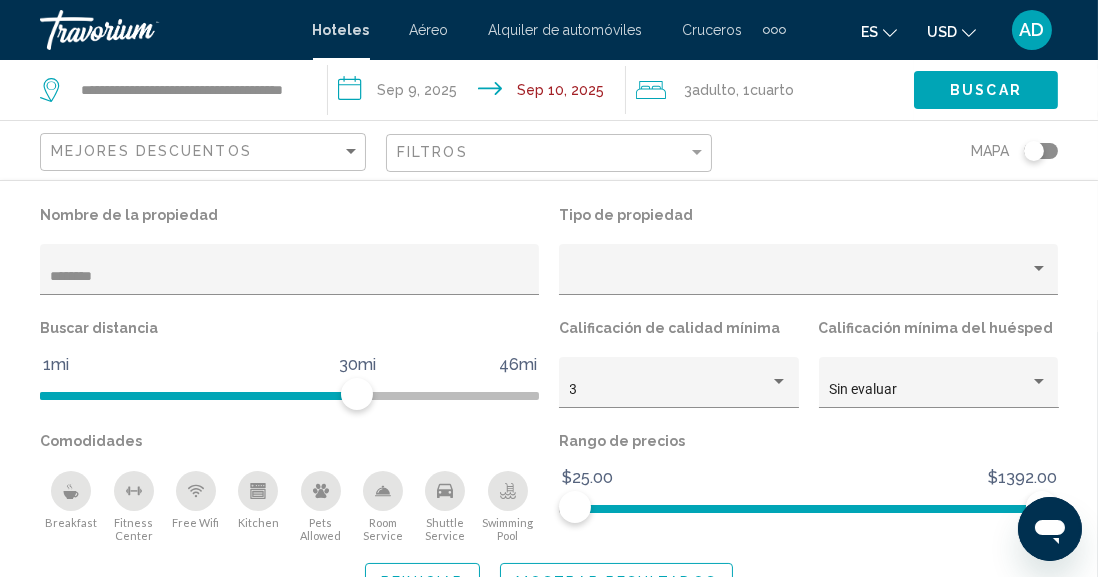 click on "Nombre de la propiedad ******* Tipo de propiedad Buscar distancia 1mi 46mi 30mi Calificación de calidad mínima 3 Calificación mínima del huésped Sin evaluar Comodidades
Breakfast
Fitness Center
Free Wifi
Kitchen
Pets Allowed
Room Service
Shuttle Service
Swimming Pool Rango de precios $25.00 $1392.00 $25.00 $1392.00 Reiniciar Mostrar resultados" 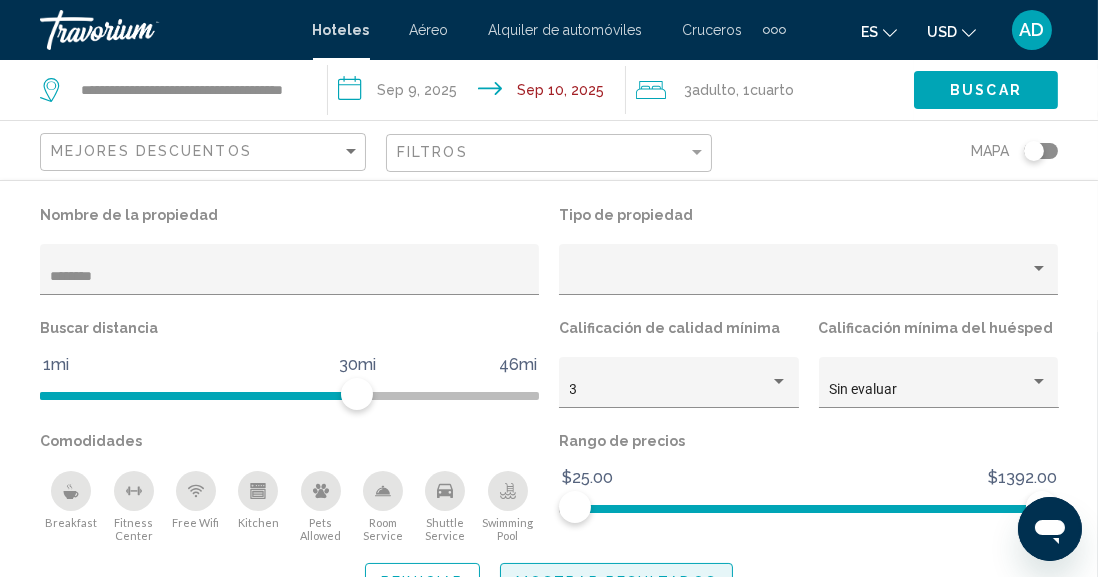 click on "Mostrar resultados" 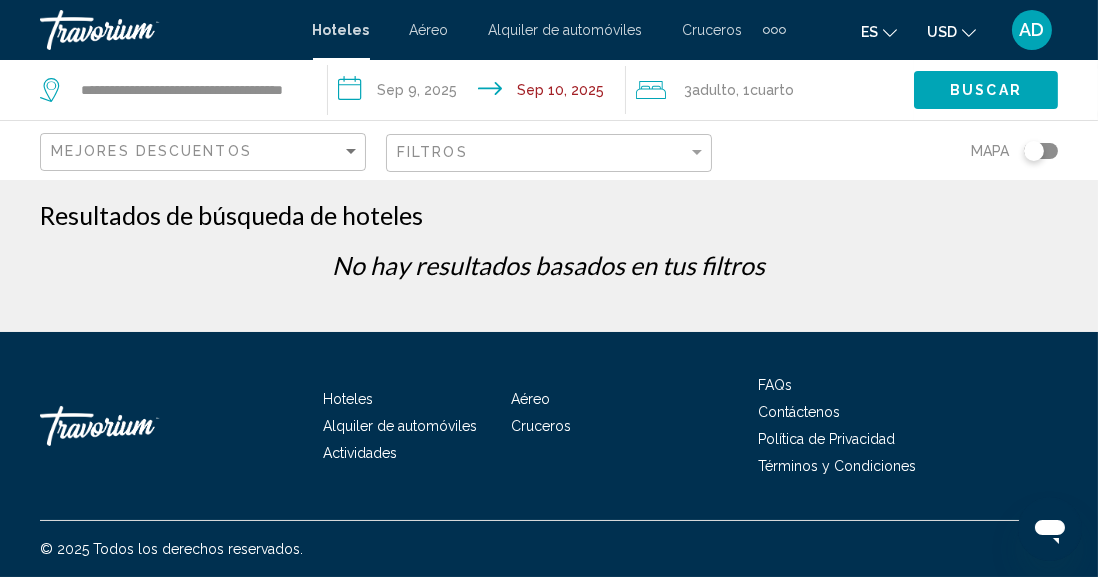 click on "Filtros" 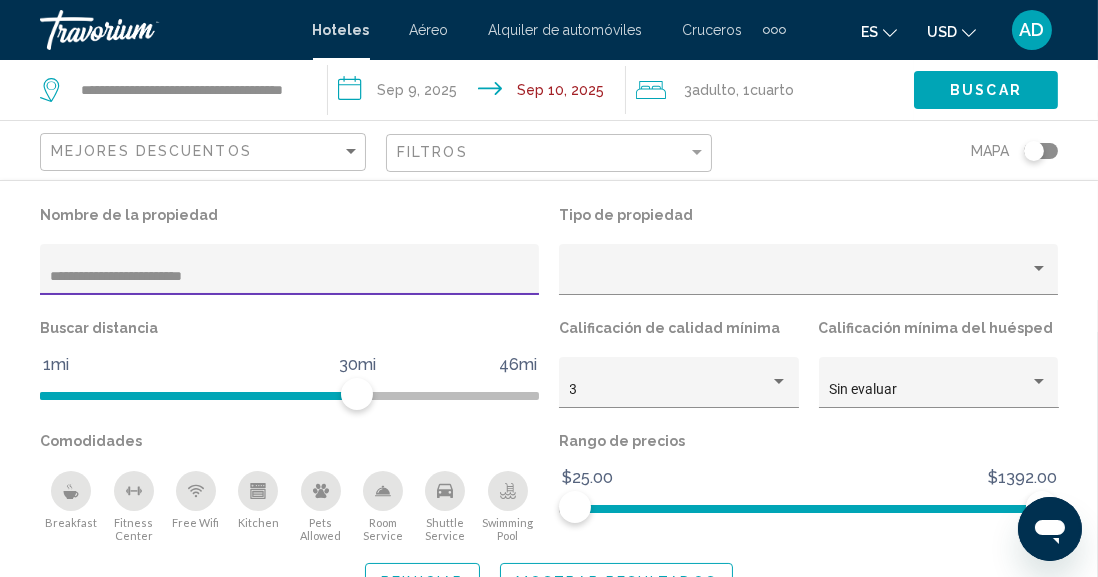 type on "**********" 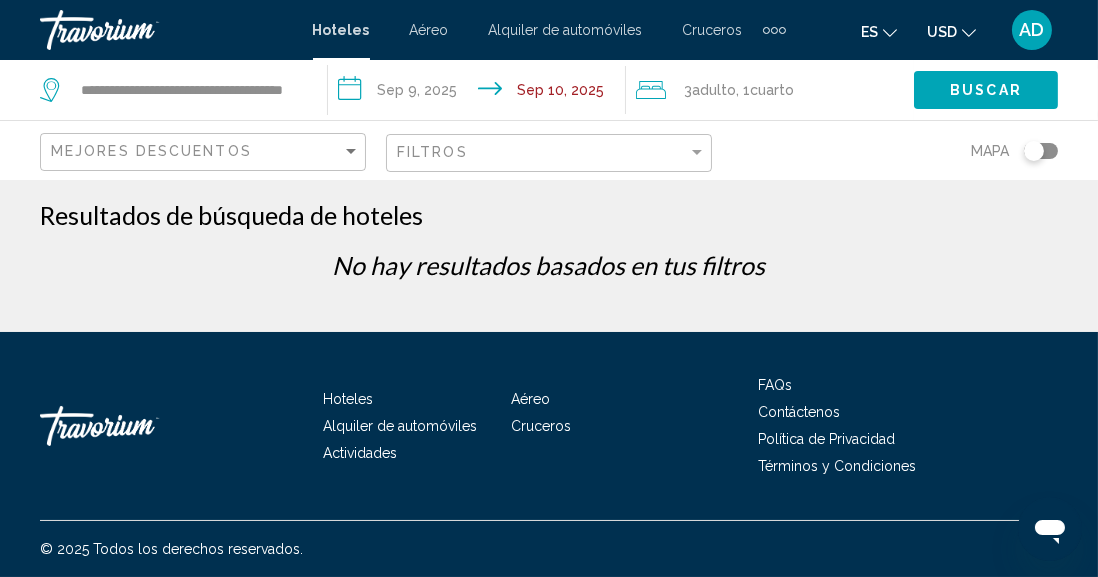 click on "Filtros" 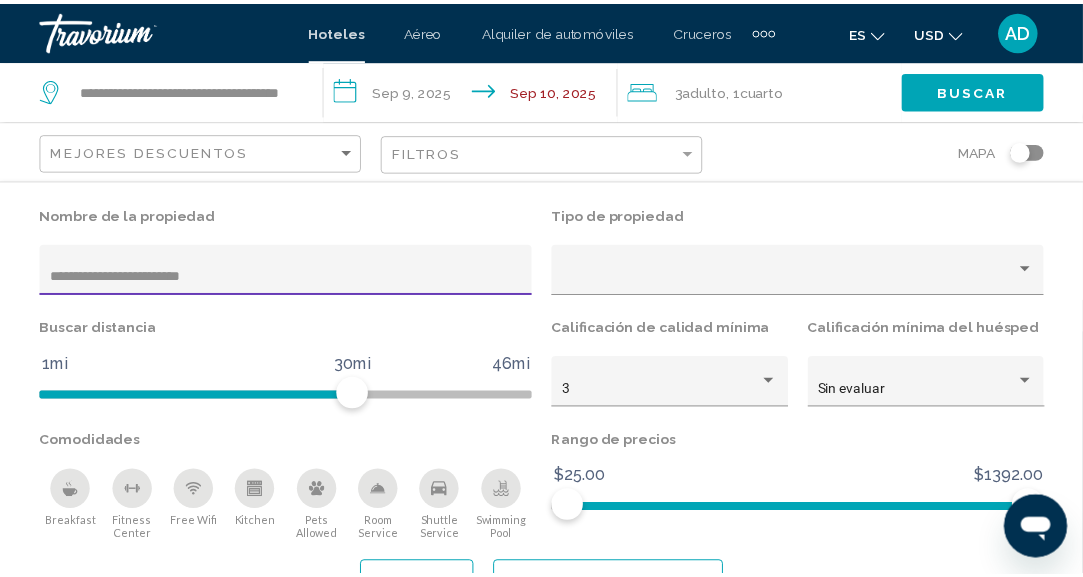 scroll, scrollTop: 0, scrollLeft: 0, axis: both 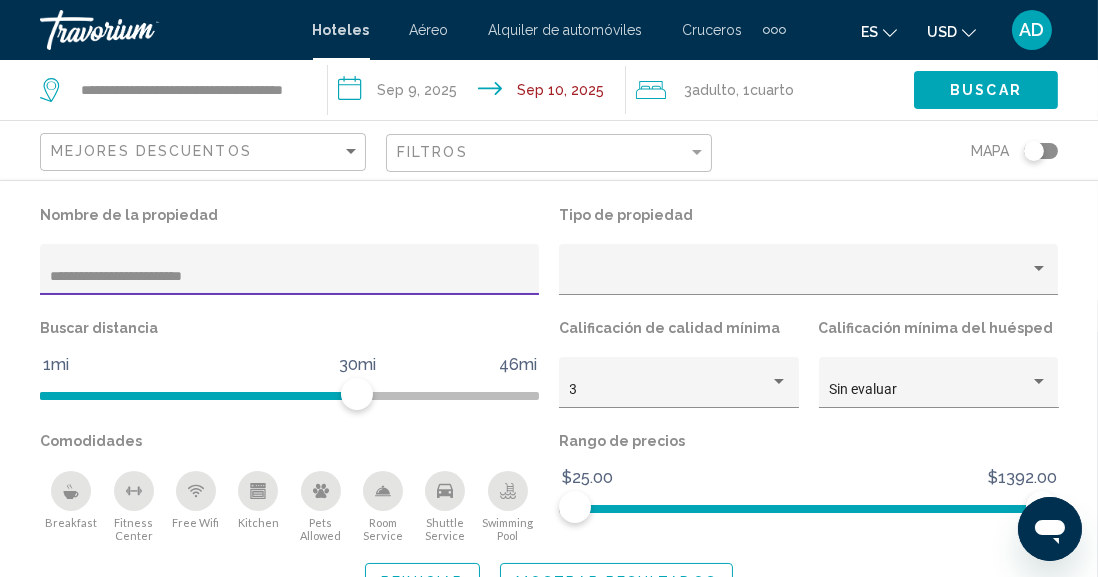 drag, startPoint x: 237, startPoint y: 282, endPoint x: 0, endPoint y: 278, distance: 237.03375 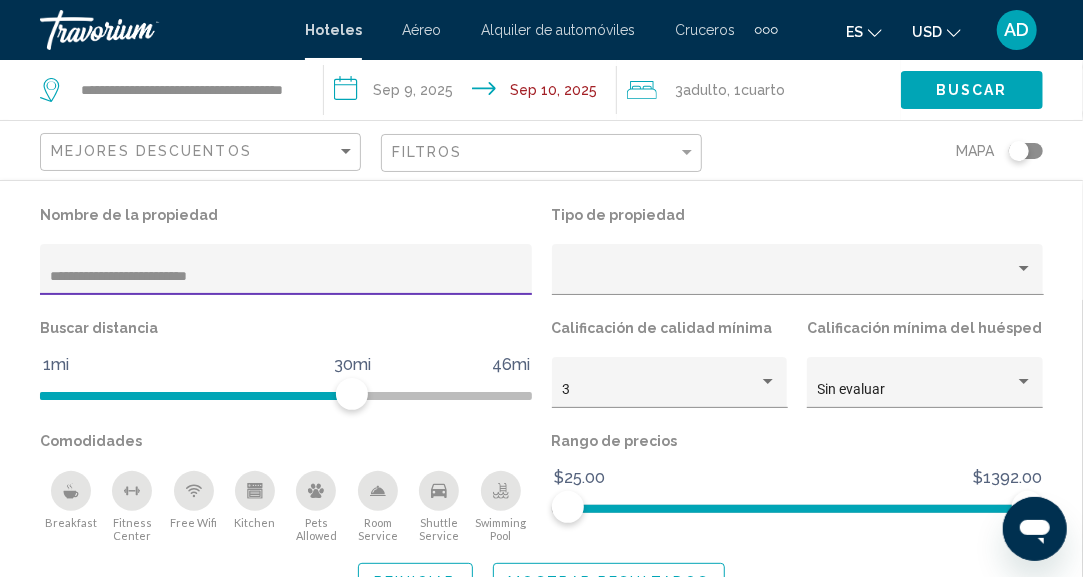 type on "**********" 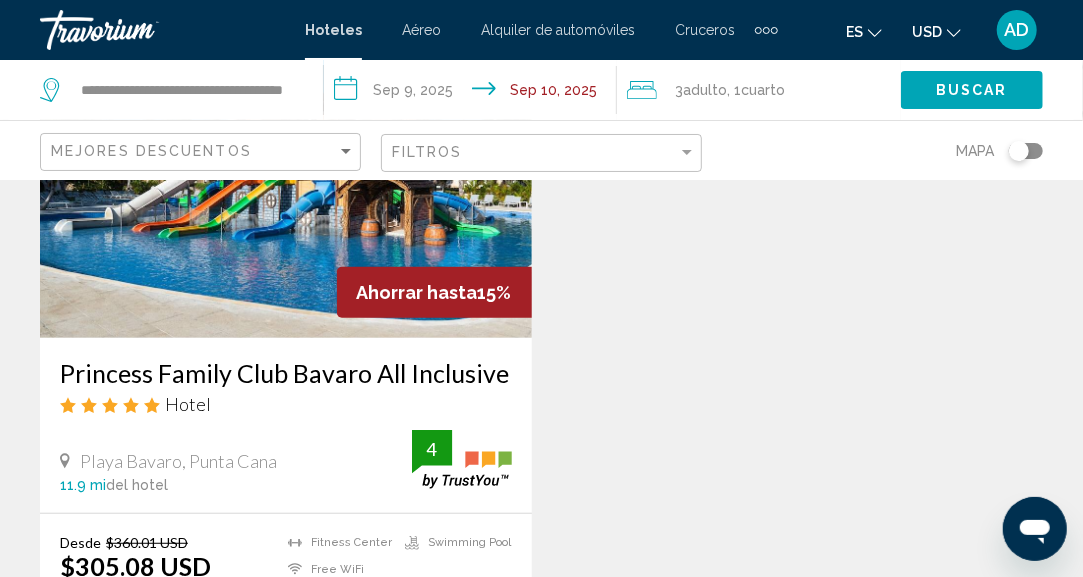 scroll, scrollTop: 197, scrollLeft: 0, axis: vertical 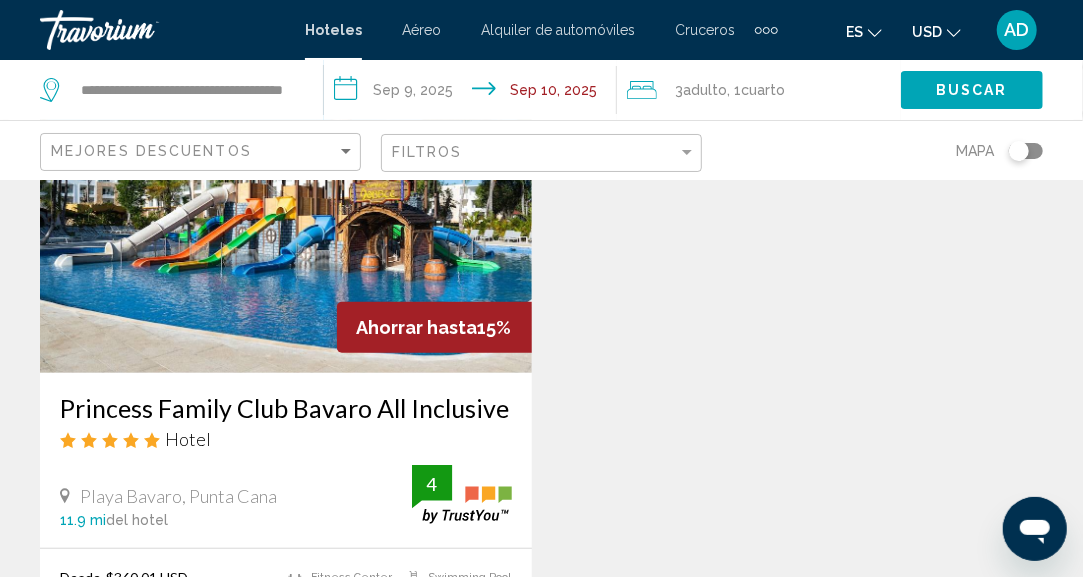 click at bounding box center [286, 213] 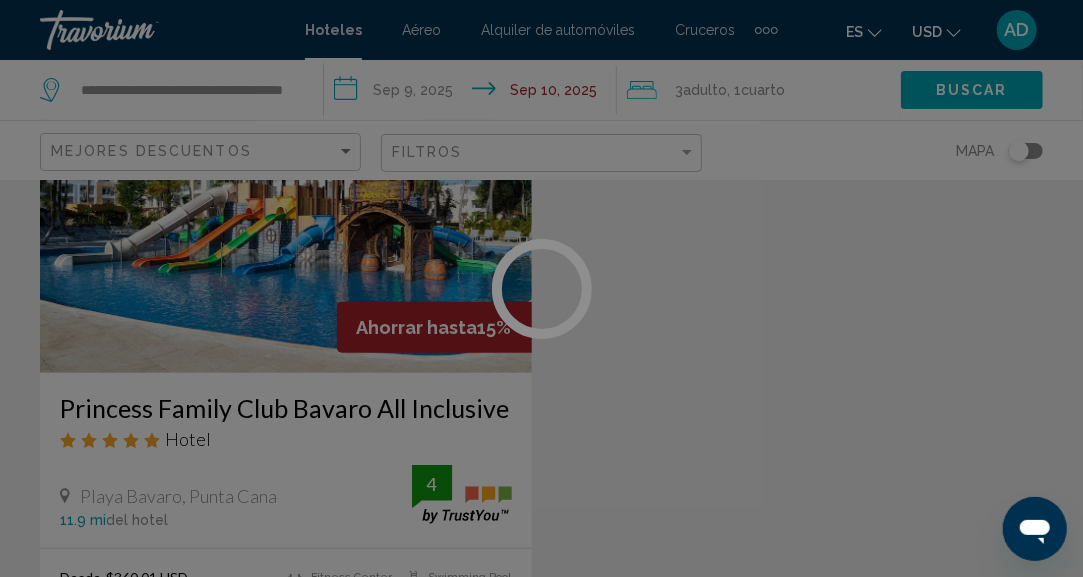 scroll, scrollTop: 0, scrollLeft: 0, axis: both 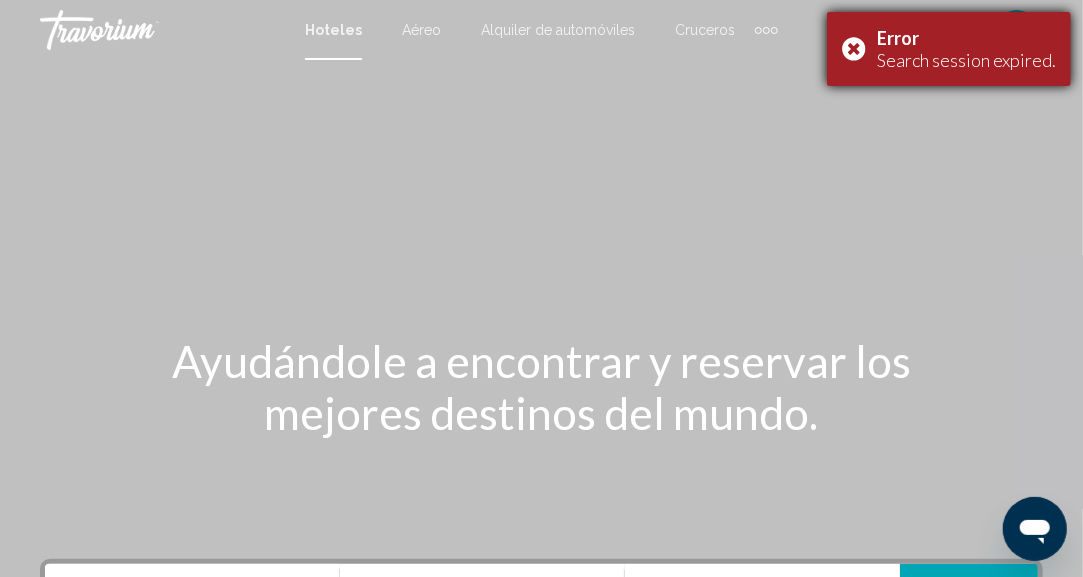 click on "Error   Search session expired." at bounding box center [949, 49] 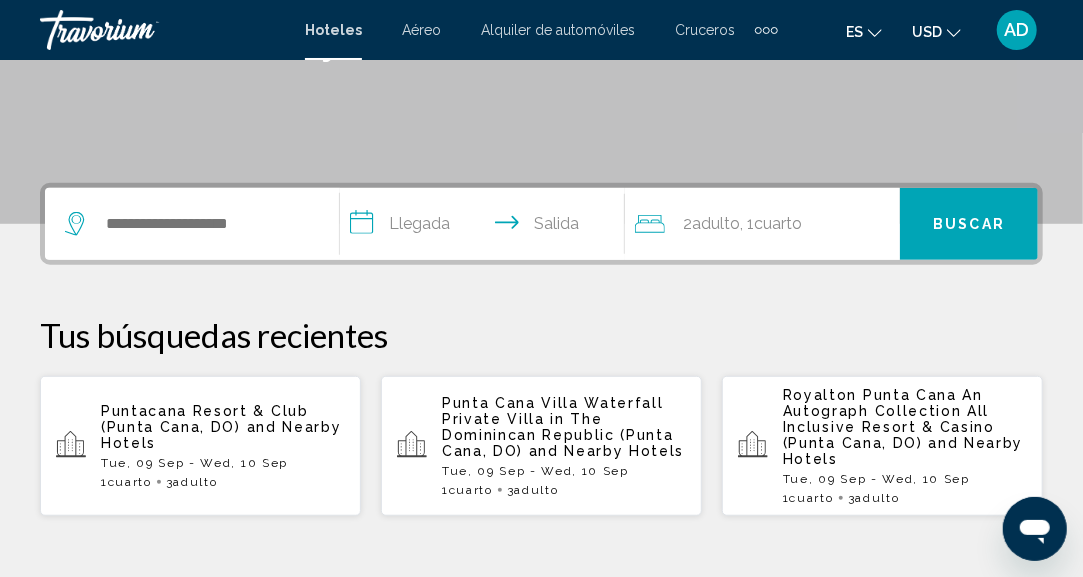 scroll, scrollTop: 371, scrollLeft: 0, axis: vertical 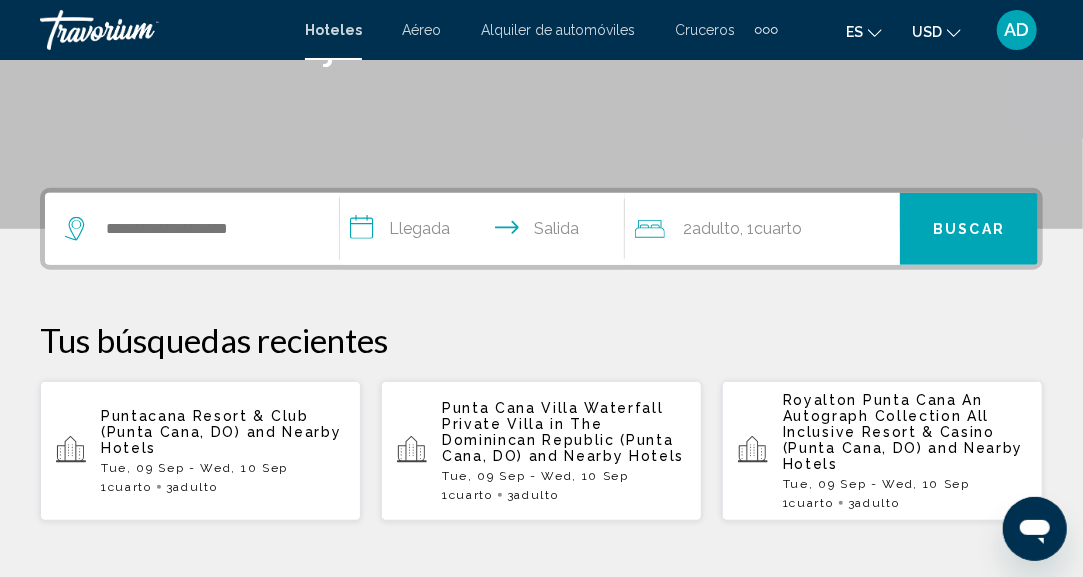 click on "Adulto" at bounding box center [195, 487] 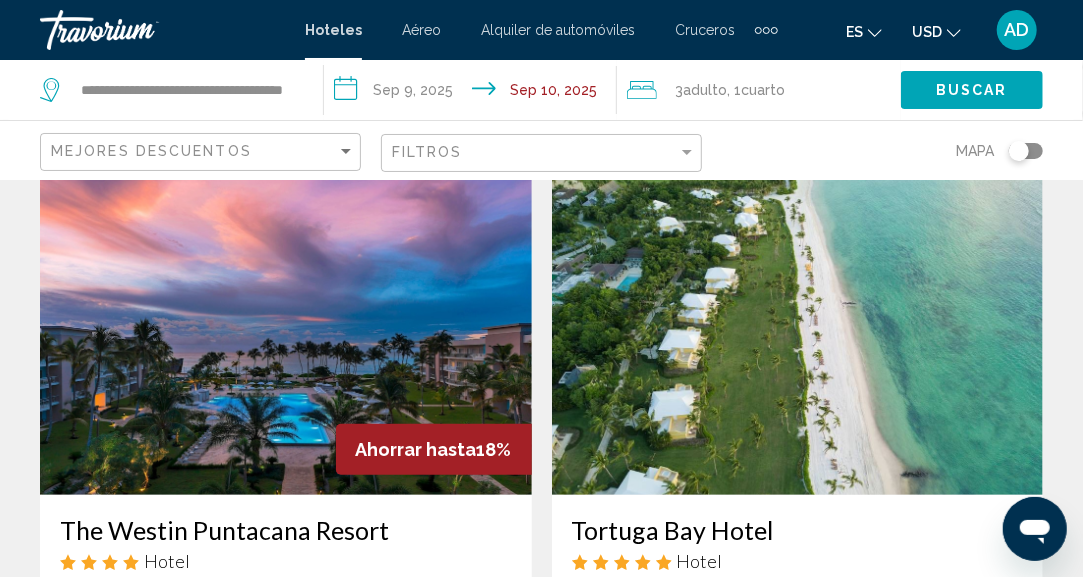 scroll, scrollTop: 0, scrollLeft: 0, axis: both 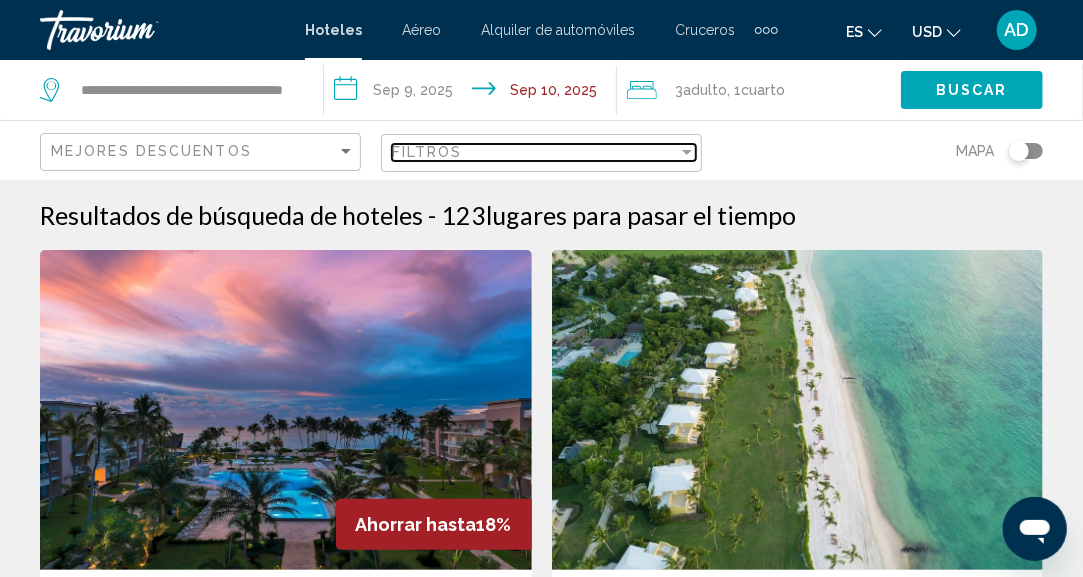 click on "Filtros" at bounding box center [535, 152] 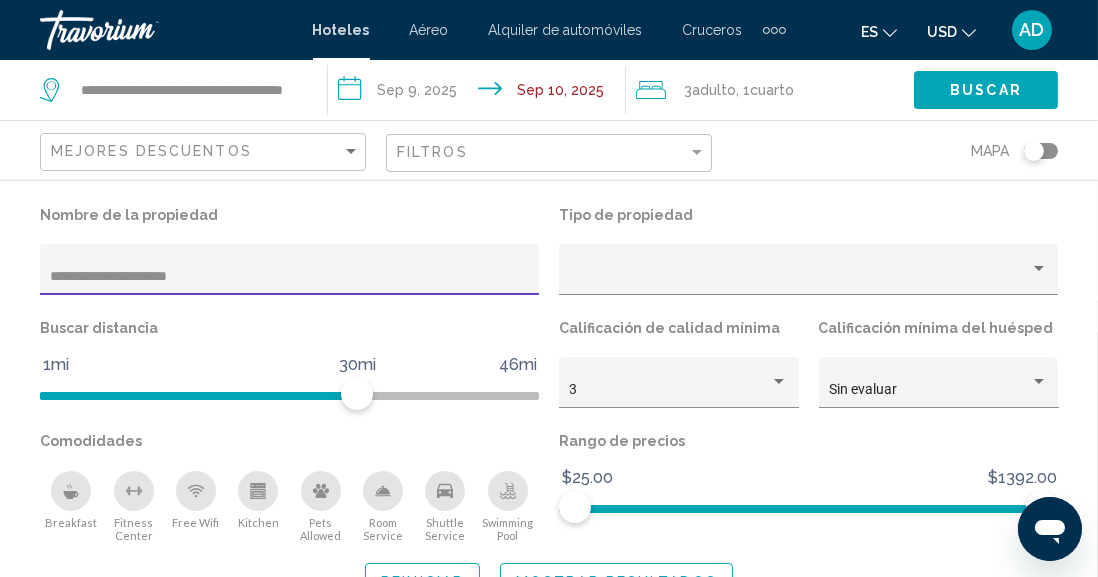 drag, startPoint x: 445, startPoint y: 279, endPoint x: 0, endPoint y: 300, distance: 445.49524 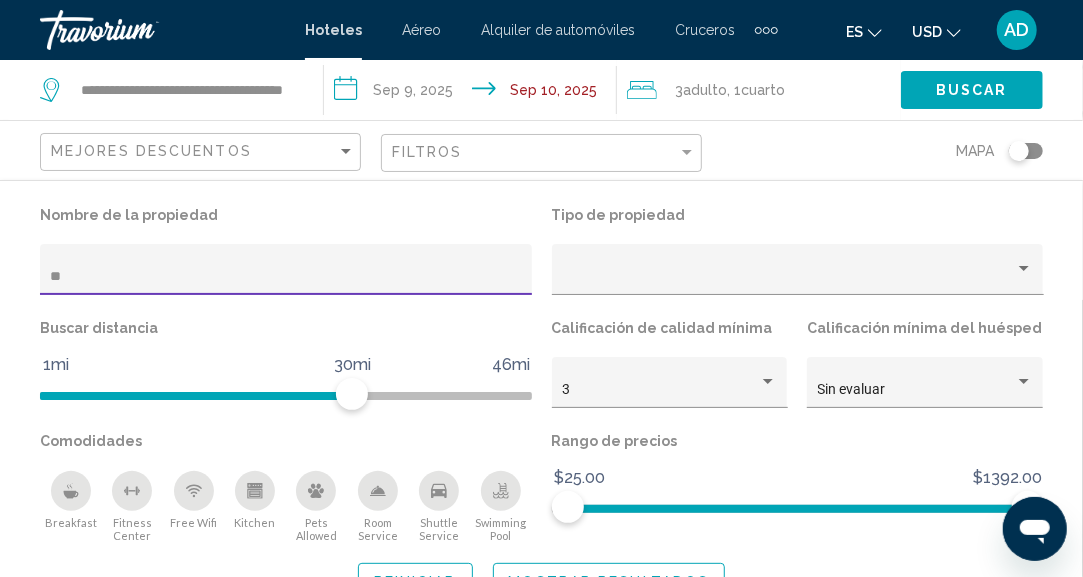 type on "*" 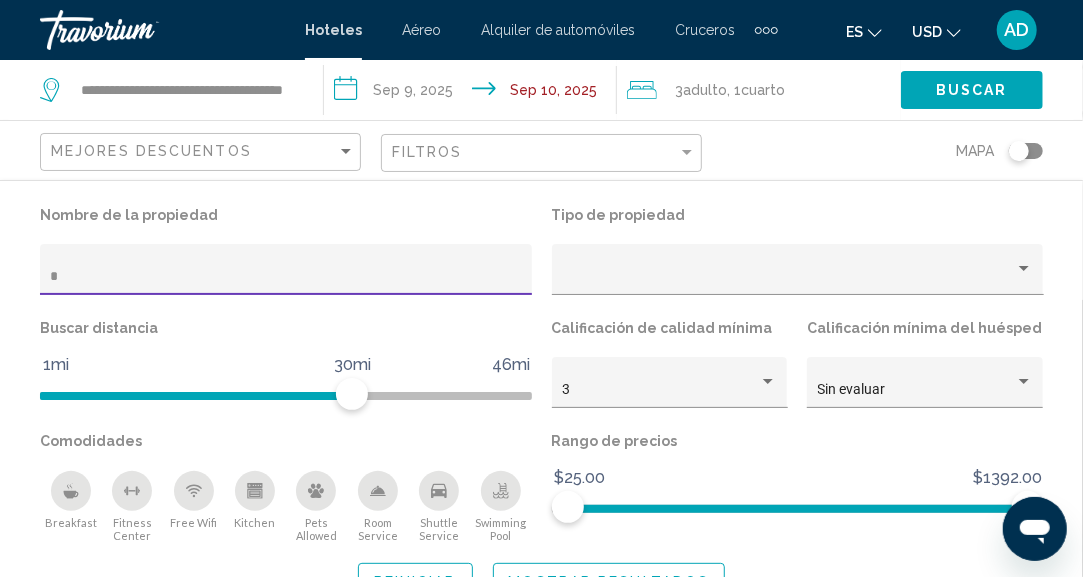 type 